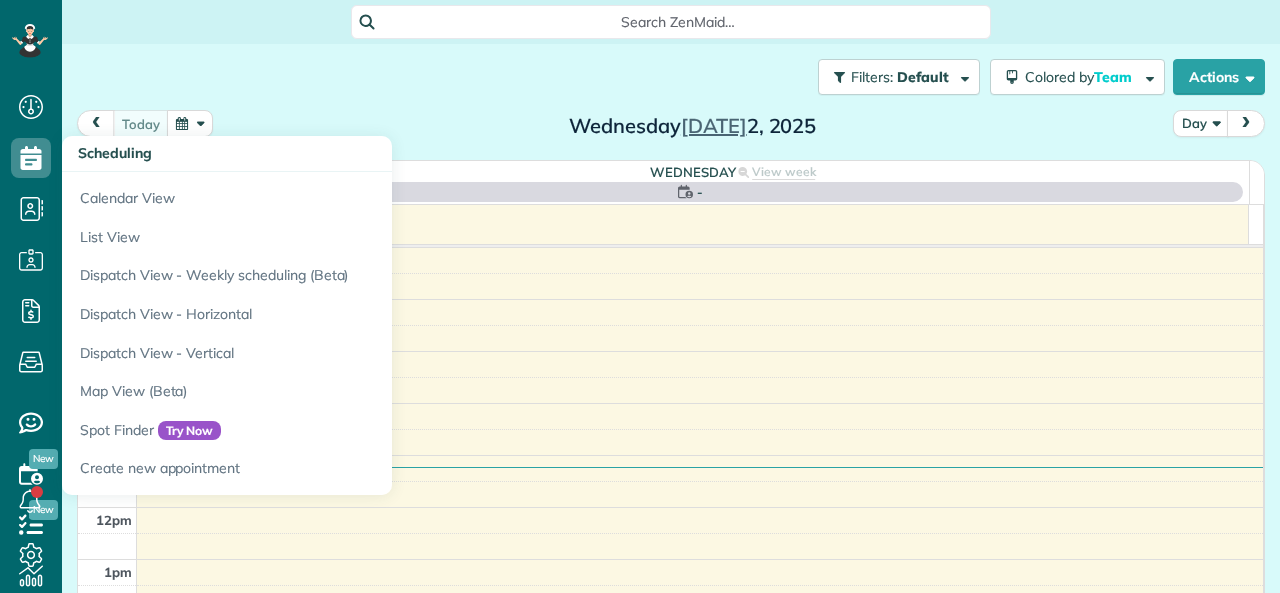 scroll, scrollTop: 0, scrollLeft: 0, axis: both 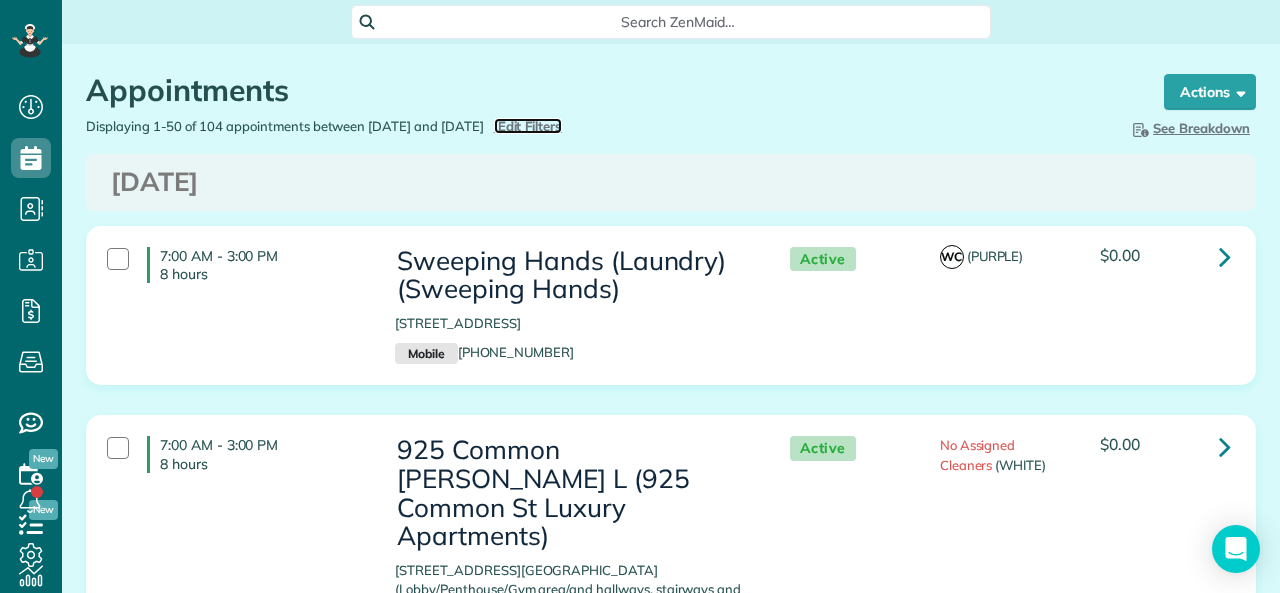 click on "Edit Filters" at bounding box center [530, 126] 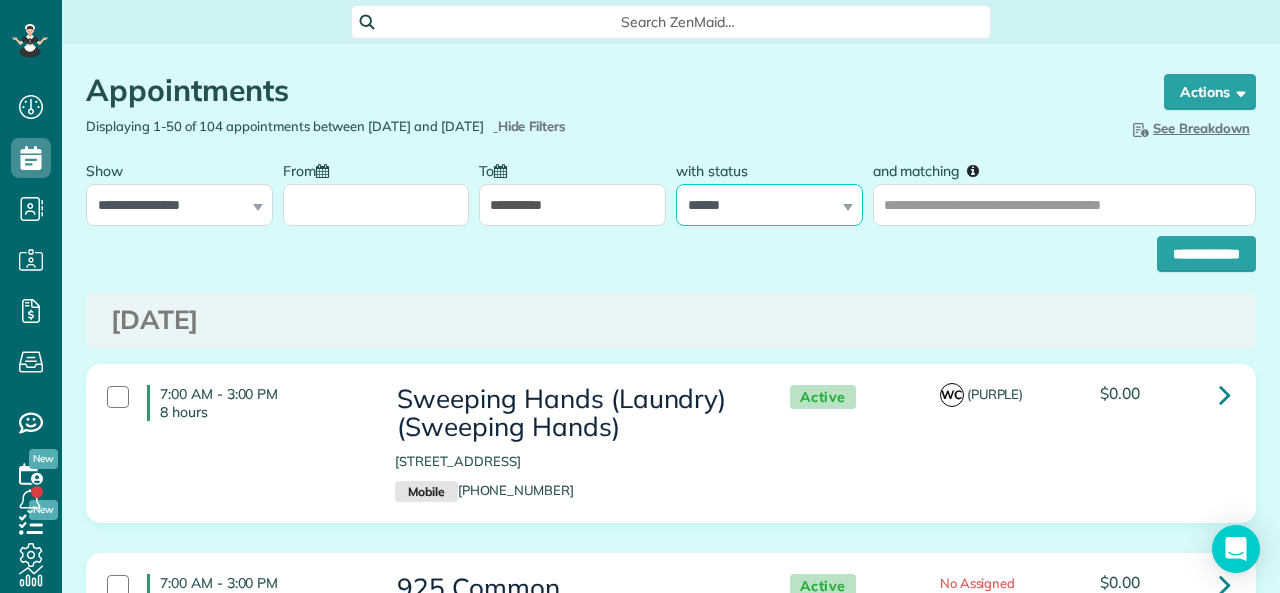click on "**********" at bounding box center (769, 205) 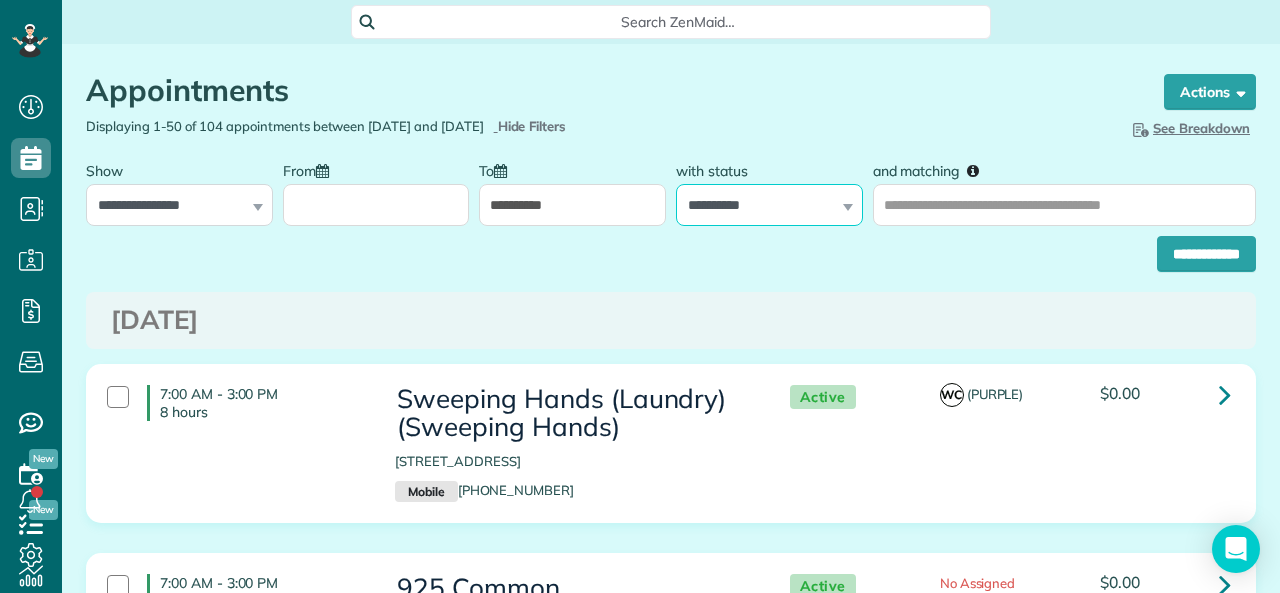 click on "**********" at bounding box center (769, 205) 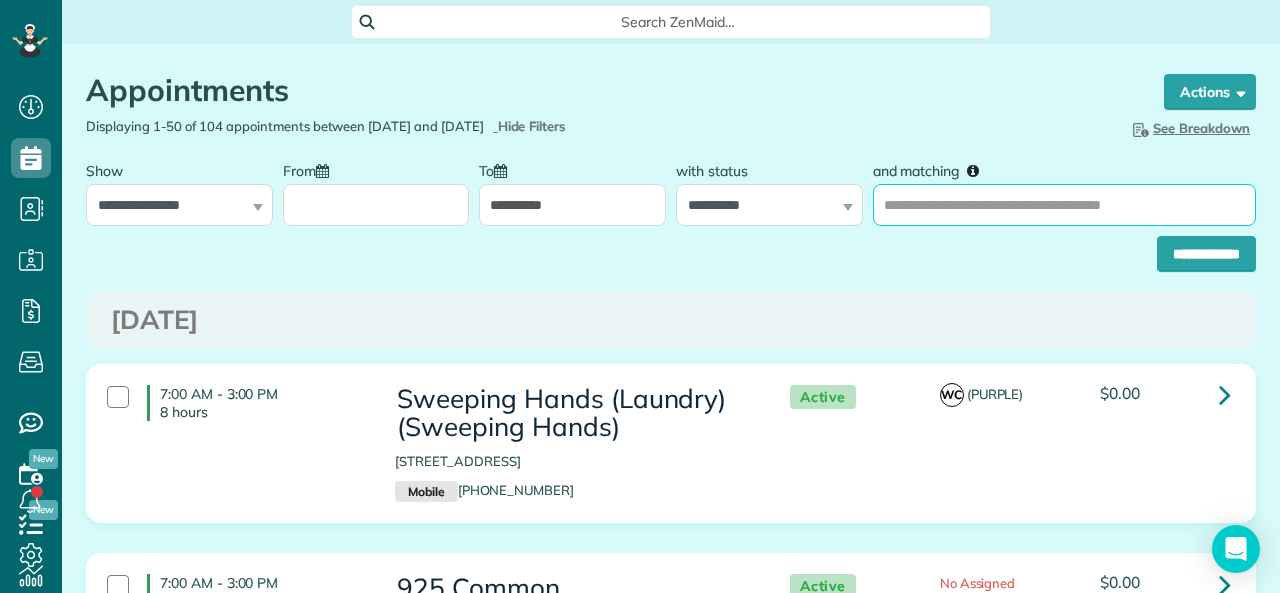 click on "and matching" at bounding box center [1064, 205] 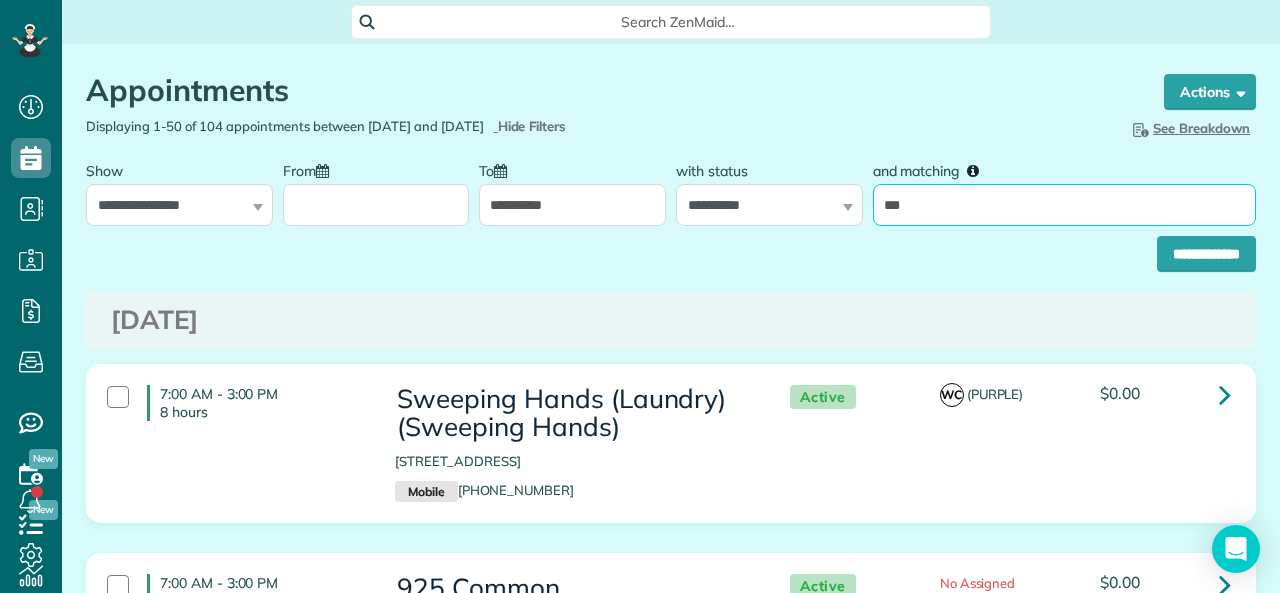 type on "*****" 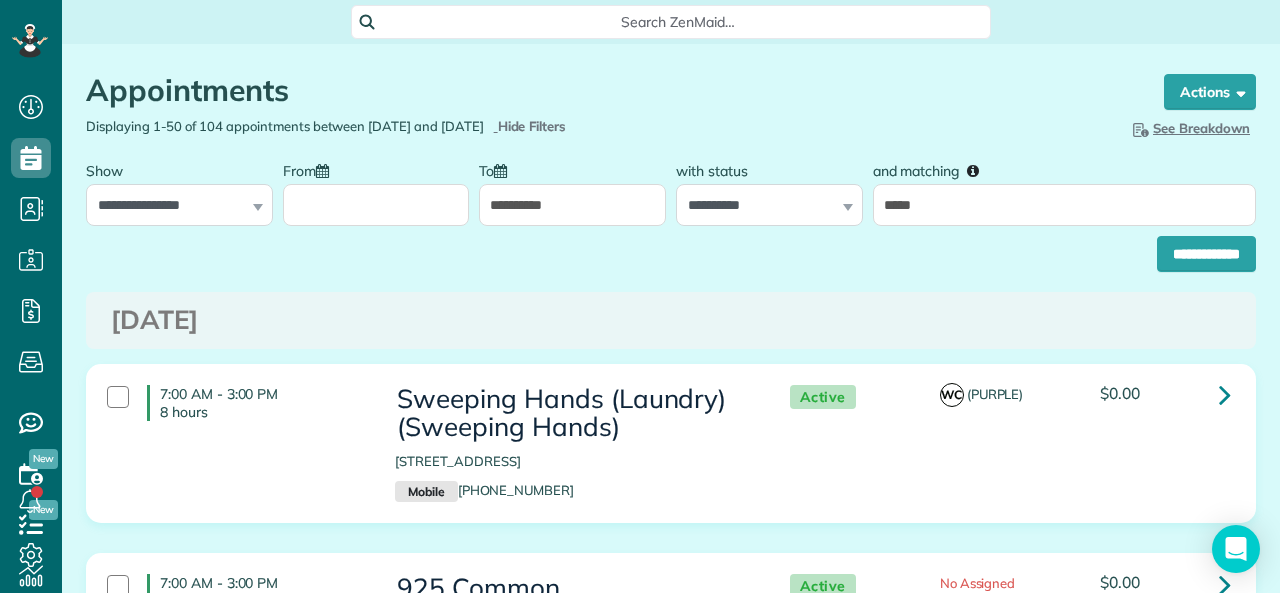 click on "**********" at bounding box center (572, 205) 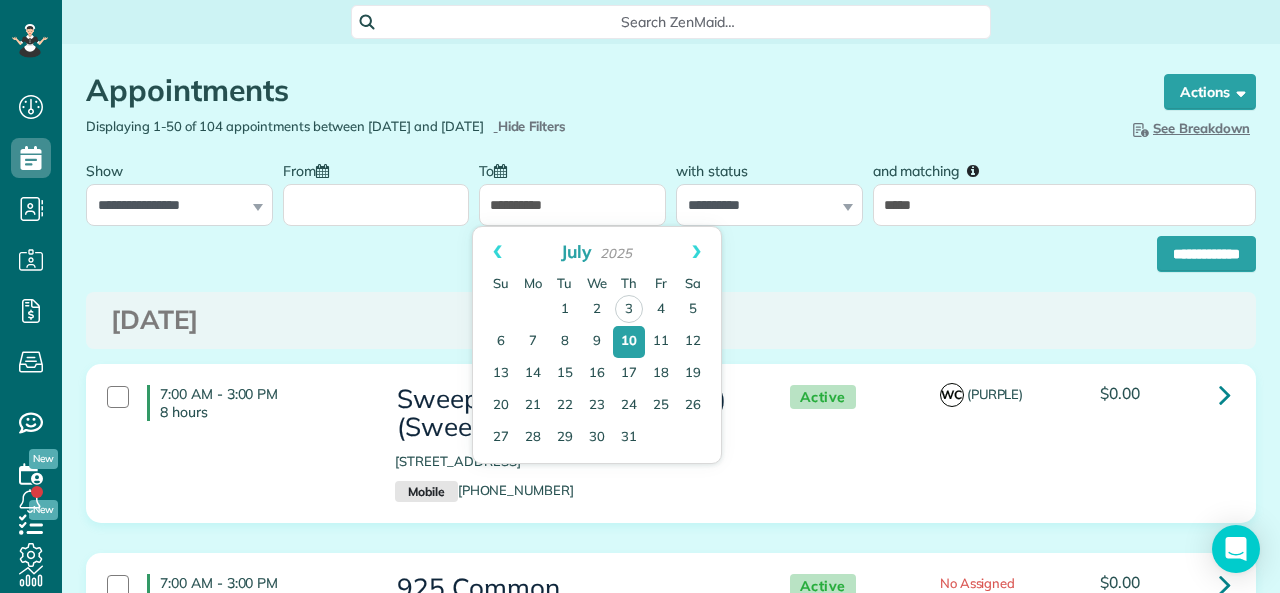 click on "From" at bounding box center [376, 205] 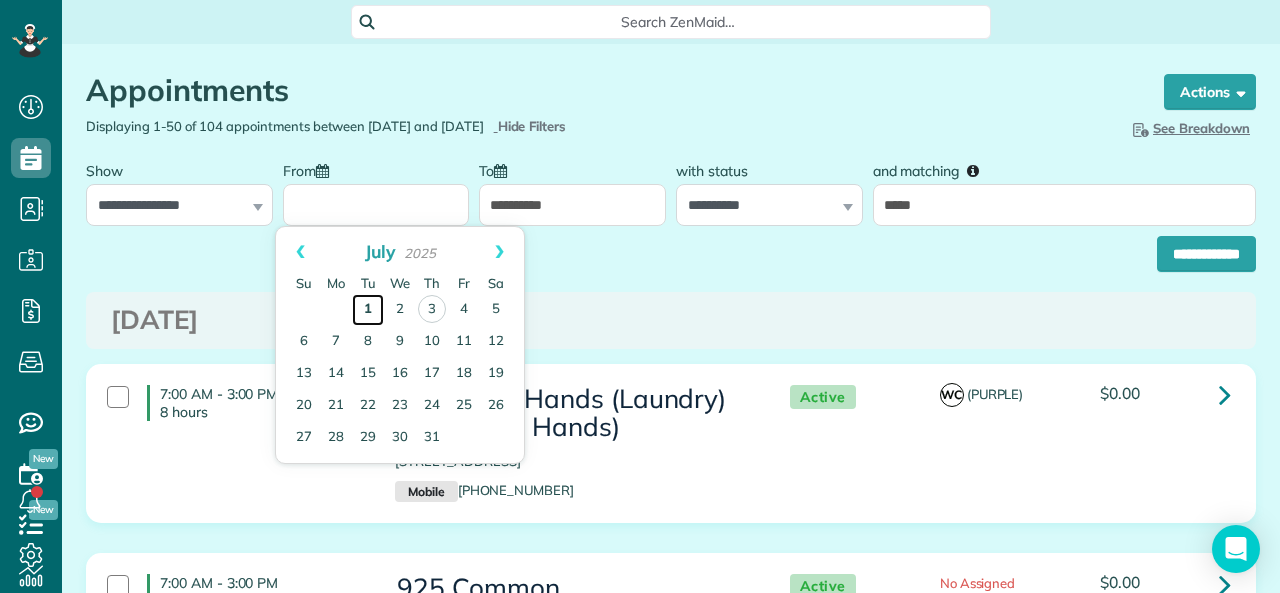 click on "1" at bounding box center [368, 310] 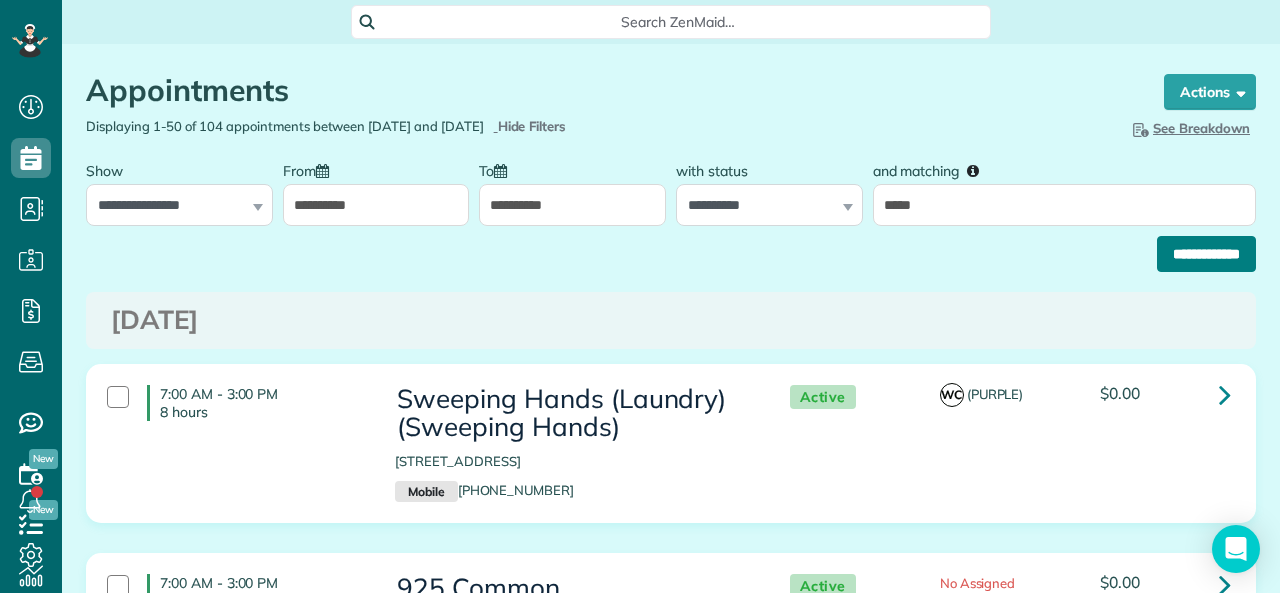 click on "**********" at bounding box center [1206, 254] 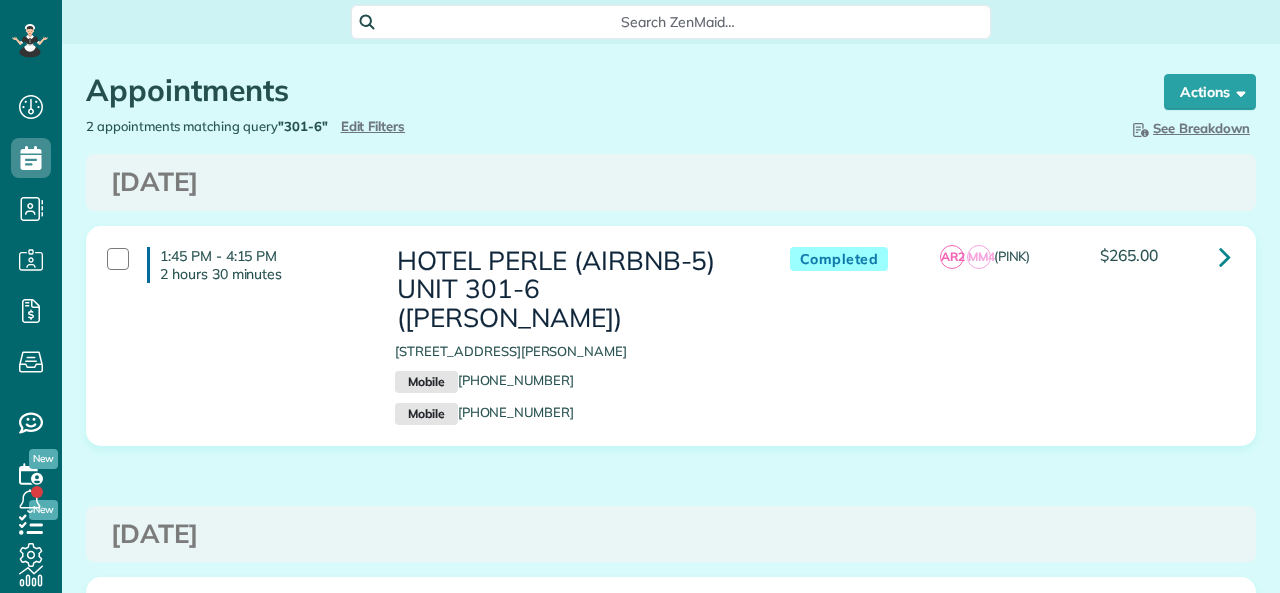 scroll, scrollTop: 0, scrollLeft: 0, axis: both 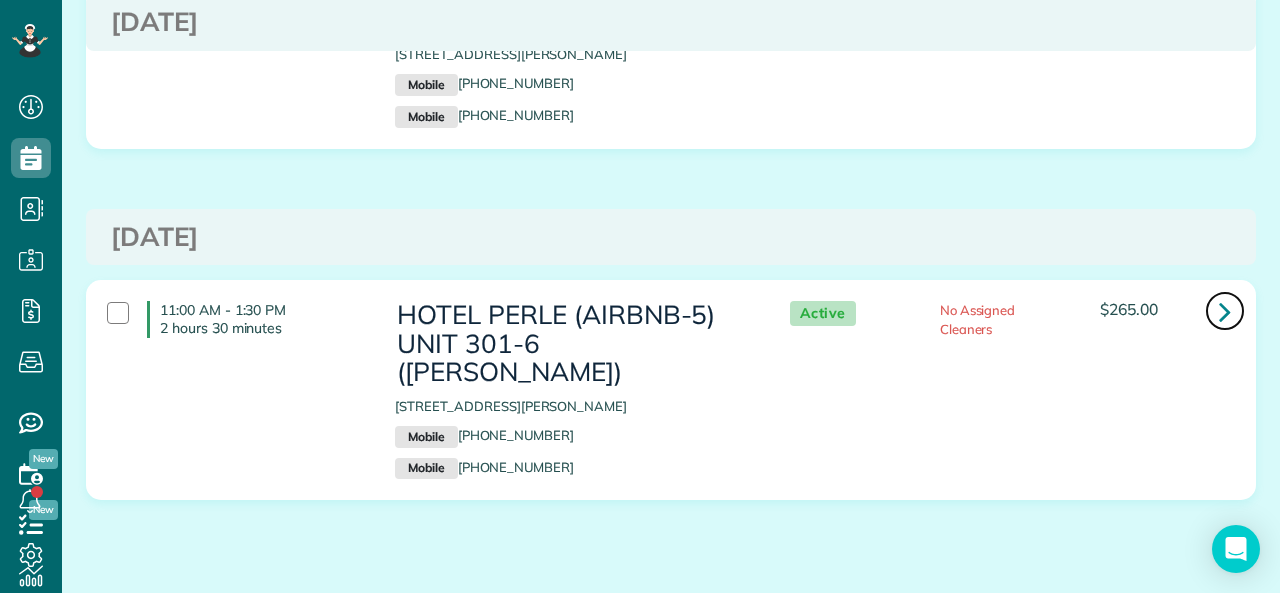 click at bounding box center [1225, 311] 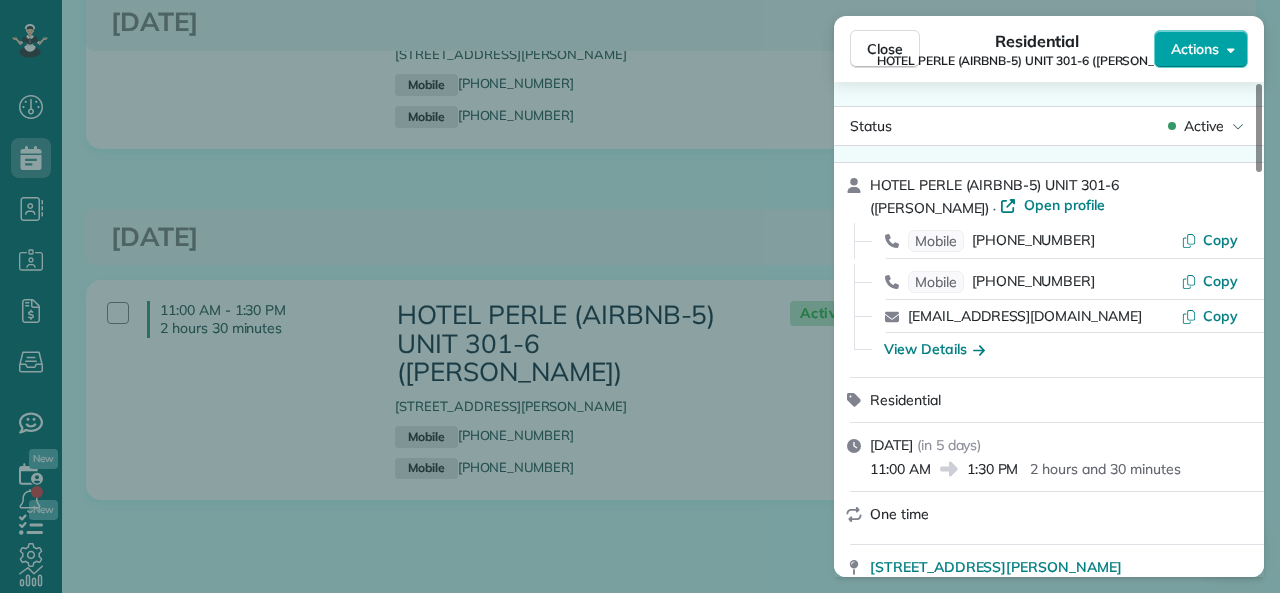 click on "Actions" at bounding box center (1195, 49) 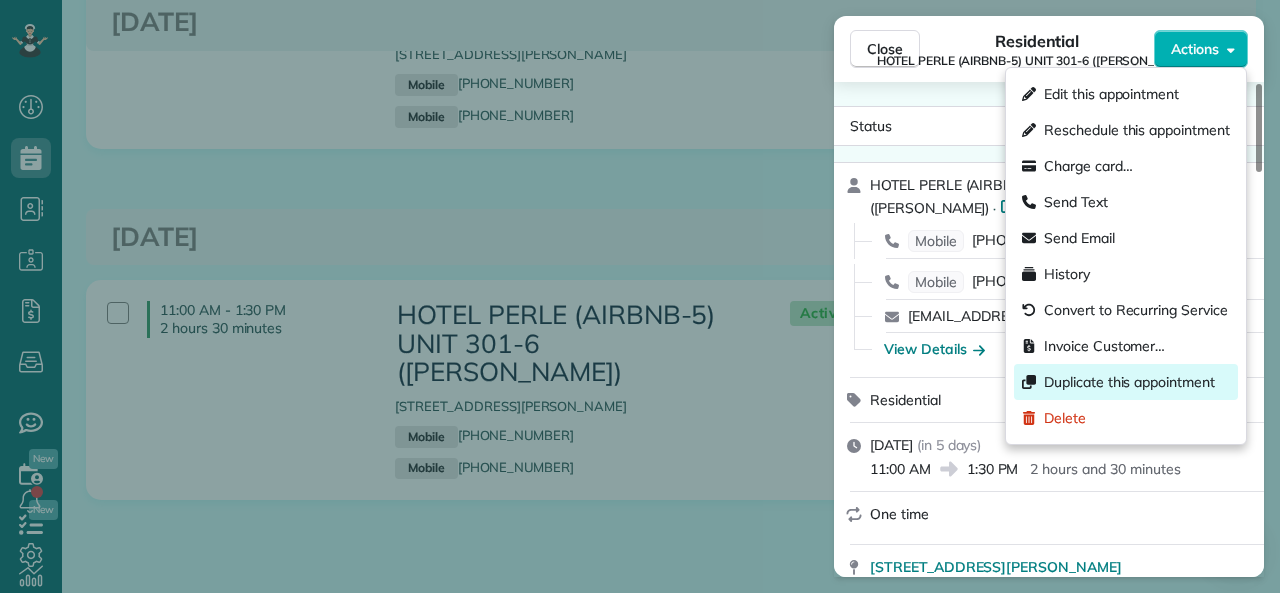 click on "Duplicate this appointment" at bounding box center [1129, 382] 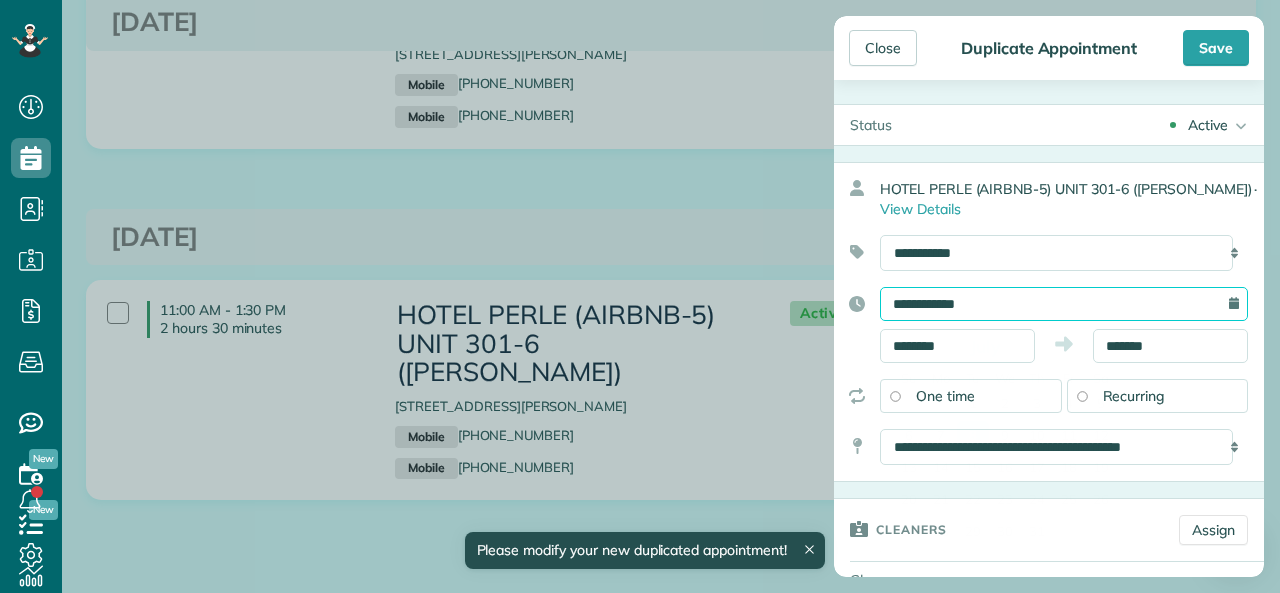 click on "**********" at bounding box center (1064, 304) 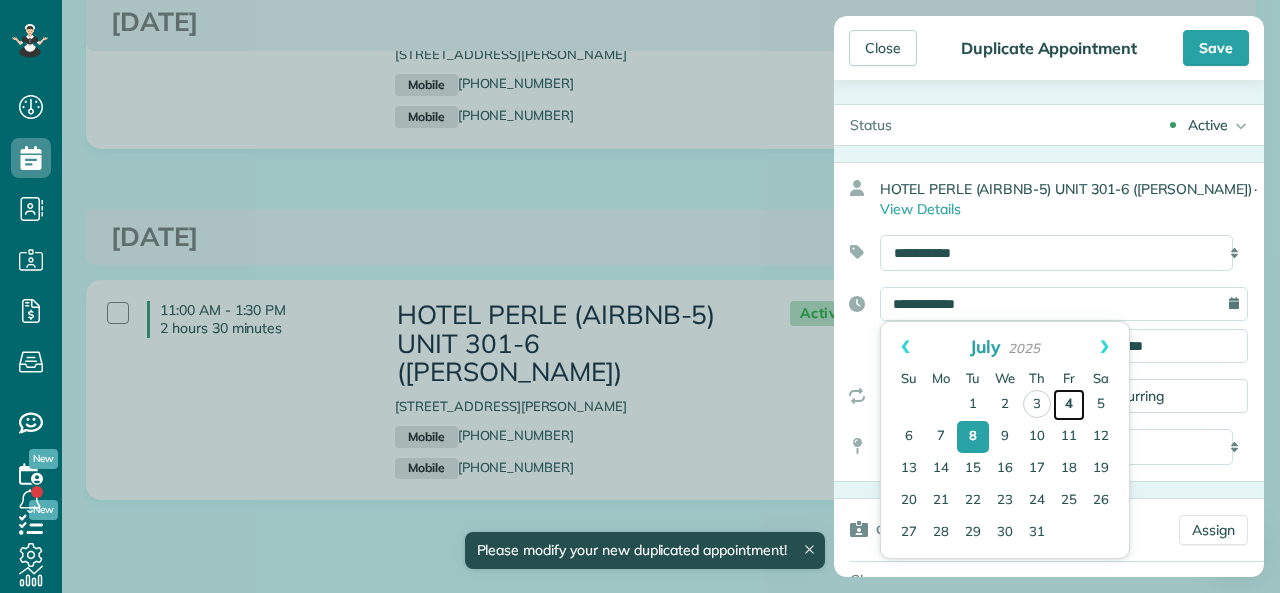 click on "4" at bounding box center (1069, 405) 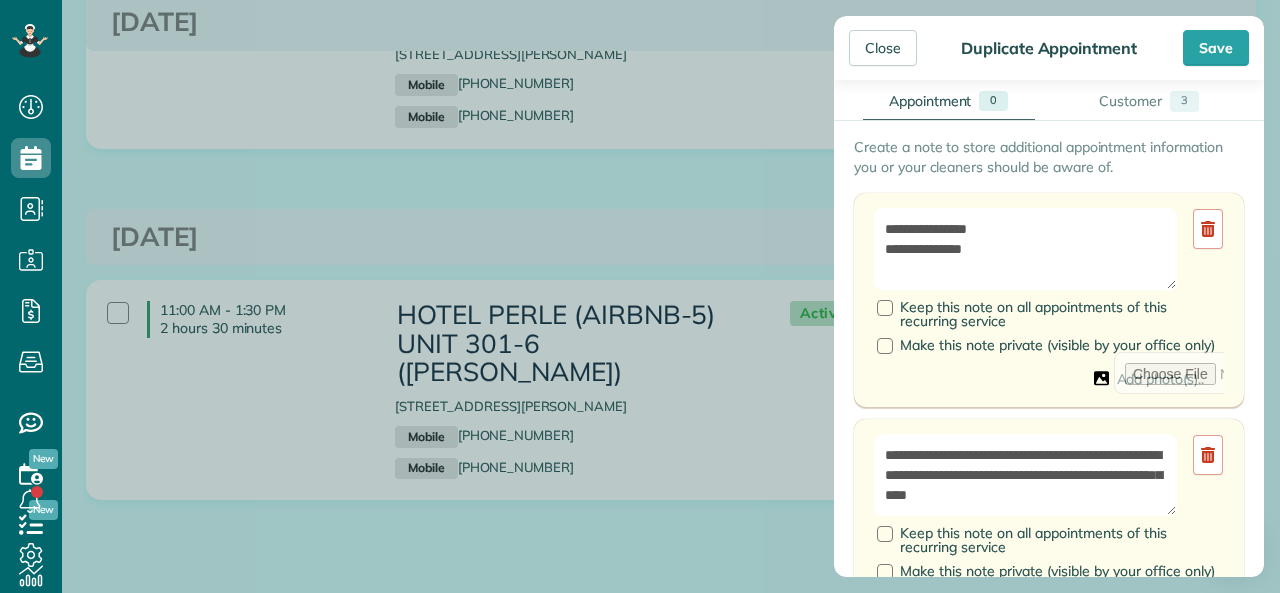 scroll, scrollTop: 800, scrollLeft: 0, axis: vertical 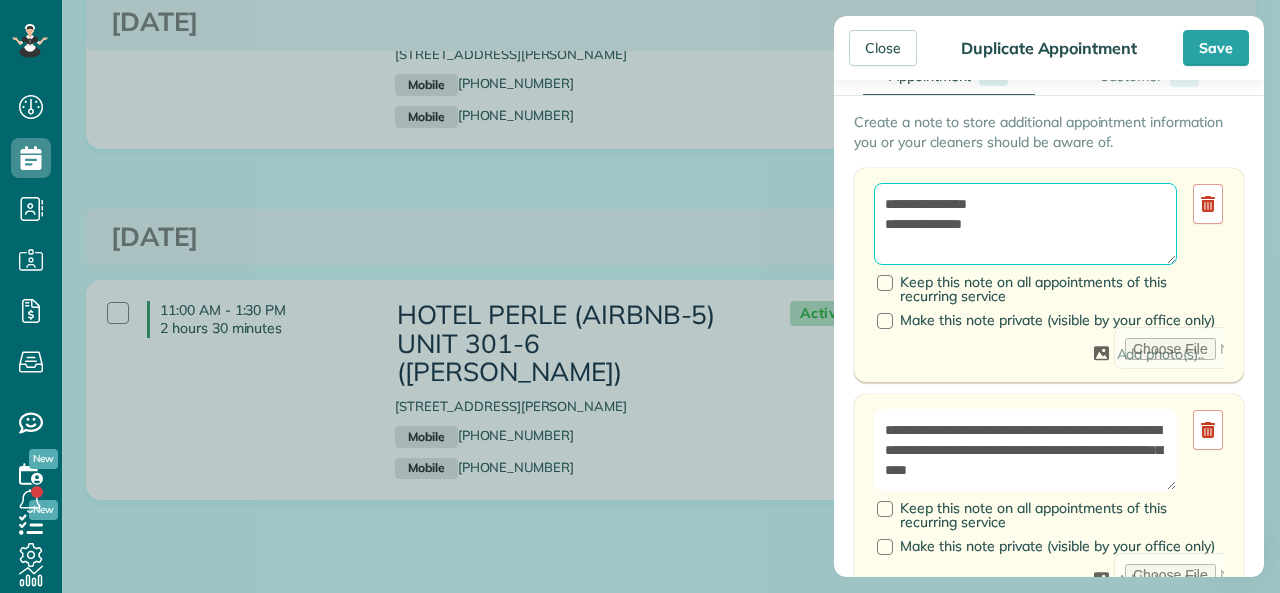 click on "**********" at bounding box center (1025, 224) 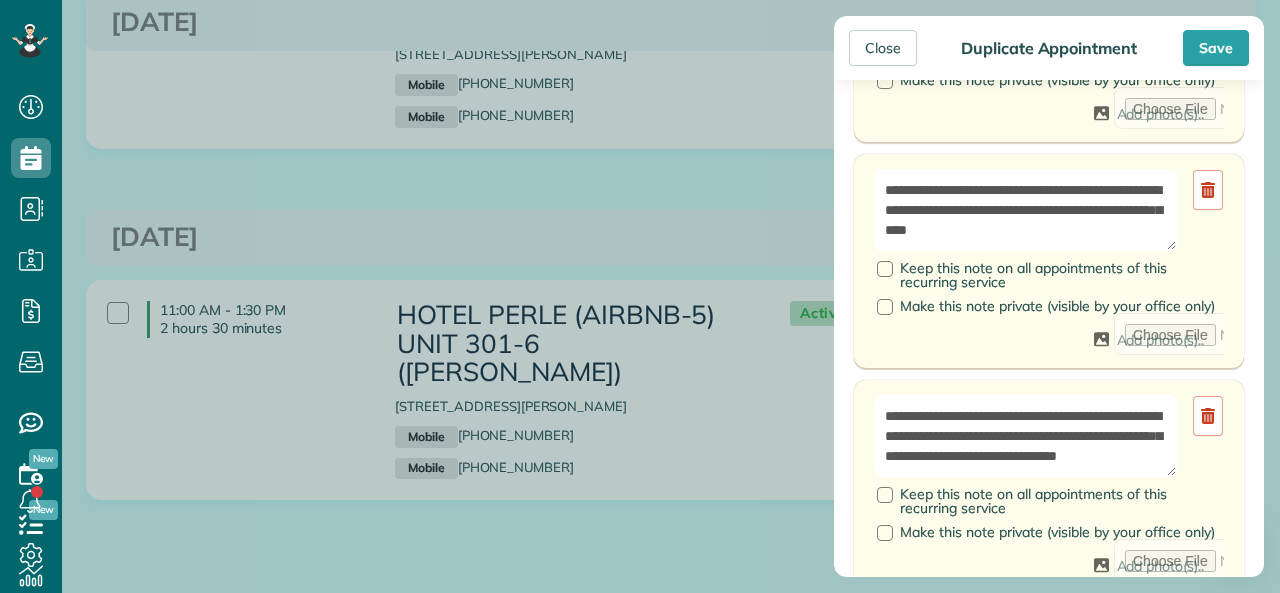 scroll, scrollTop: 1200, scrollLeft: 0, axis: vertical 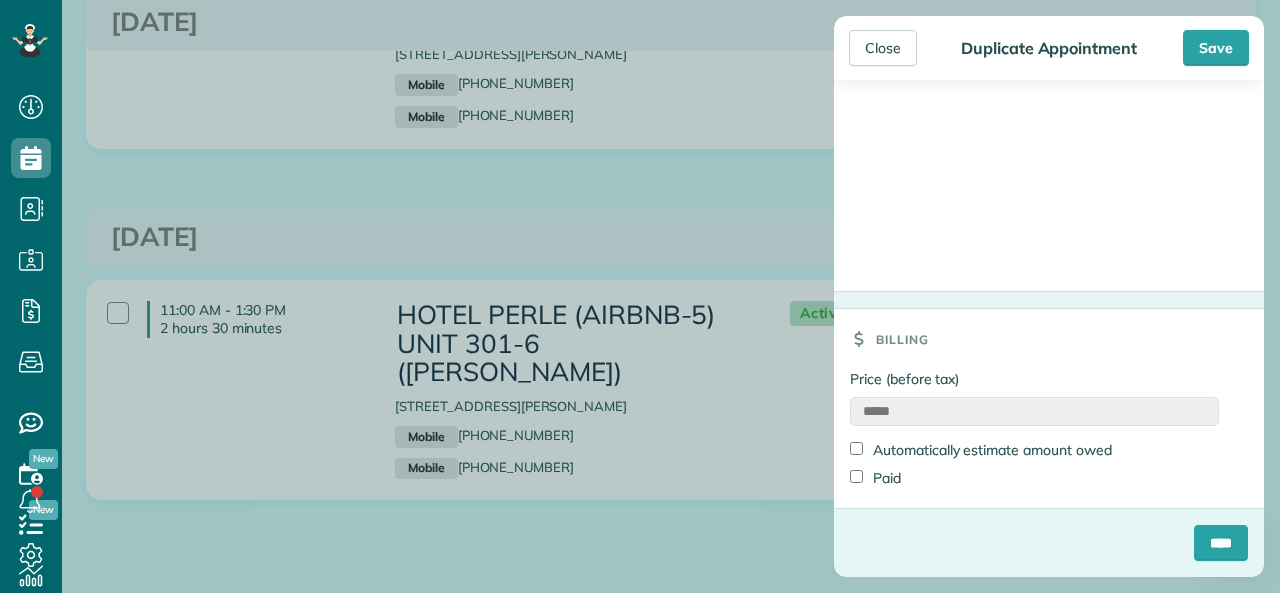type on "**********" 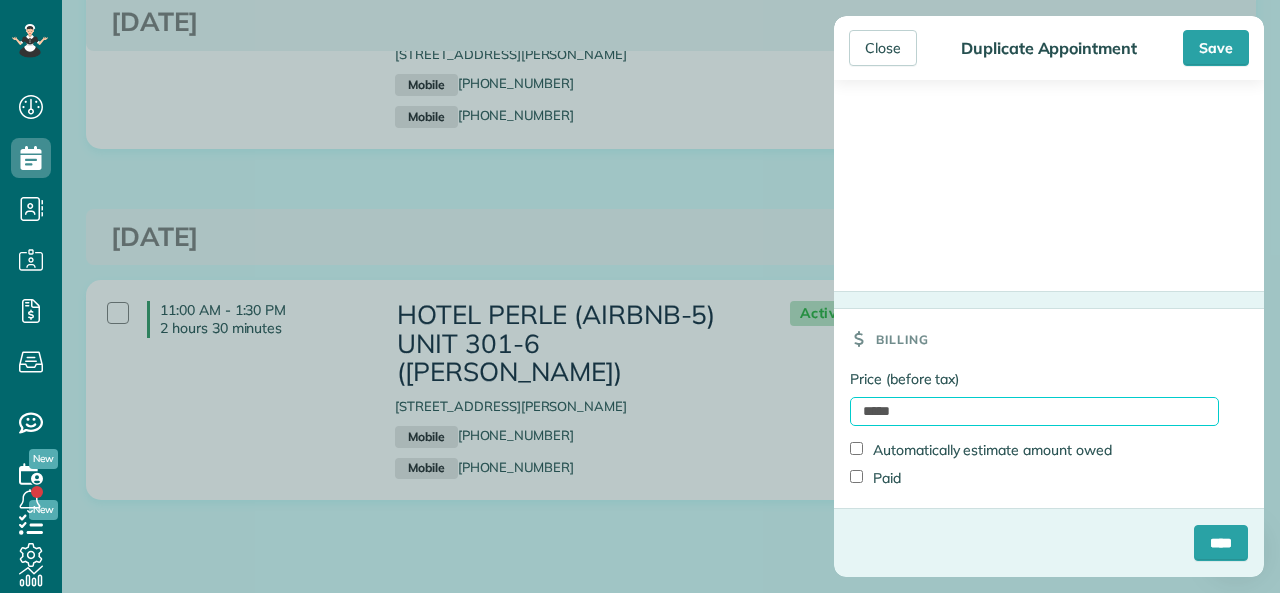 click on "*****" at bounding box center (1034, 411) 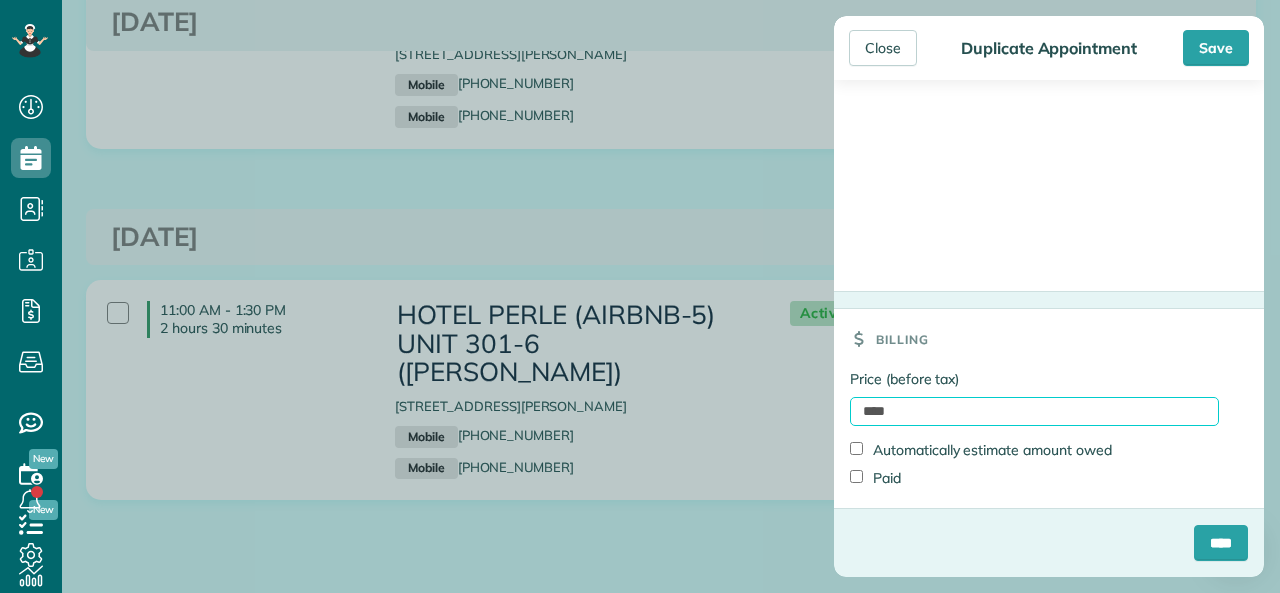 type on "*******" 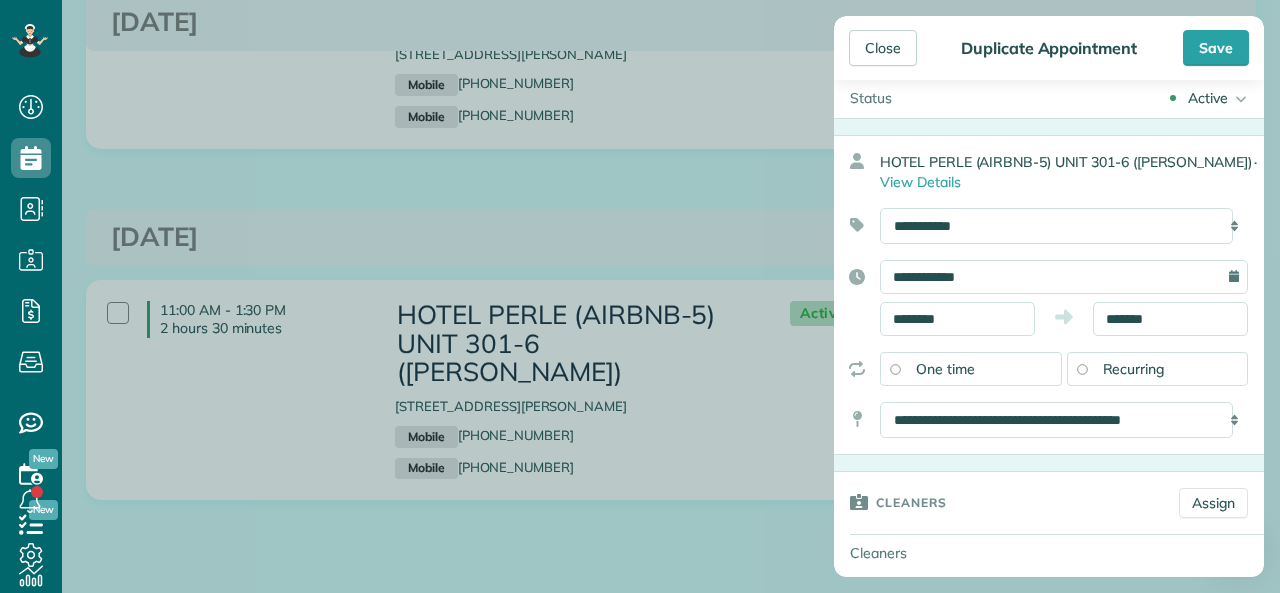 scroll, scrollTop: 0, scrollLeft: 0, axis: both 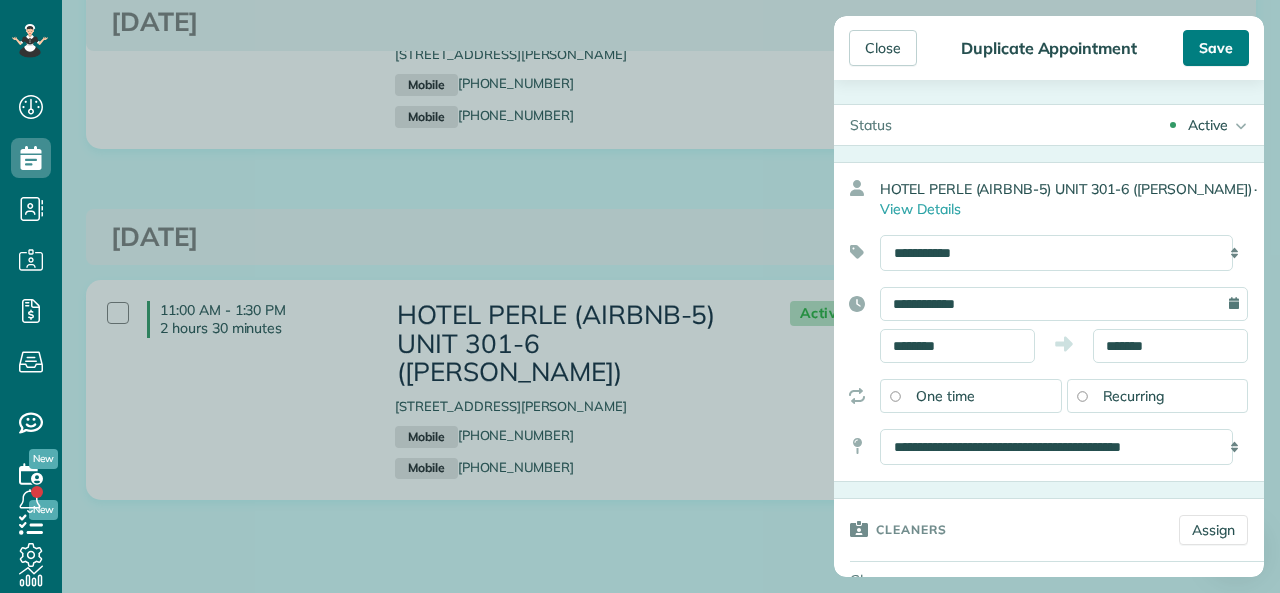 click on "Save" at bounding box center [1216, 48] 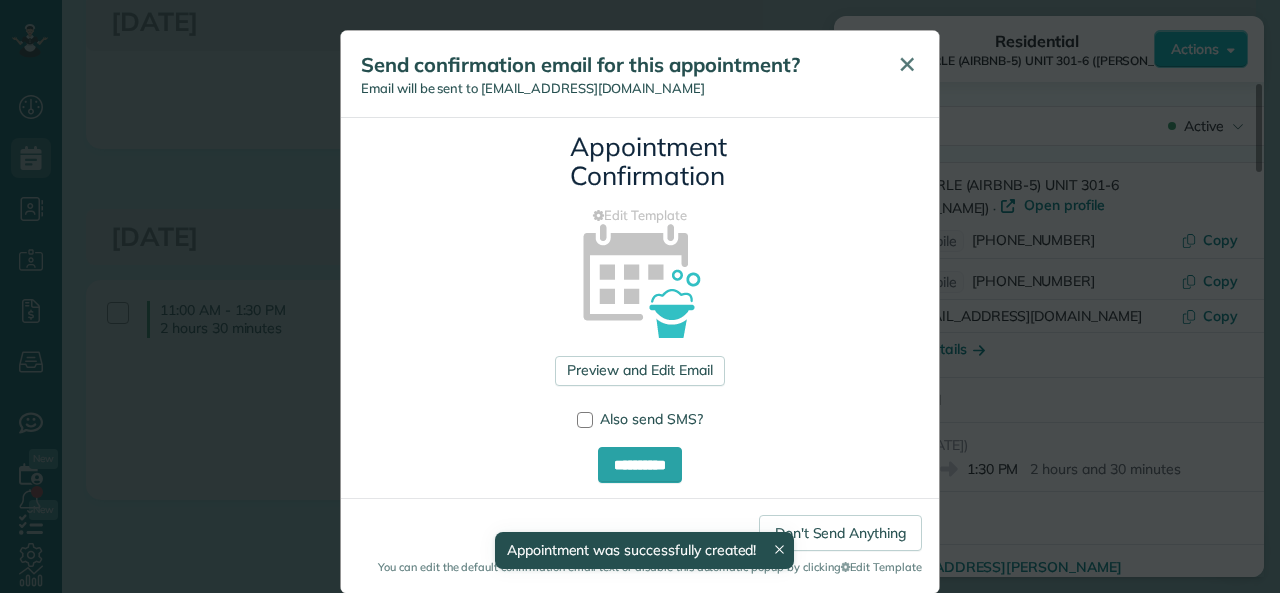 click on "✕" at bounding box center [907, 65] 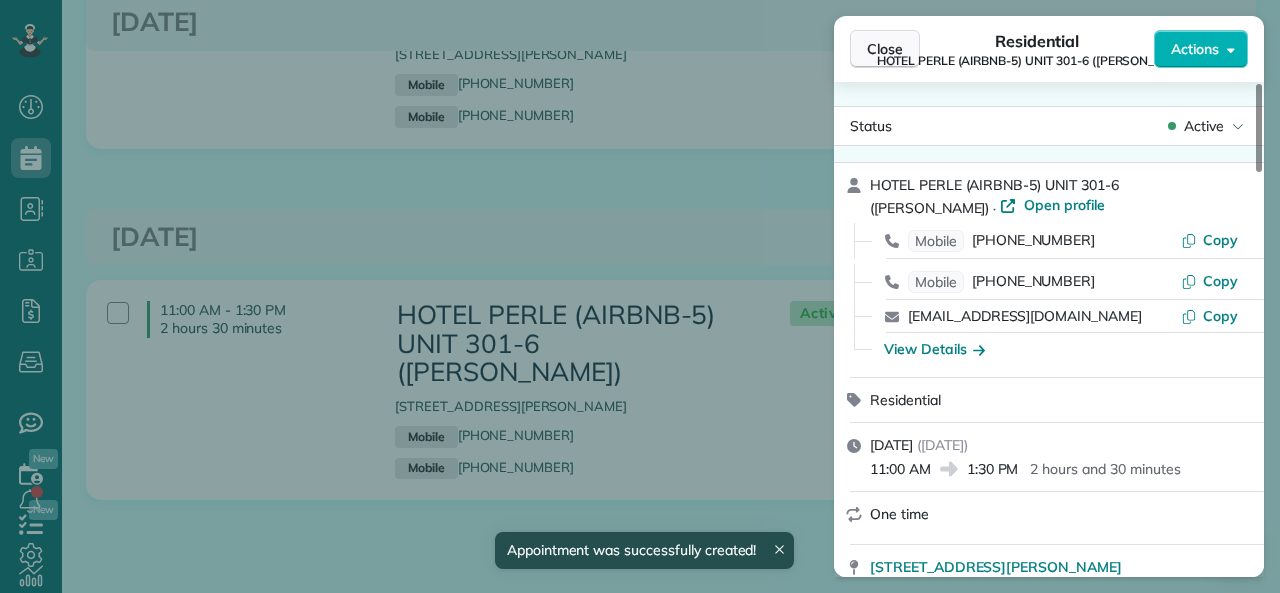 click on "Close" at bounding box center (885, 49) 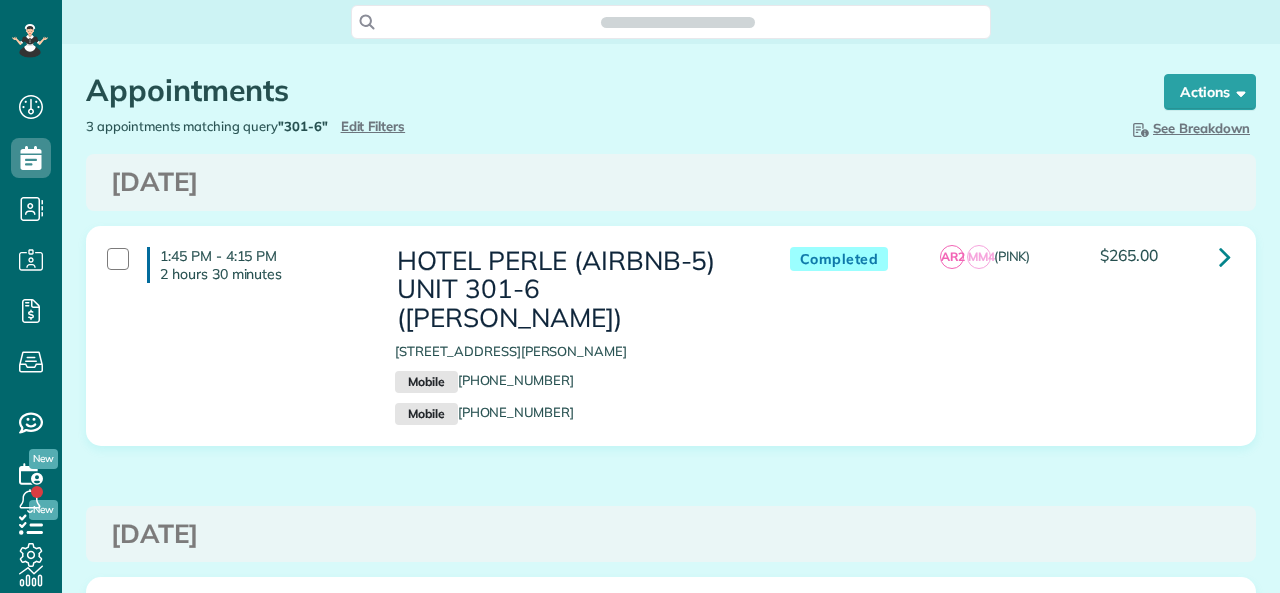 scroll, scrollTop: 0, scrollLeft: 0, axis: both 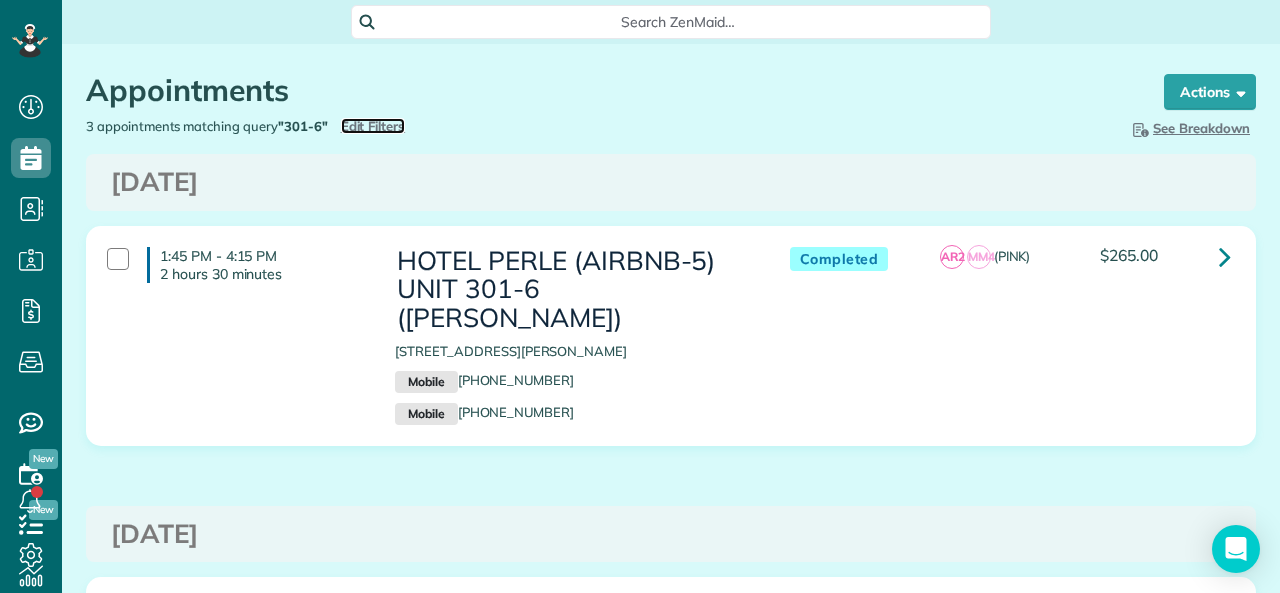 click on "Edit Filters" at bounding box center (373, 126) 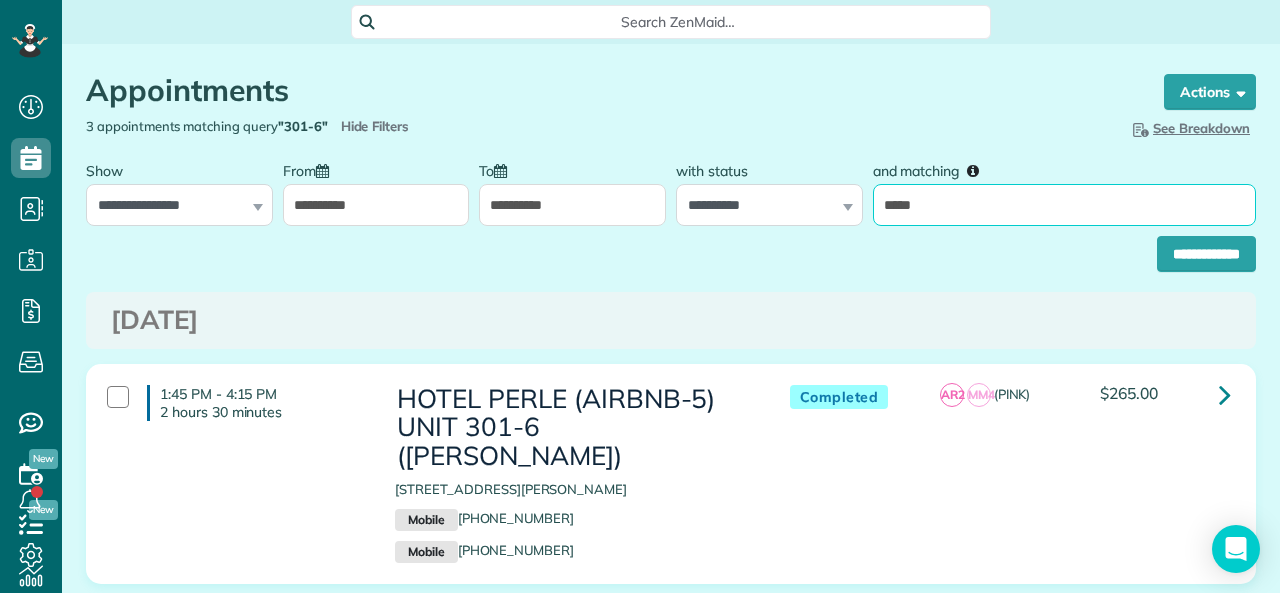 click on "*****" at bounding box center [1064, 205] 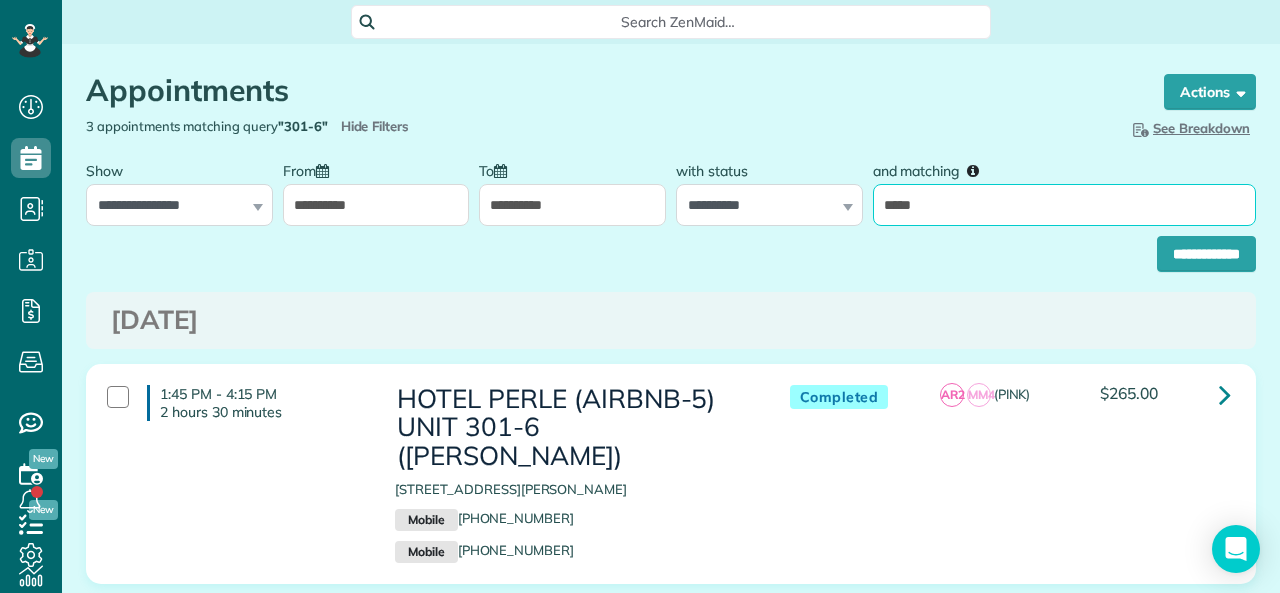 click on "*****" at bounding box center (1064, 205) 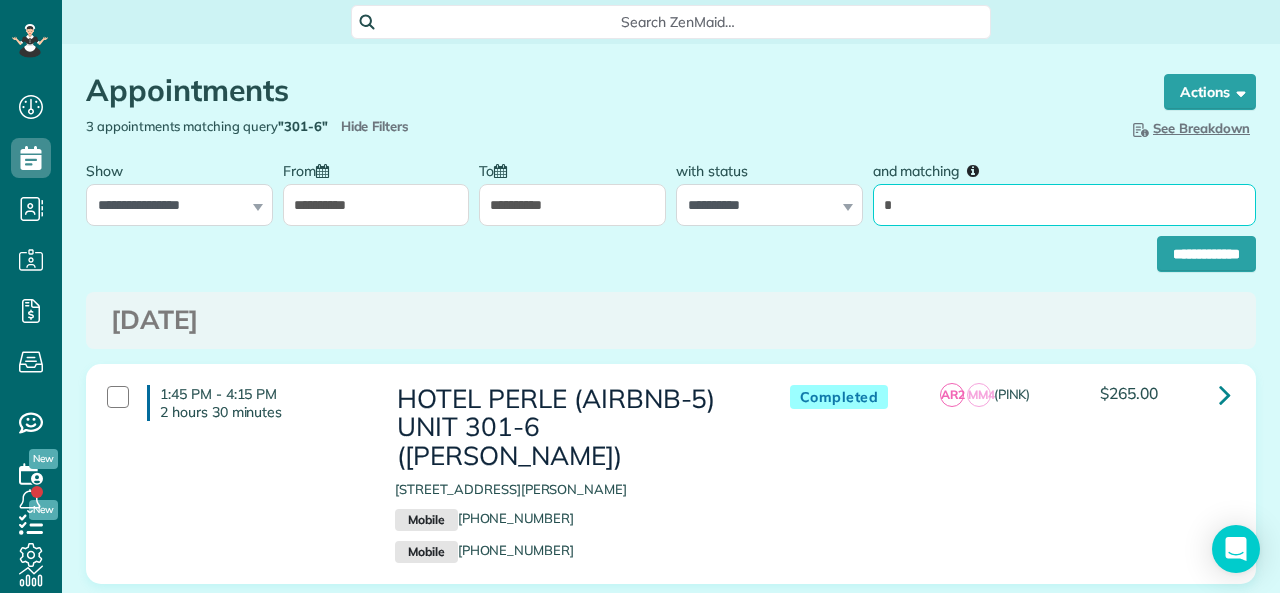 type on "**********" 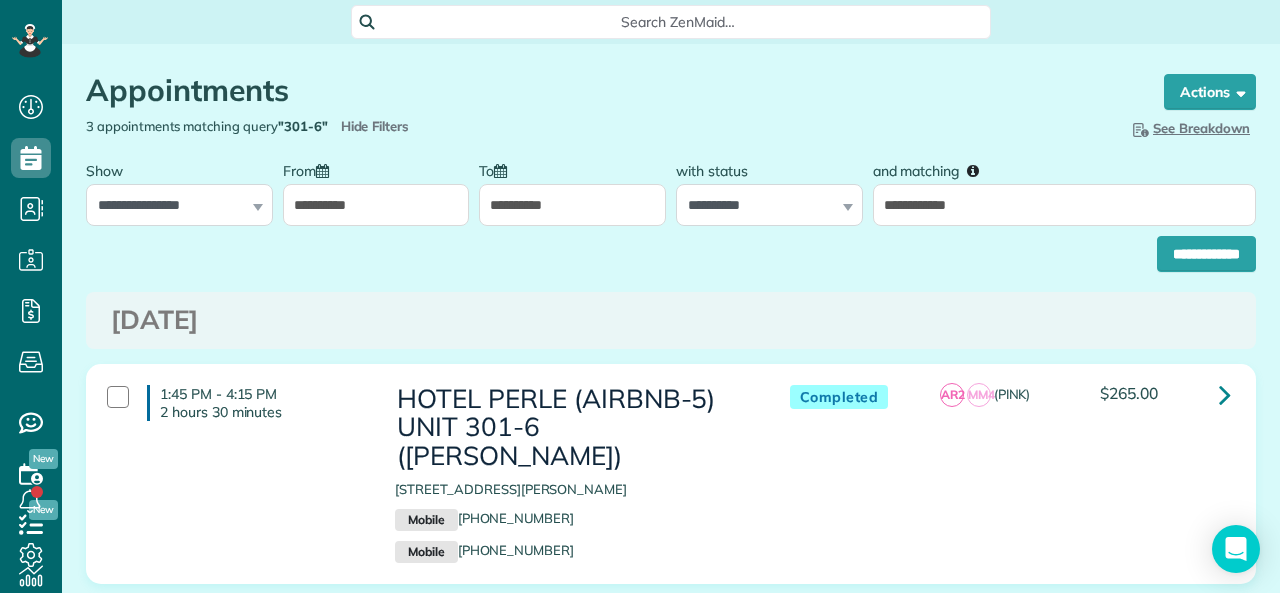 click at bounding box center [322, 171] 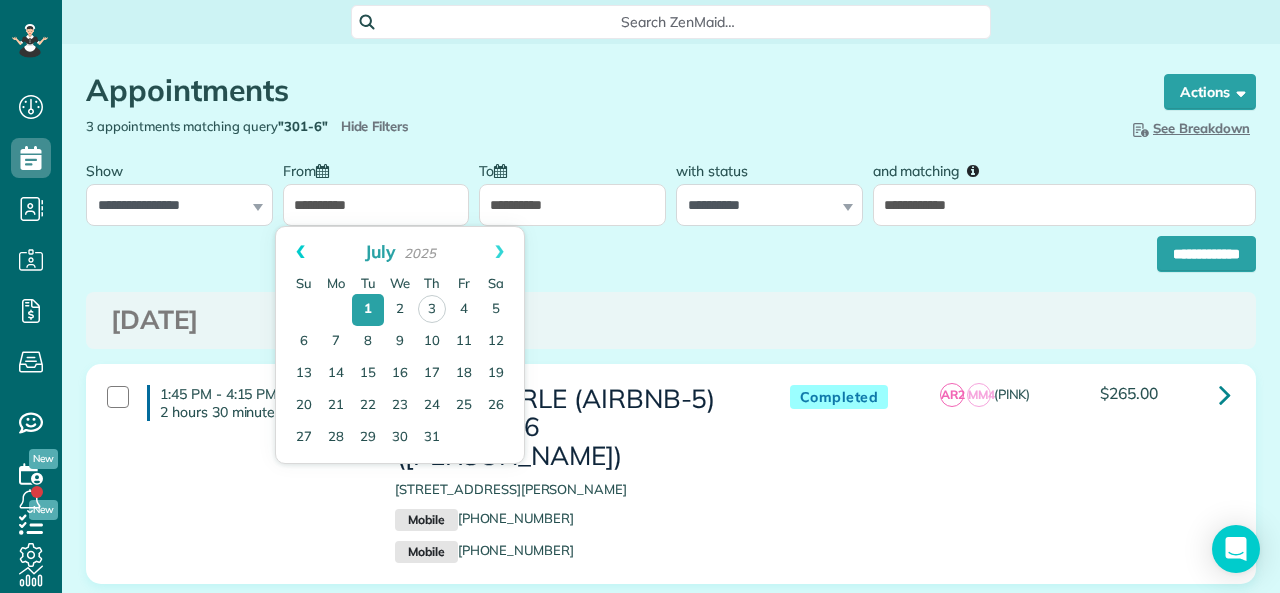 click on "Prev" at bounding box center (300, 252) 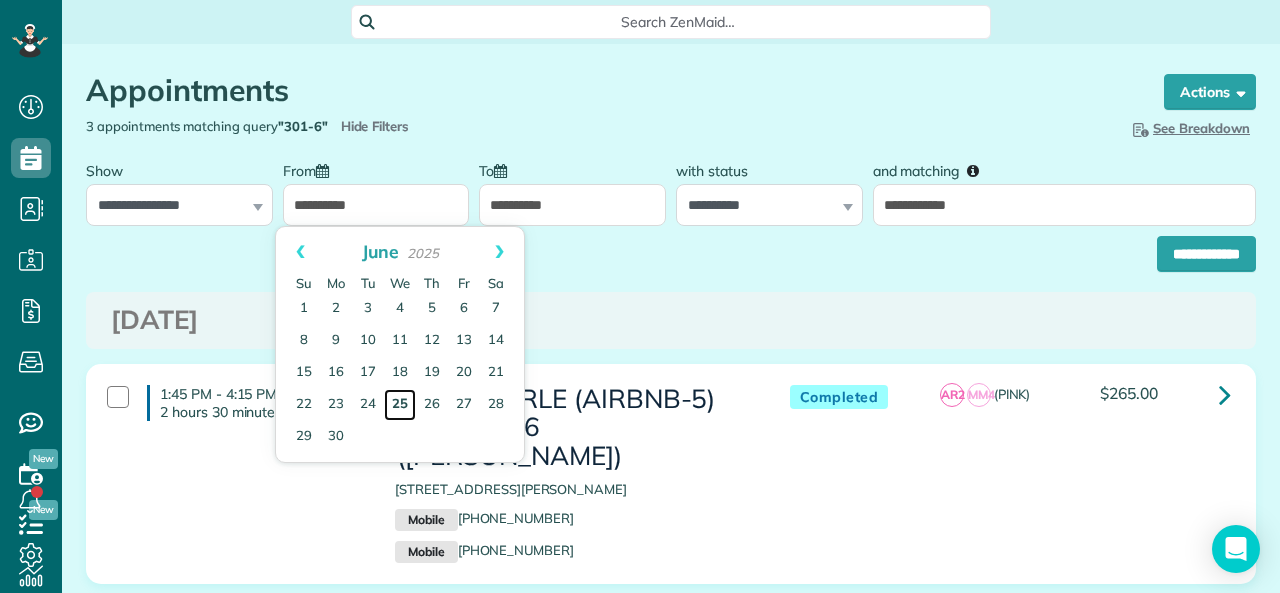 click on "25" at bounding box center [400, 405] 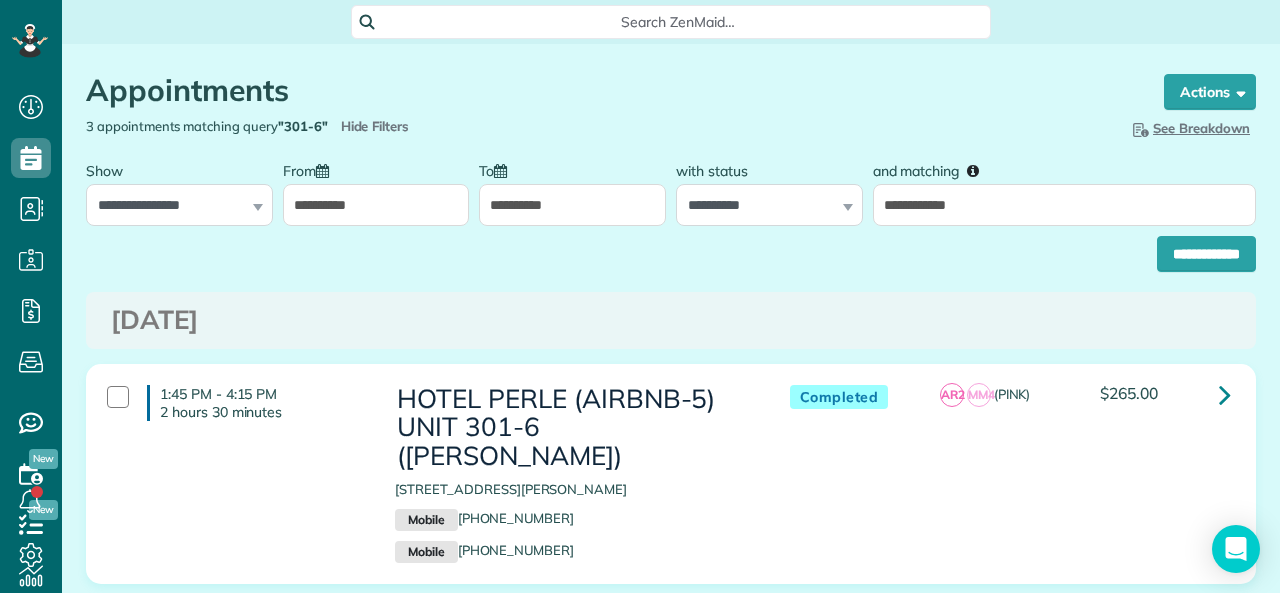 click on "To" at bounding box center [498, 169] 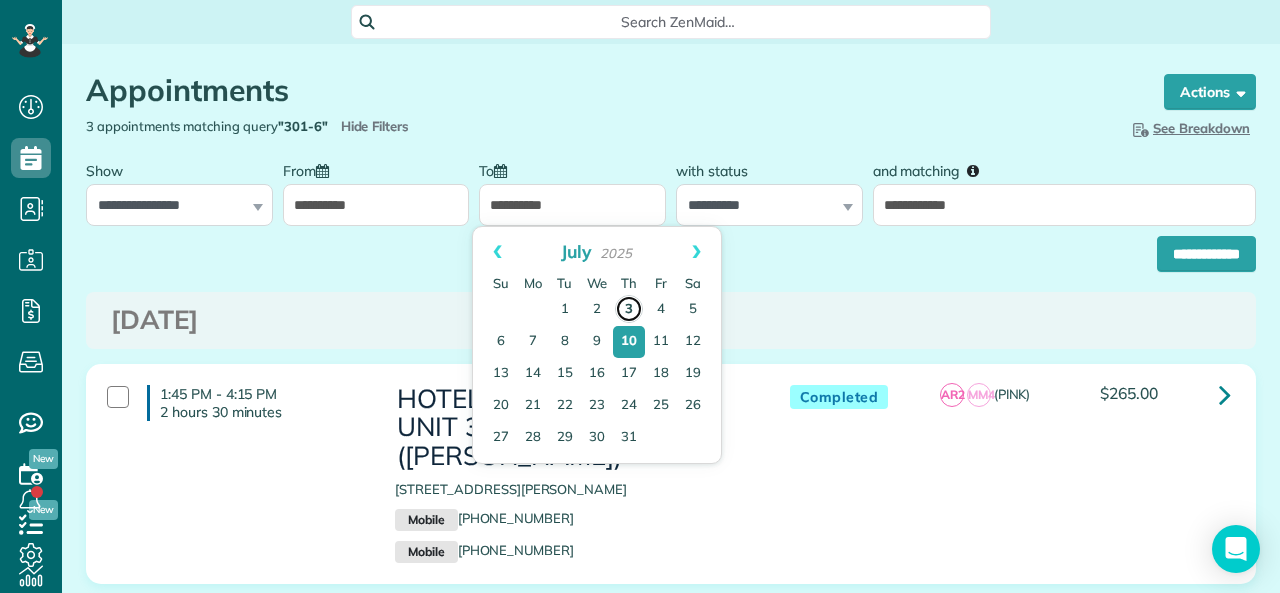 click on "3" at bounding box center (629, 309) 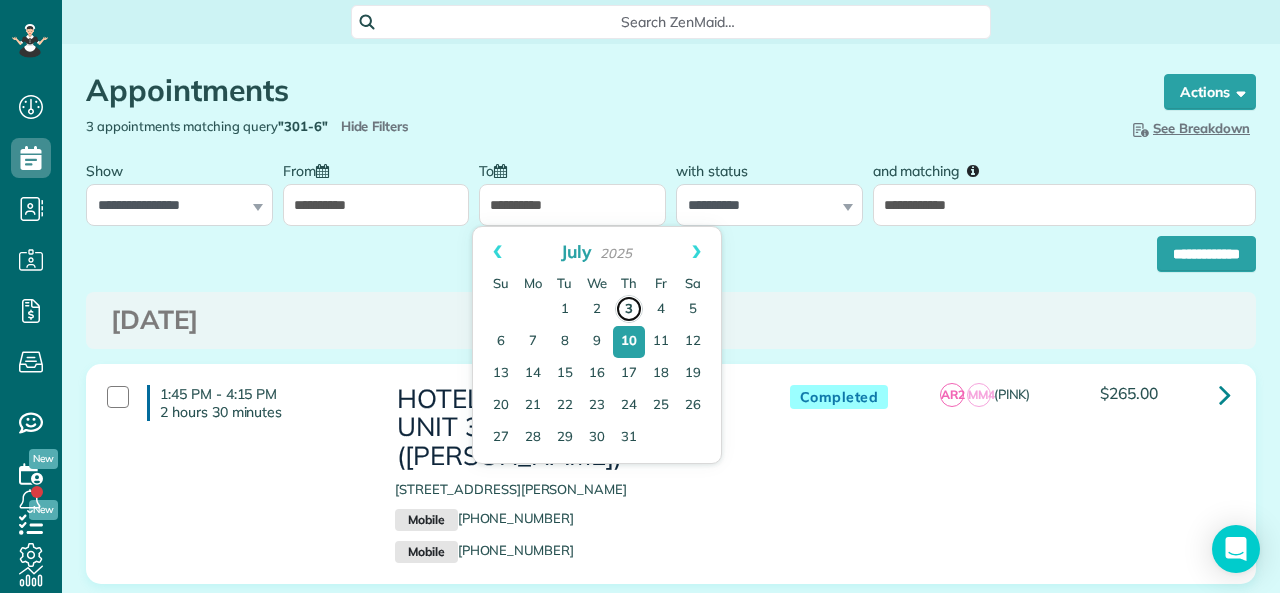 type on "**********" 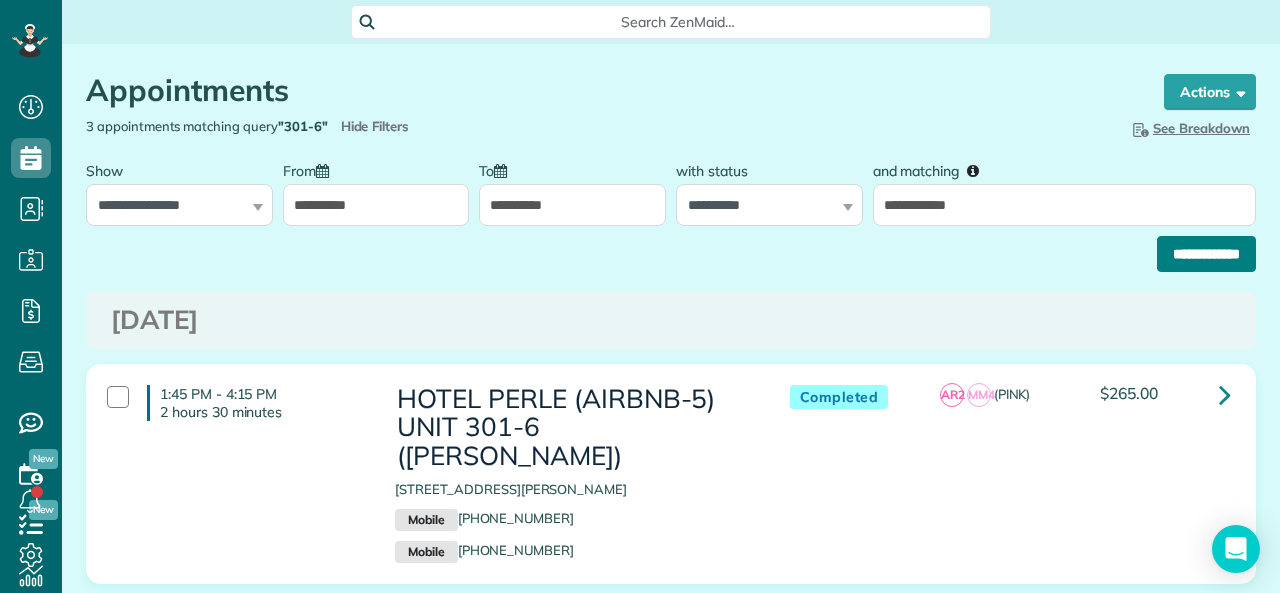 click on "**********" 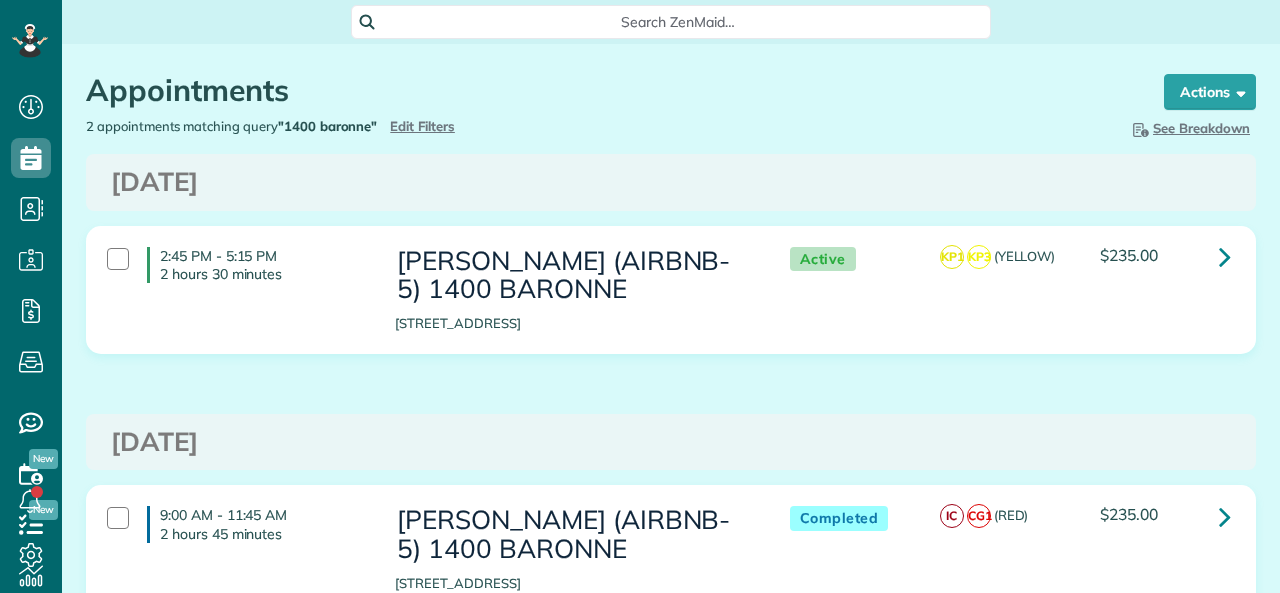 scroll, scrollTop: 0, scrollLeft: 0, axis: both 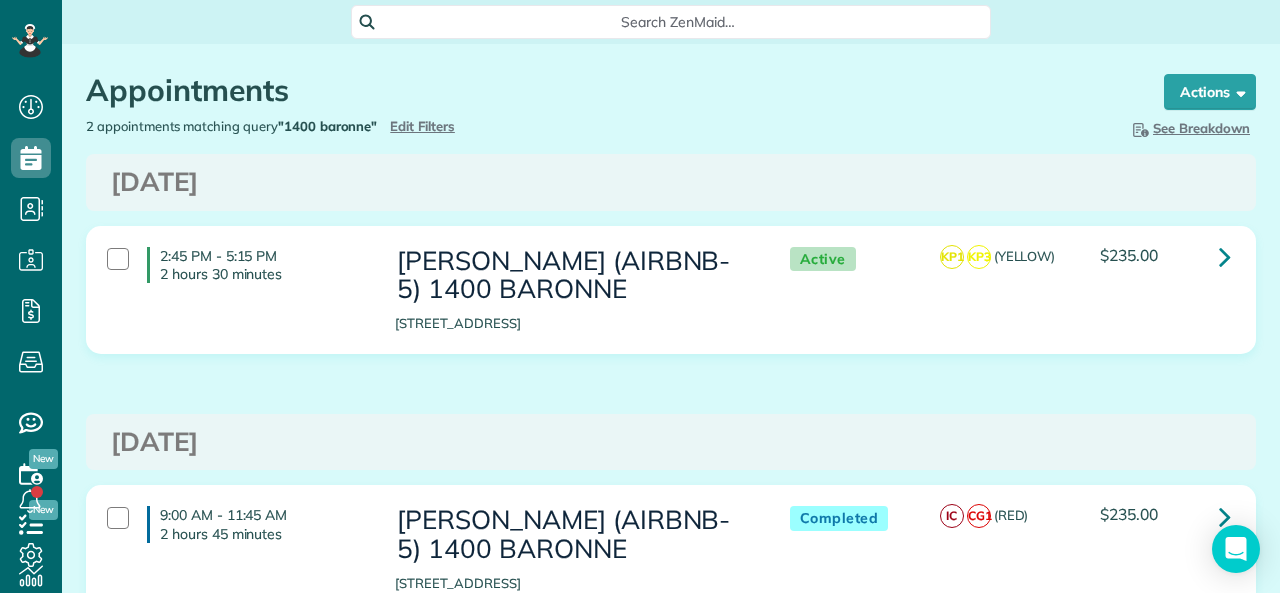 click on "2 appointments
matching query  "1400 baronne"
Hide Filters
Edit Filters" at bounding box center [371, 126] 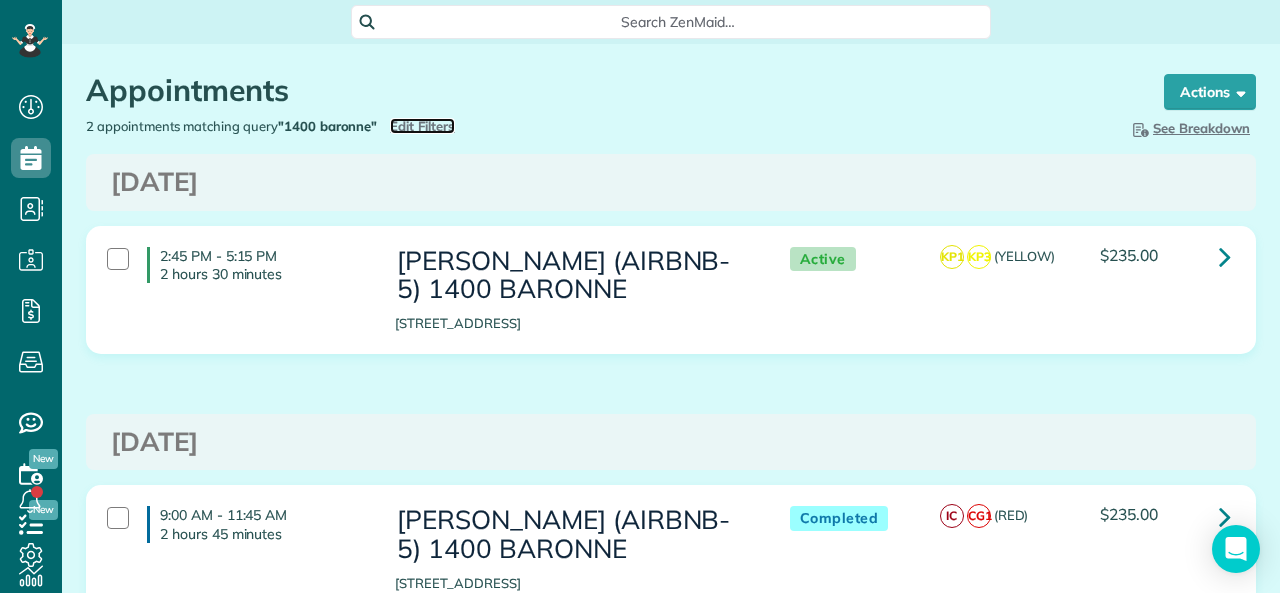click on "Edit Filters" at bounding box center (422, 126) 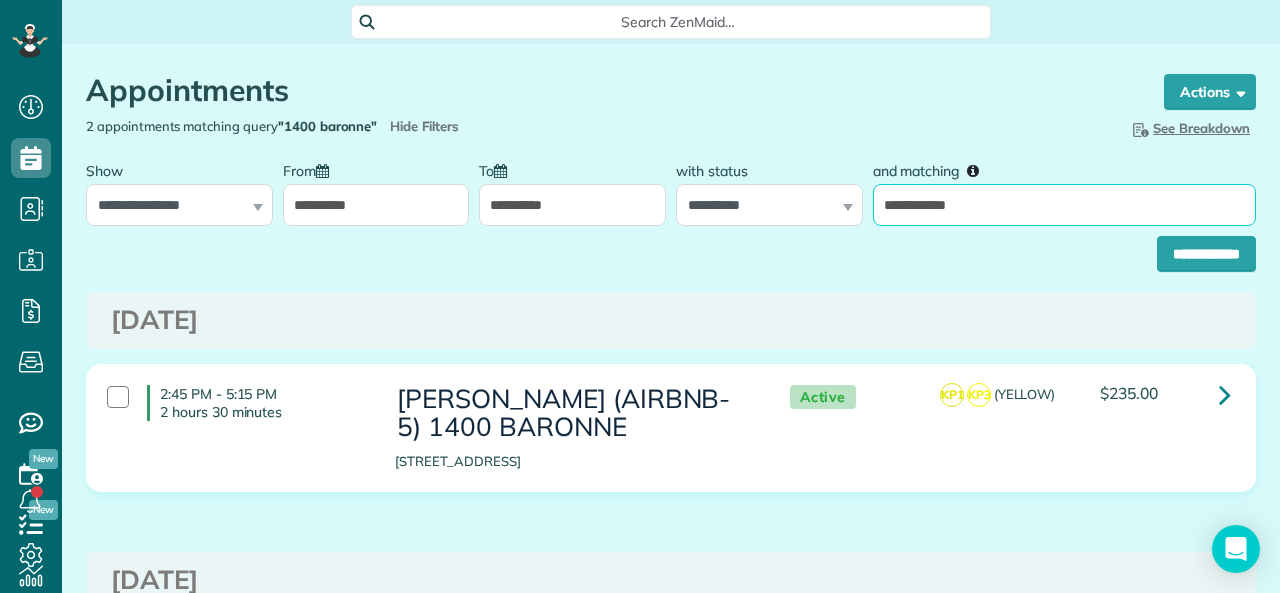 click on "**********" at bounding box center (1064, 205) 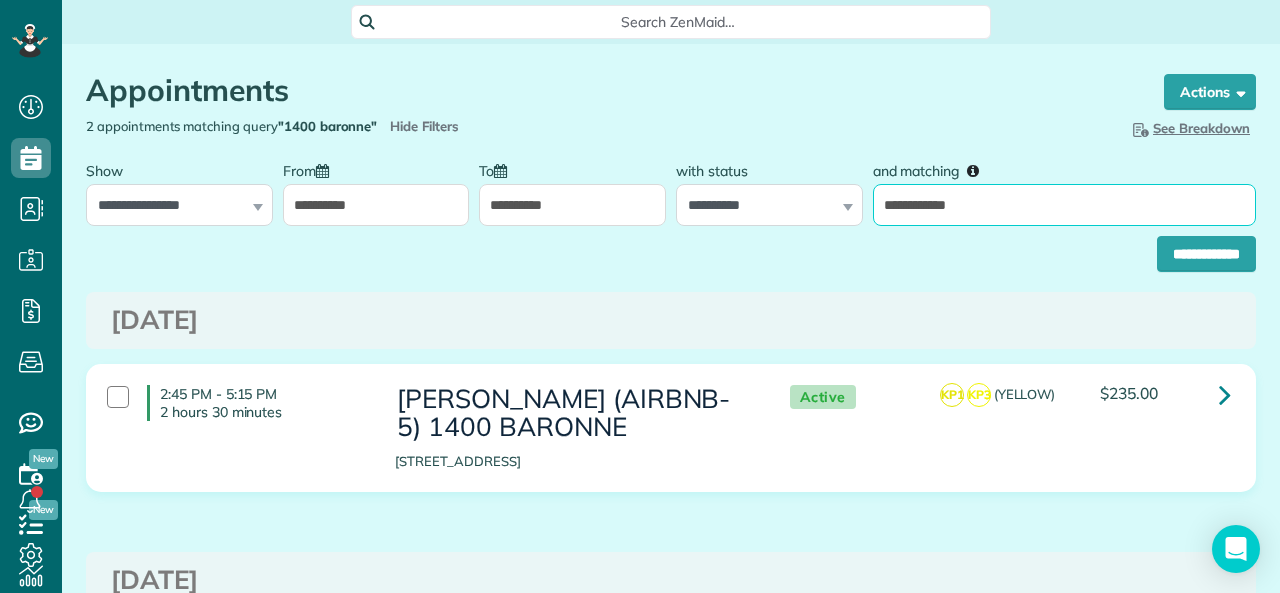type on "**********" 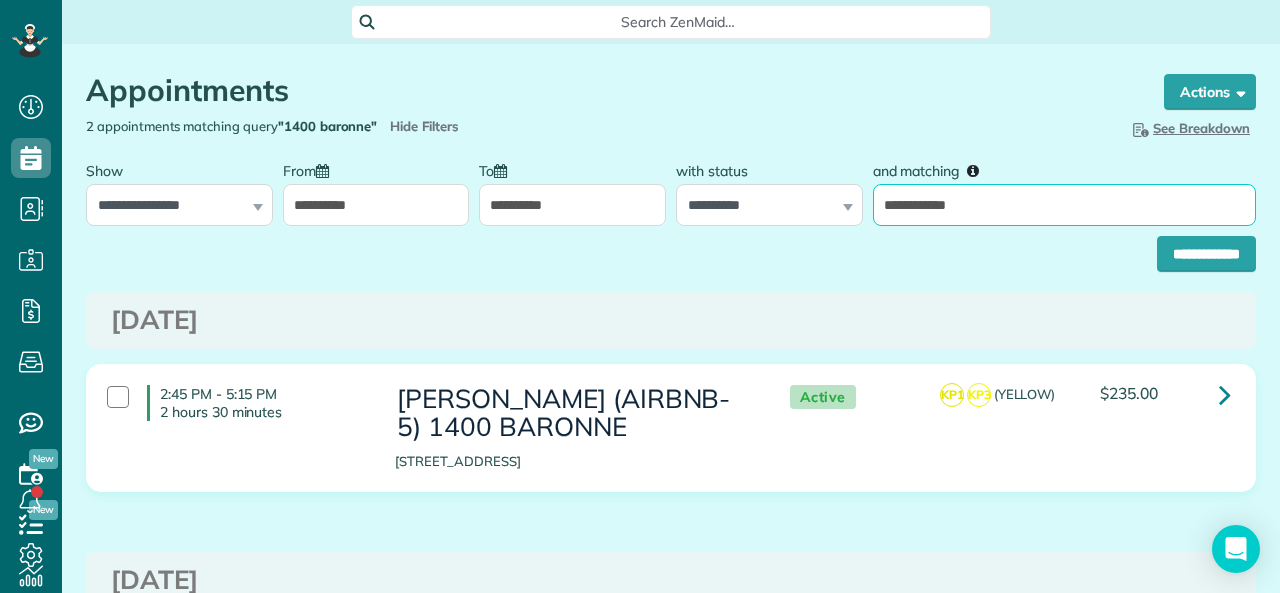 click on "**********" at bounding box center (1206, 254) 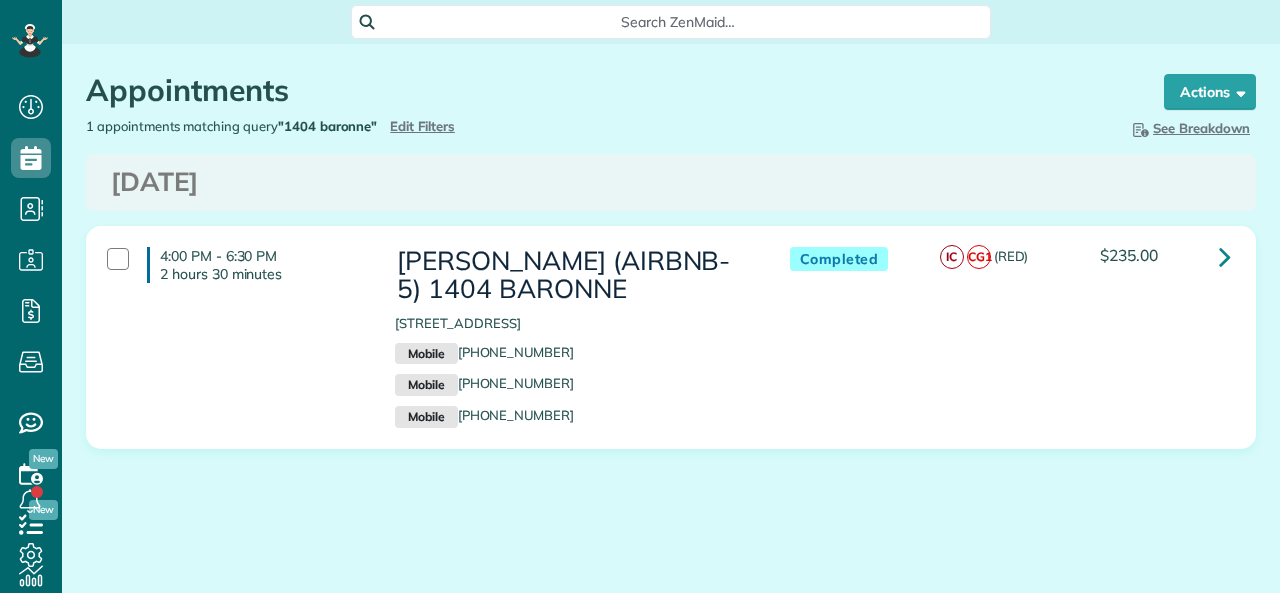scroll, scrollTop: 0, scrollLeft: 0, axis: both 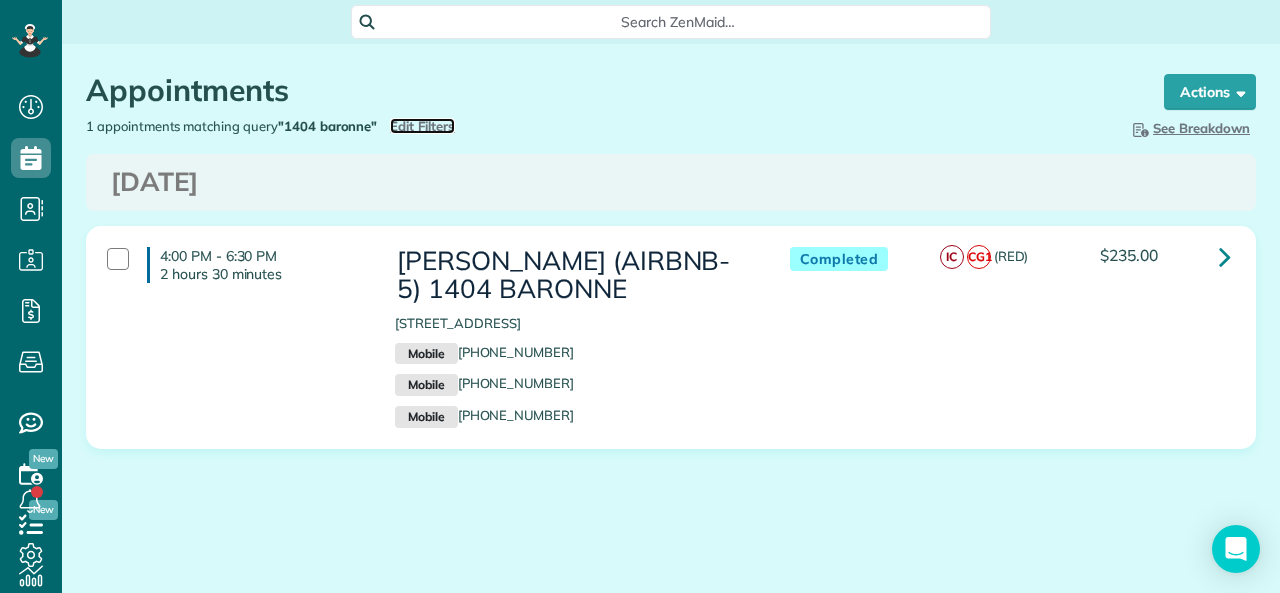 click on "Edit Filters" at bounding box center (422, 126) 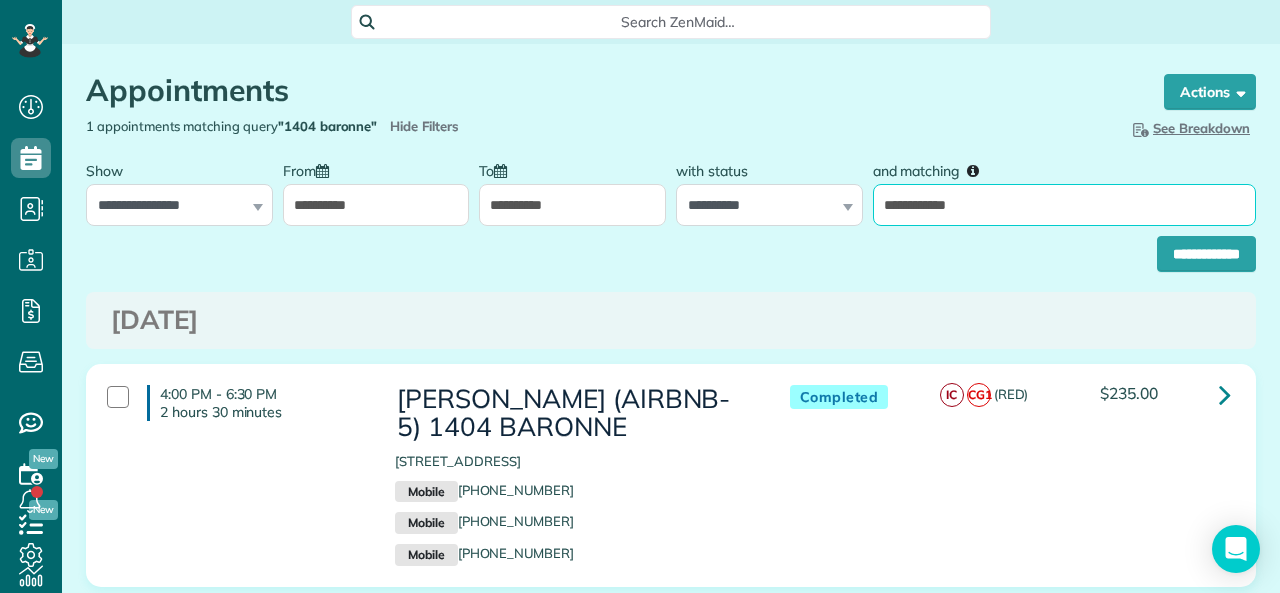 click on "**********" at bounding box center [1064, 205] 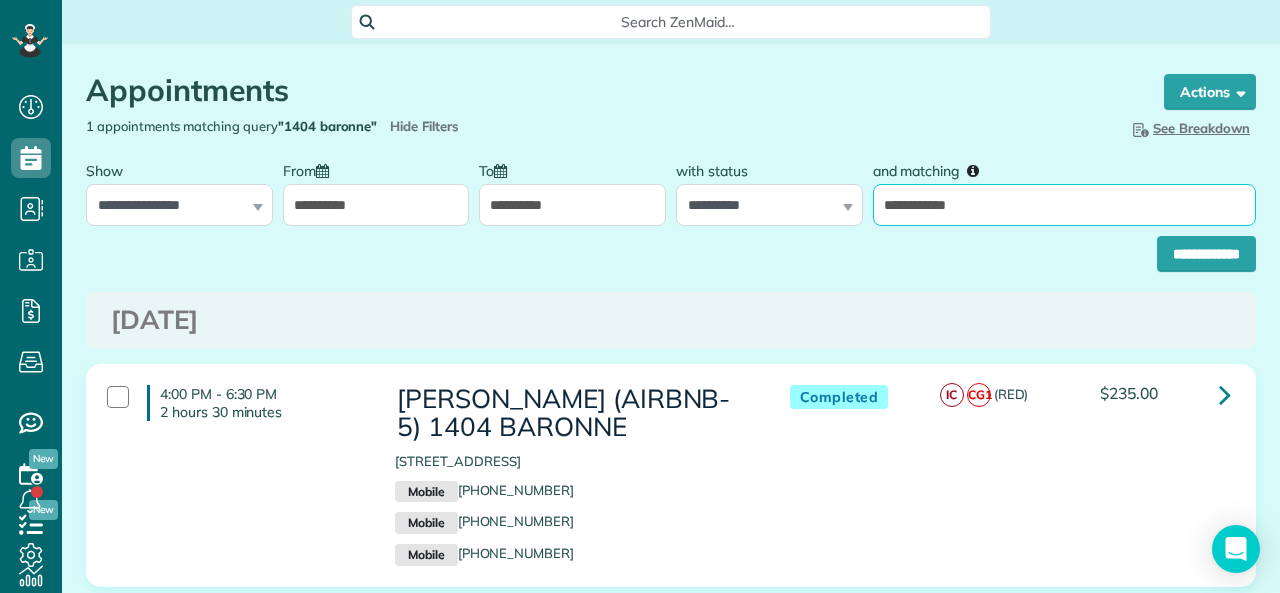 type on "**********" 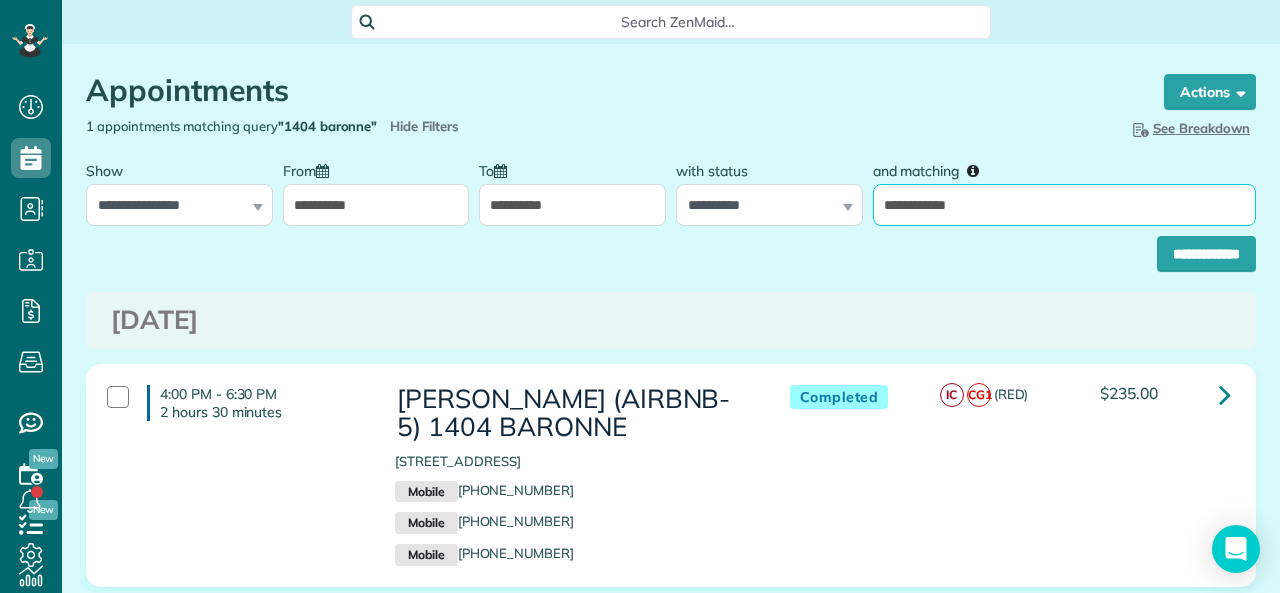 click on "**********" at bounding box center [1206, 254] 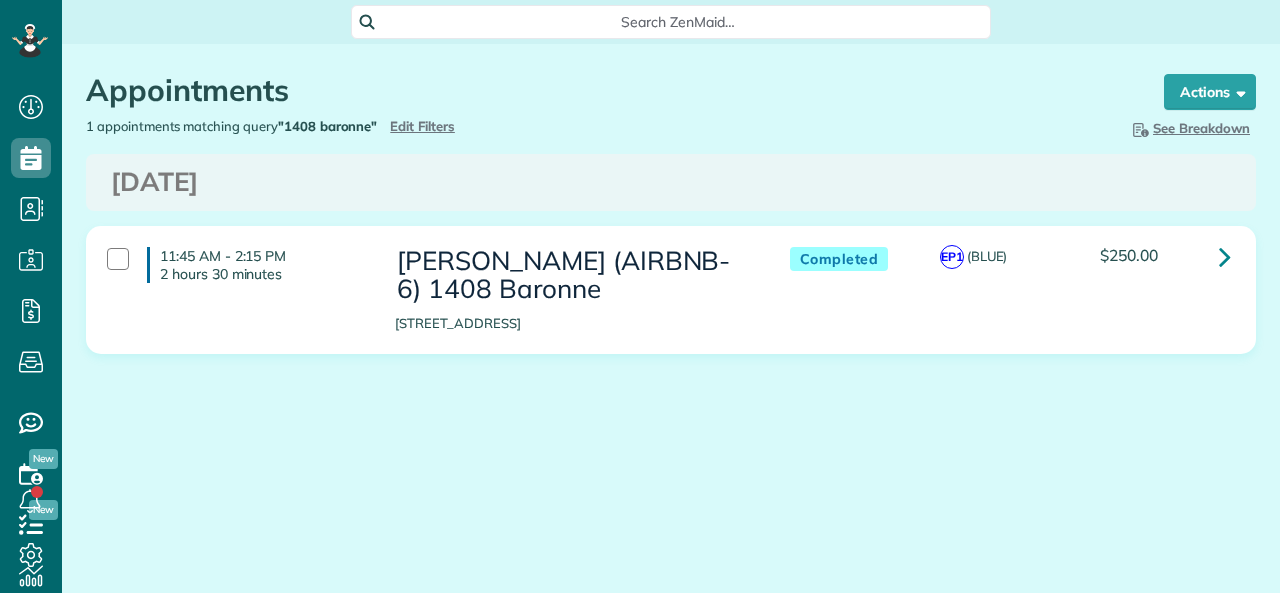 scroll, scrollTop: 0, scrollLeft: 0, axis: both 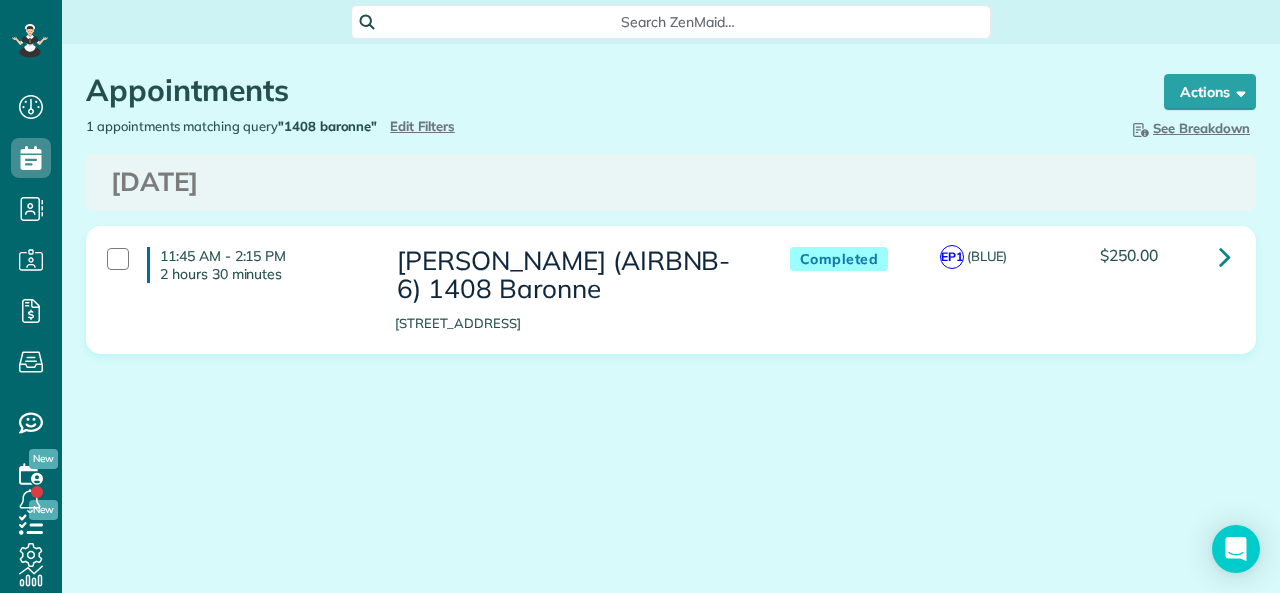 click on "1 appointments
matching query  "1408 baronne"
Hide Filters
Edit Filters" at bounding box center [371, 126] 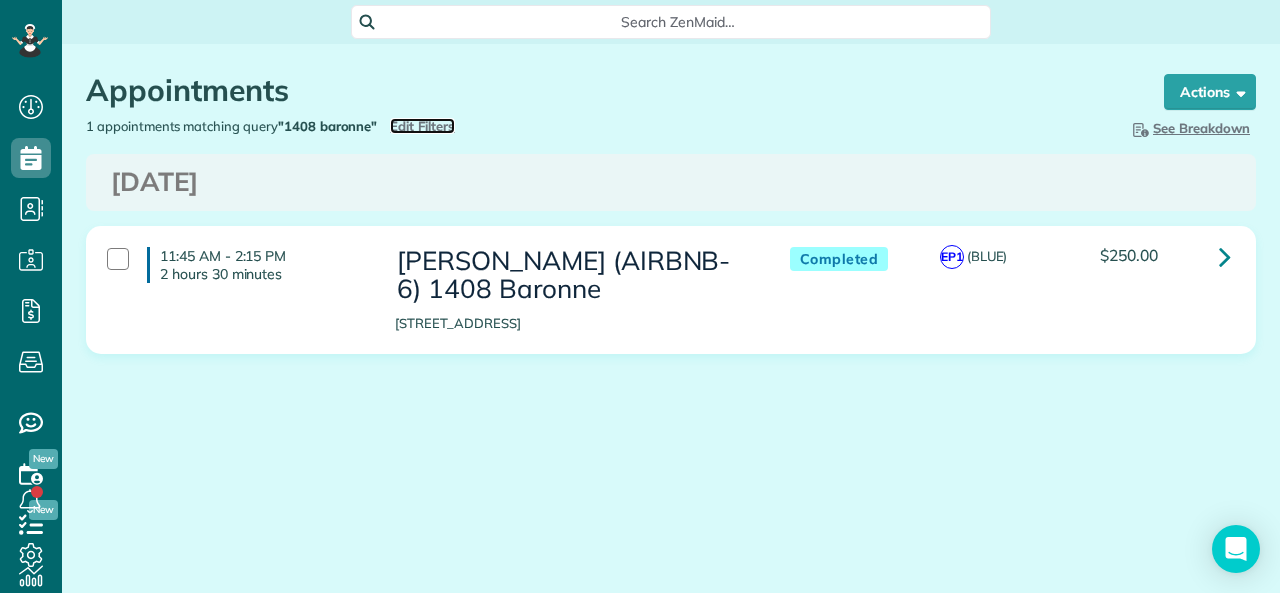 click on "Edit Filters" at bounding box center (422, 126) 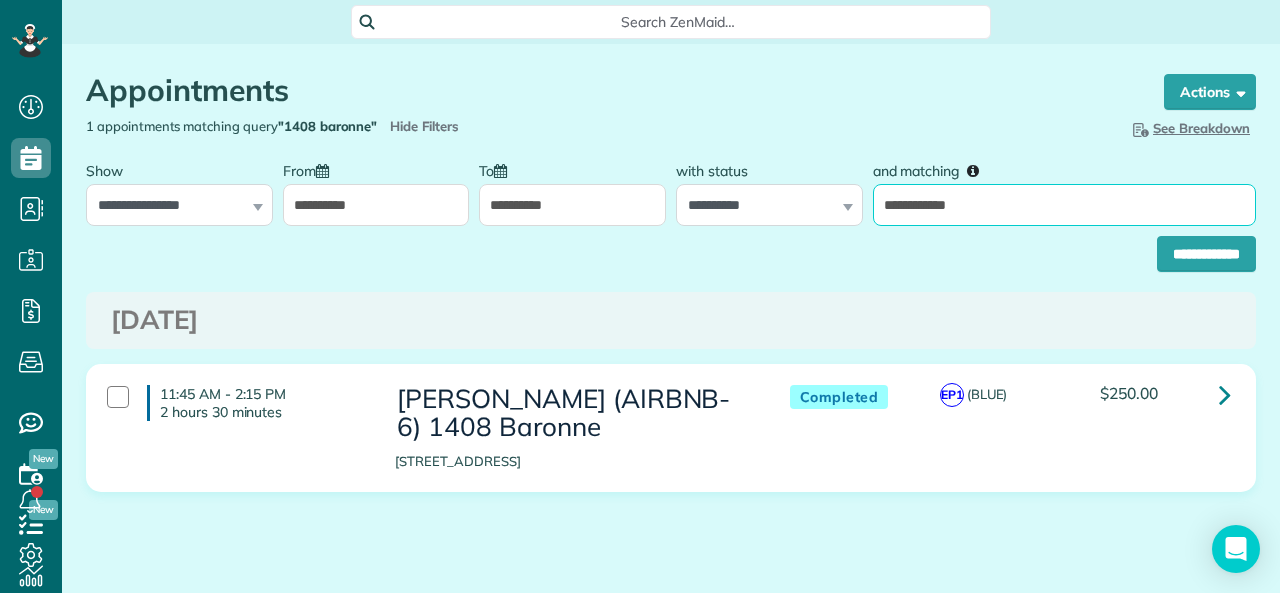 drag, startPoint x: 985, startPoint y: 213, endPoint x: 782, endPoint y: 196, distance: 203.71059 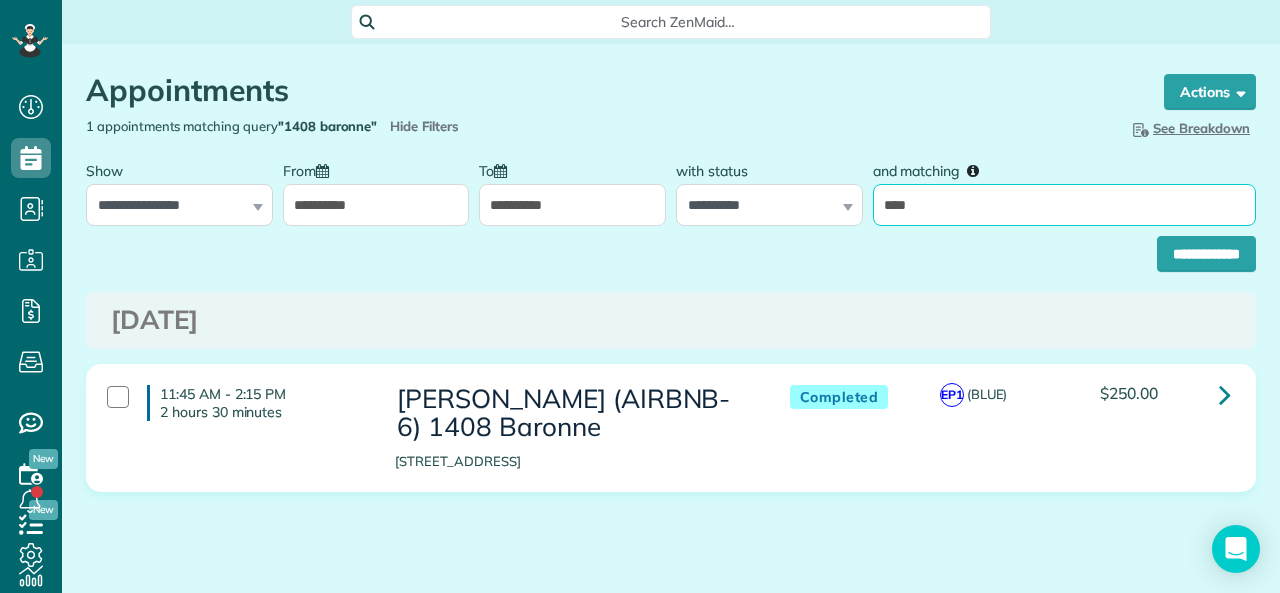 type on "**********" 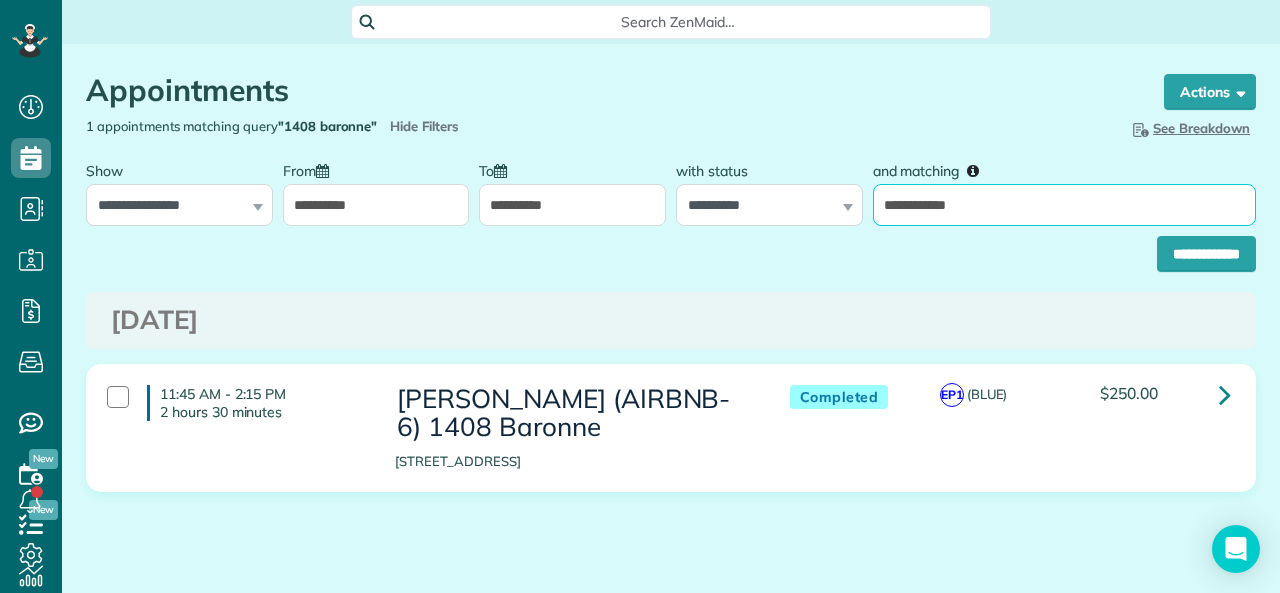 click on "**********" at bounding box center (1206, 254) 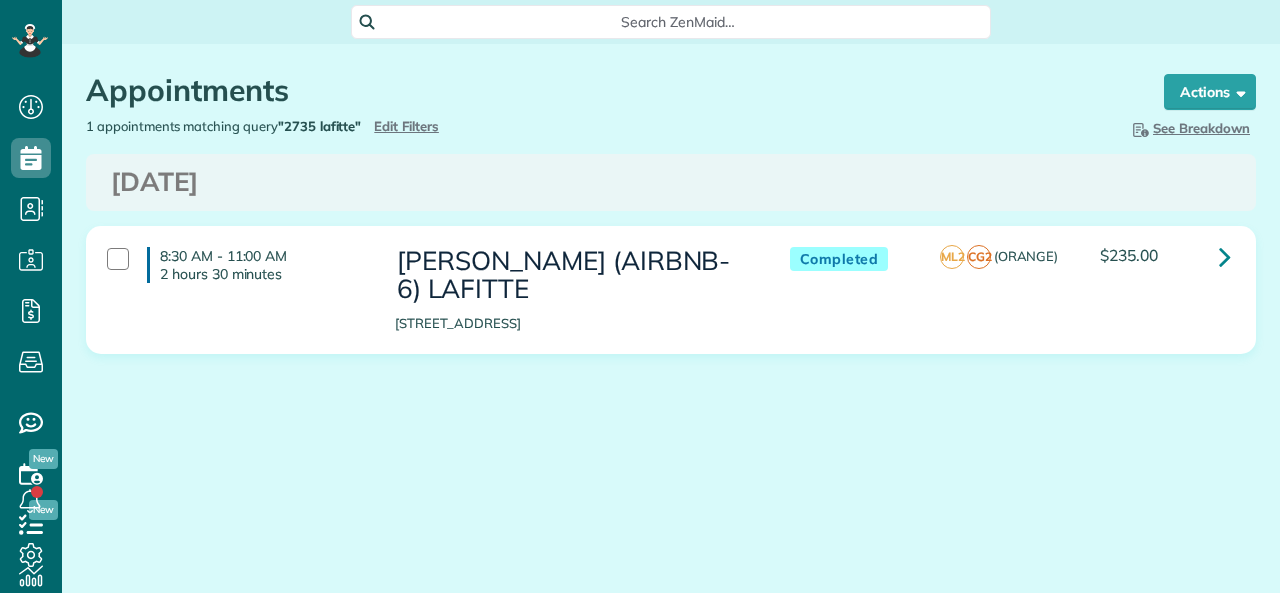 scroll, scrollTop: 0, scrollLeft: 0, axis: both 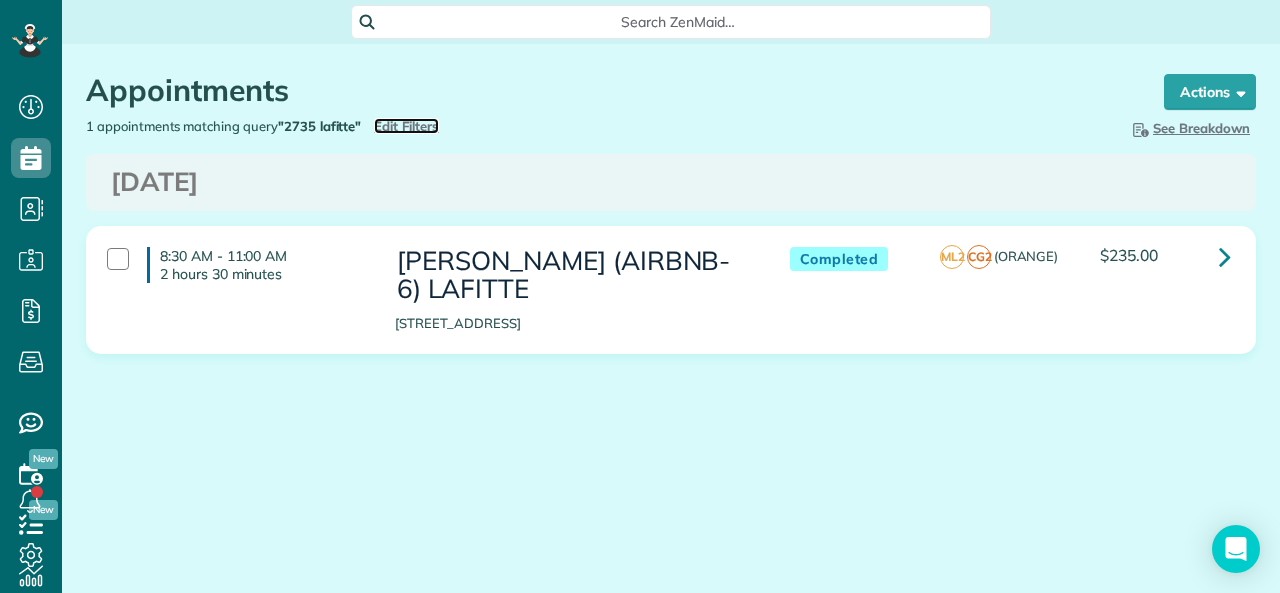 click on "Edit Filters" at bounding box center [406, 126] 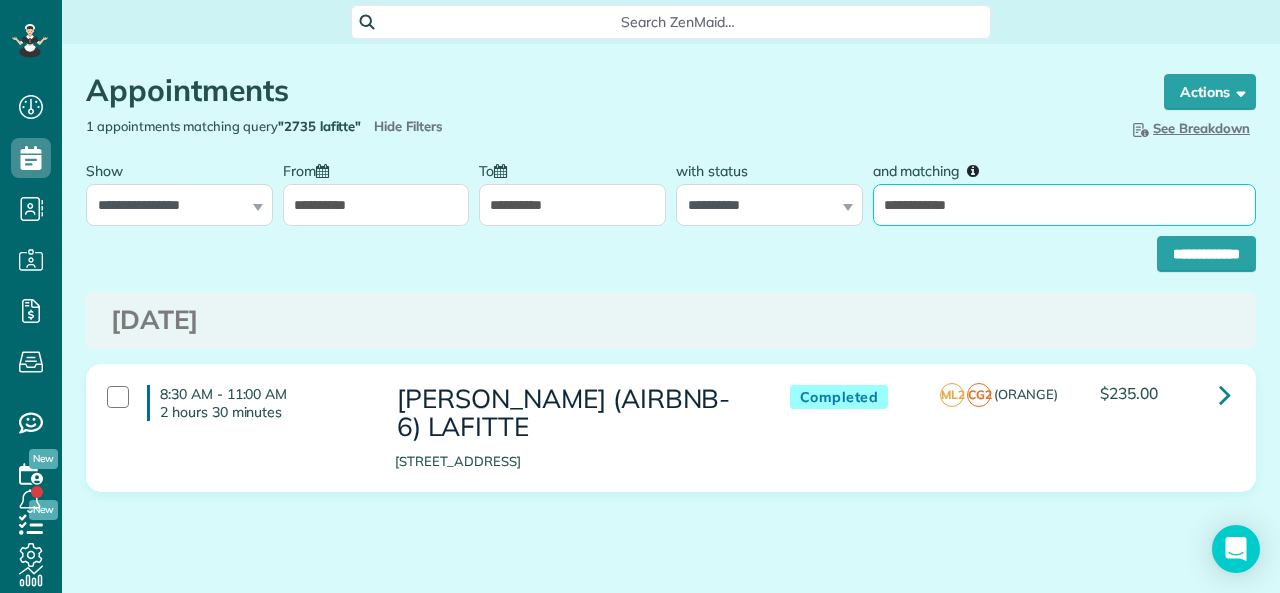 click on "**********" at bounding box center (1064, 205) 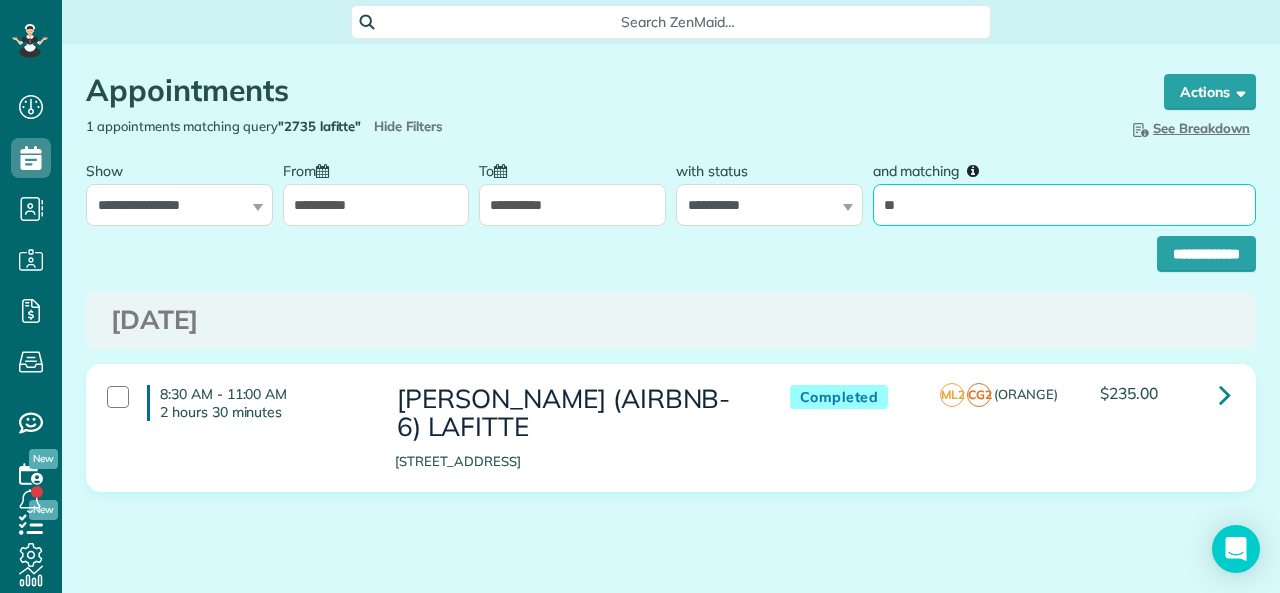 type on "**" 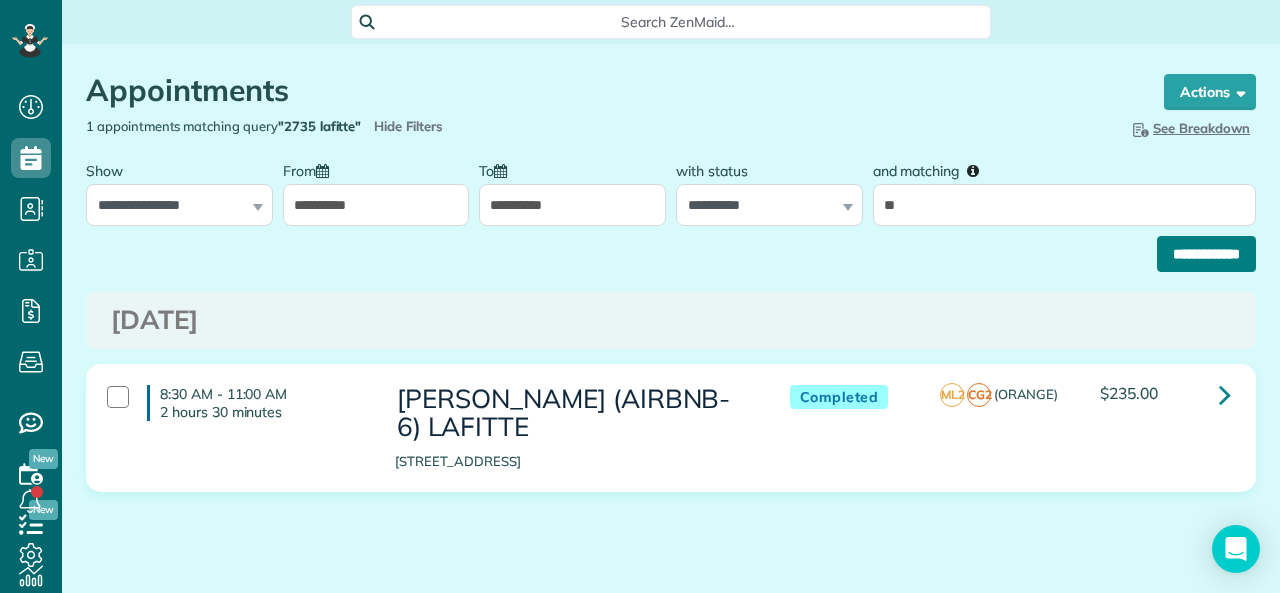 click on "**********" at bounding box center [1206, 254] 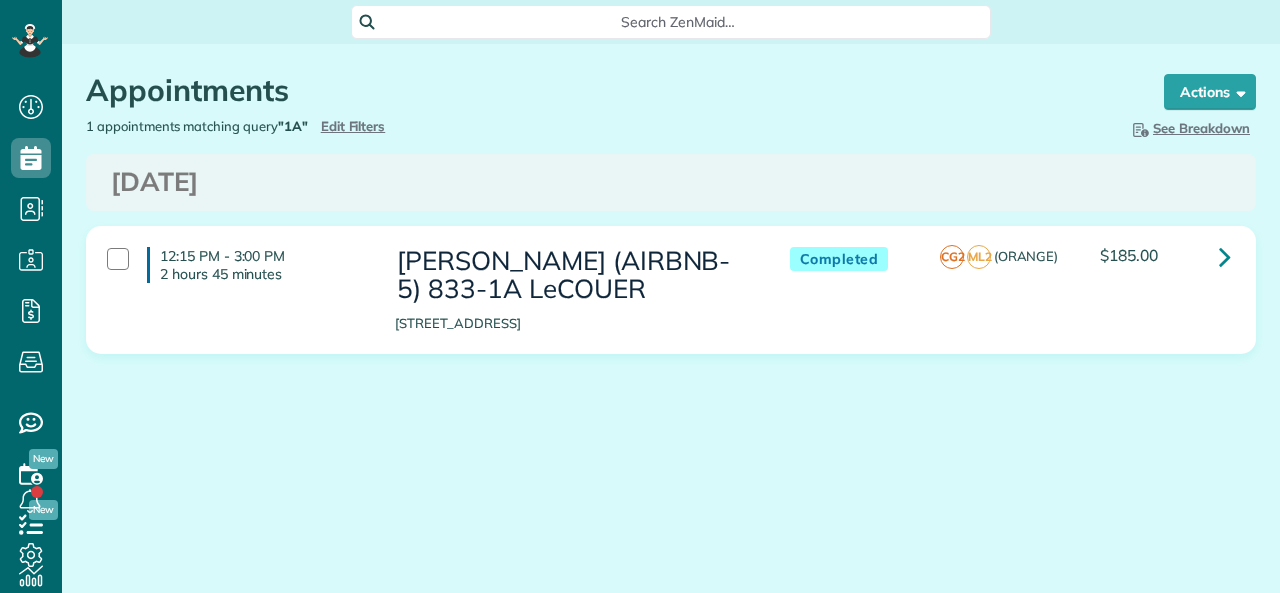 scroll, scrollTop: 0, scrollLeft: 0, axis: both 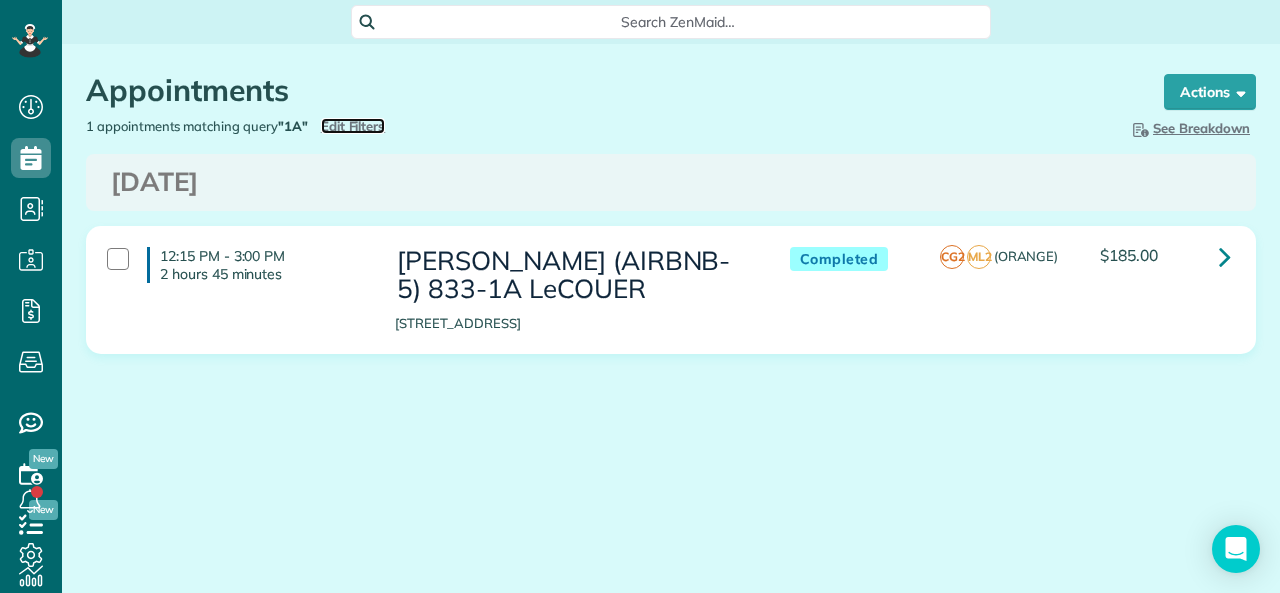 click on "Edit Filters" at bounding box center [353, 126] 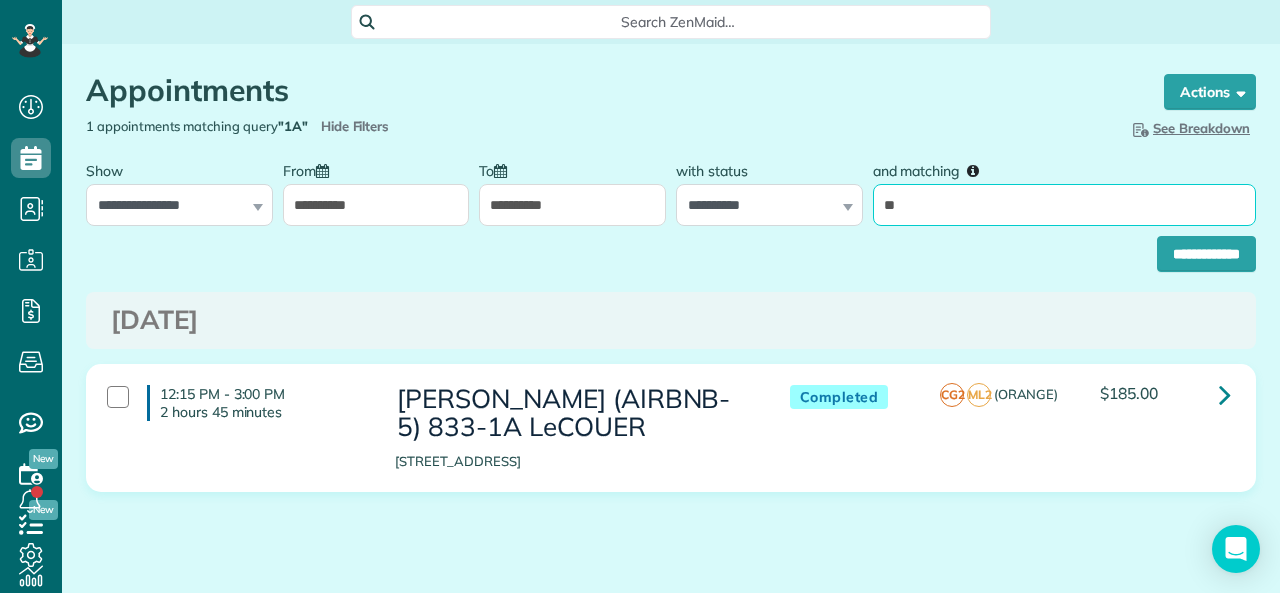 drag, startPoint x: 883, startPoint y: 203, endPoint x: 870, endPoint y: 204, distance: 13.038404 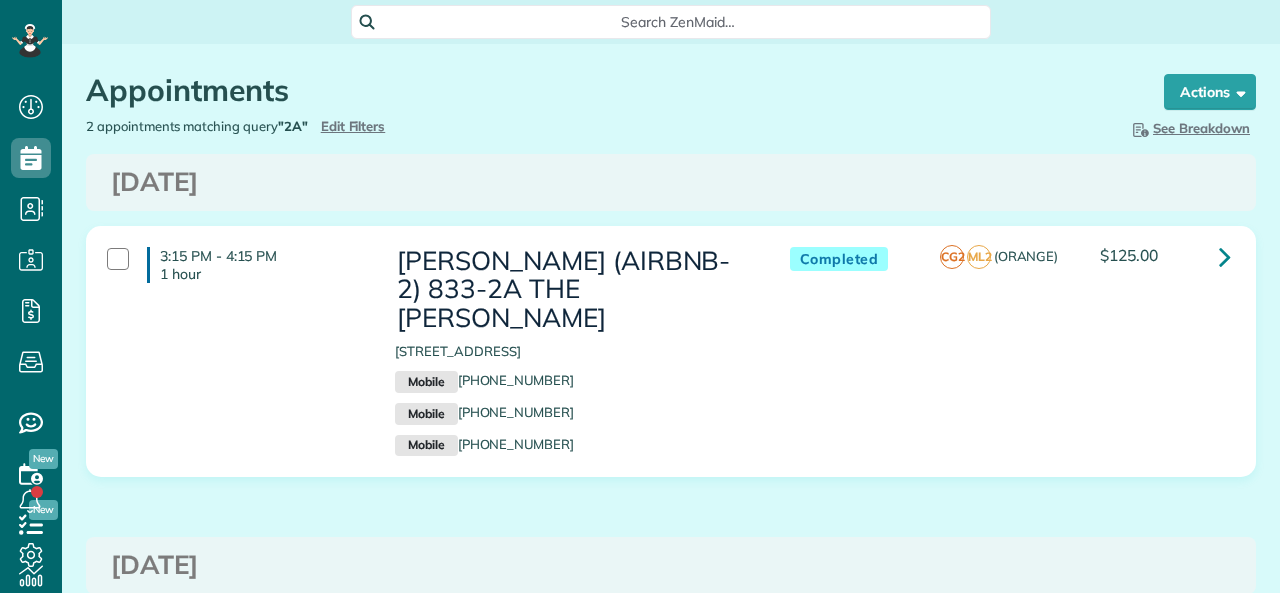 scroll, scrollTop: 0, scrollLeft: 0, axis: both 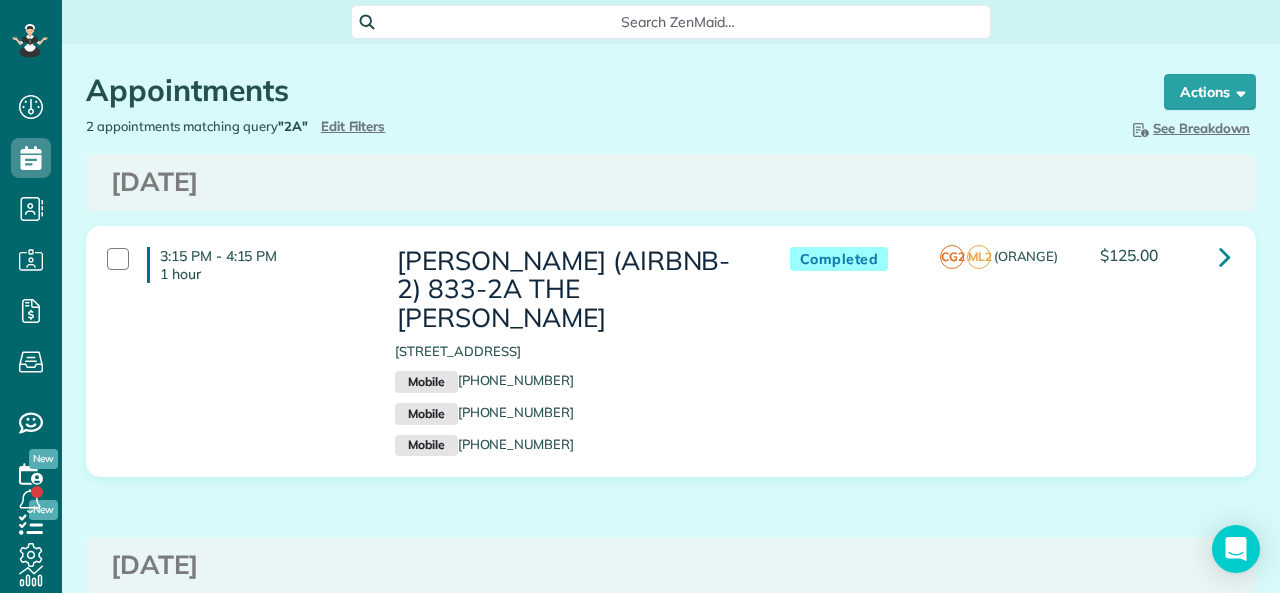 click on "2 appointments
matching query  "2A"
Hide Filters
Edit Filters" at bounding box center [371, 126] 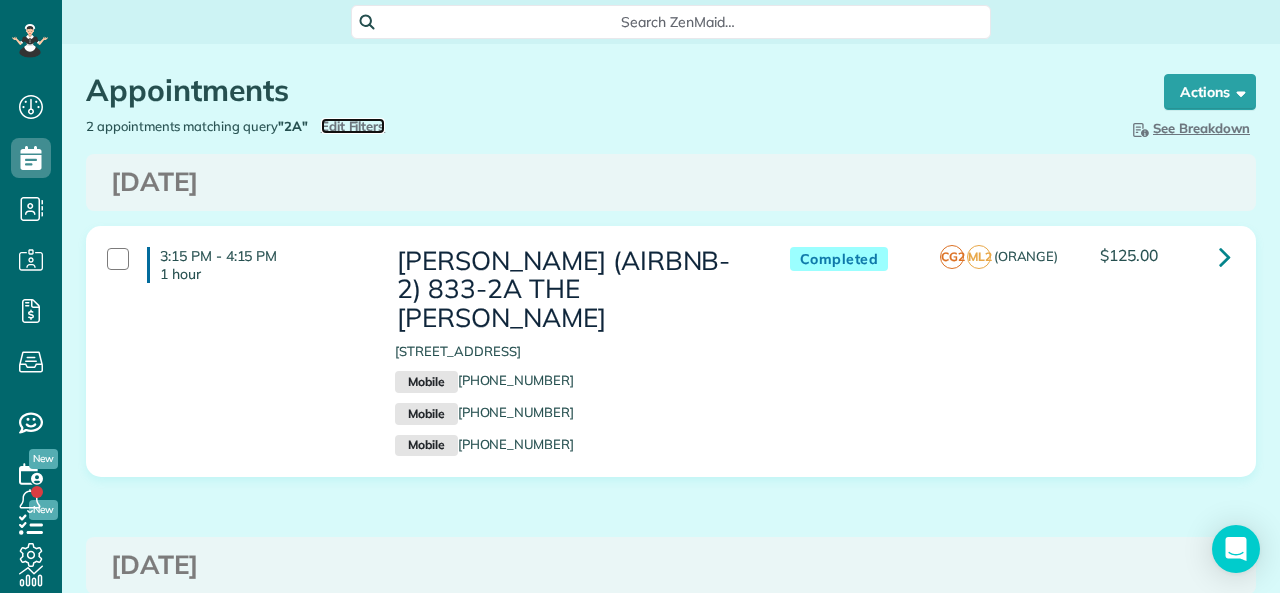 click on "Edit Filters" at bounding box center (353, 126) 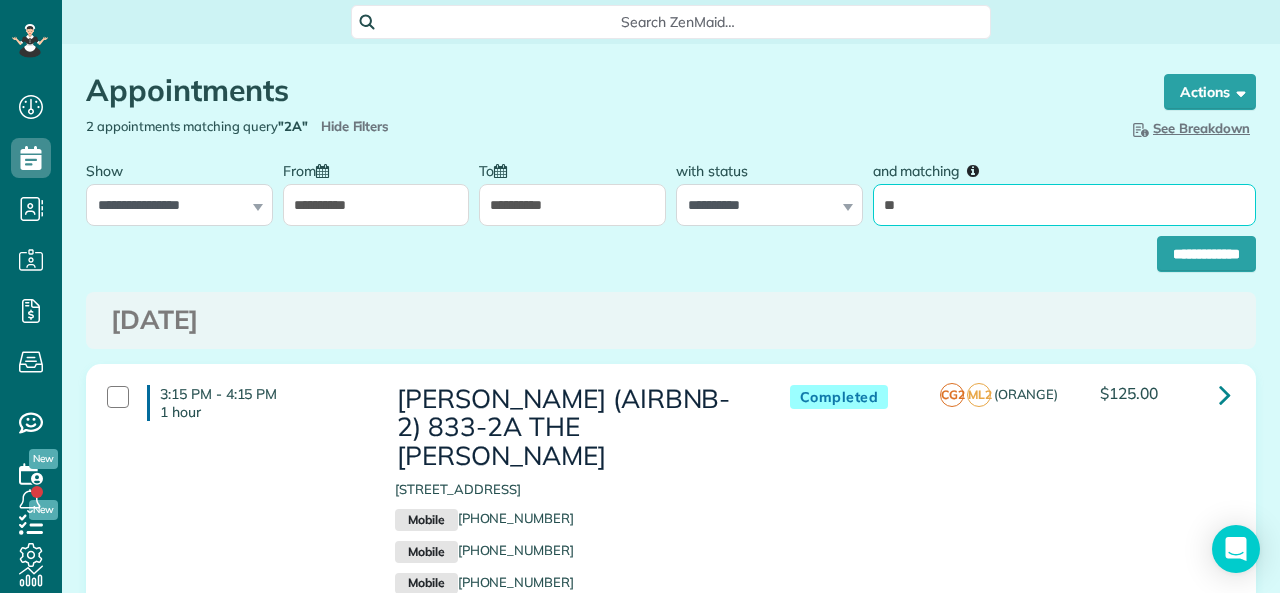 click on "**" at bounding box center (1064, 205) 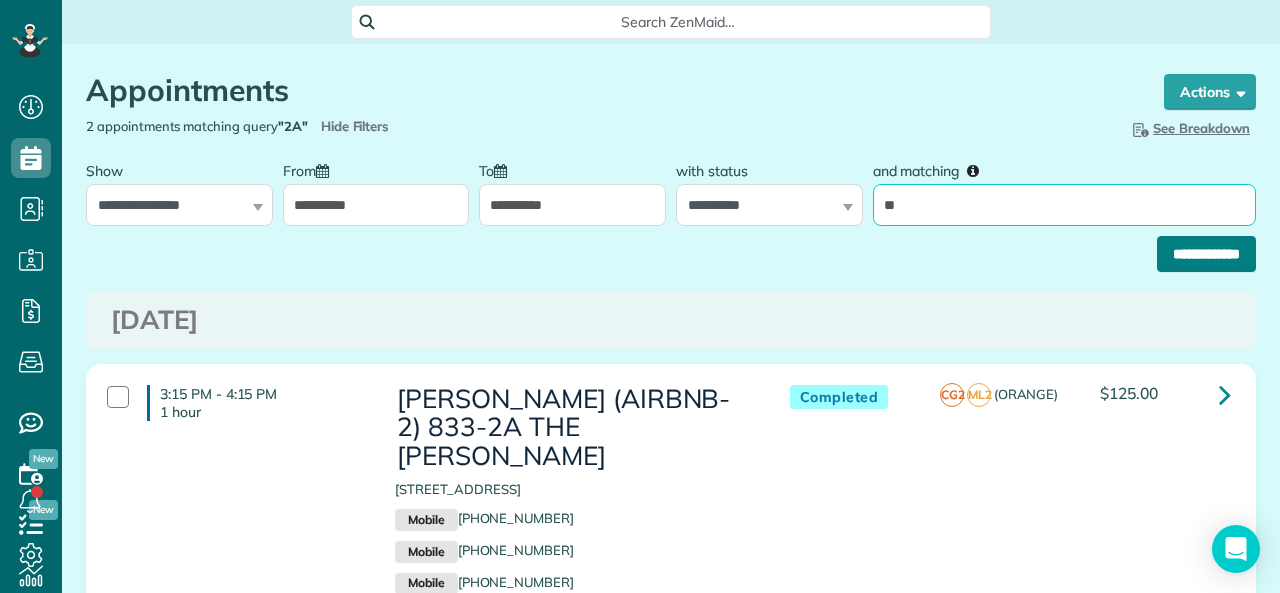 type on "**" 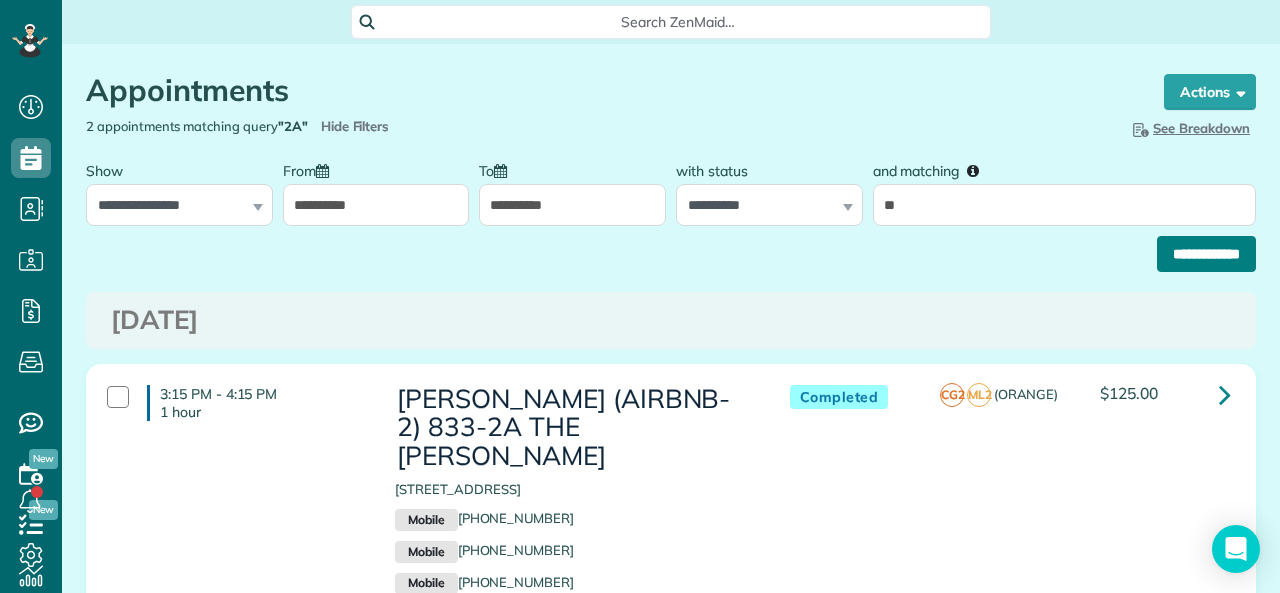 click on "**********" at bounding box center (1206, 254) 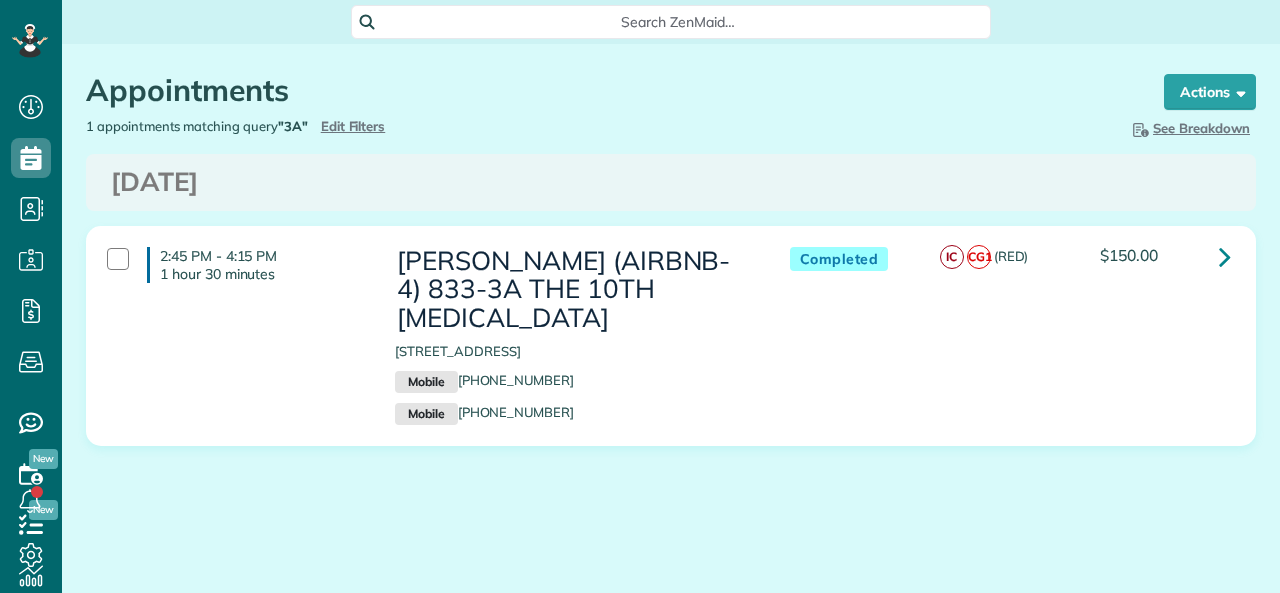 scroll, scrollTop: 0, scrollLeft: 0, axis: both 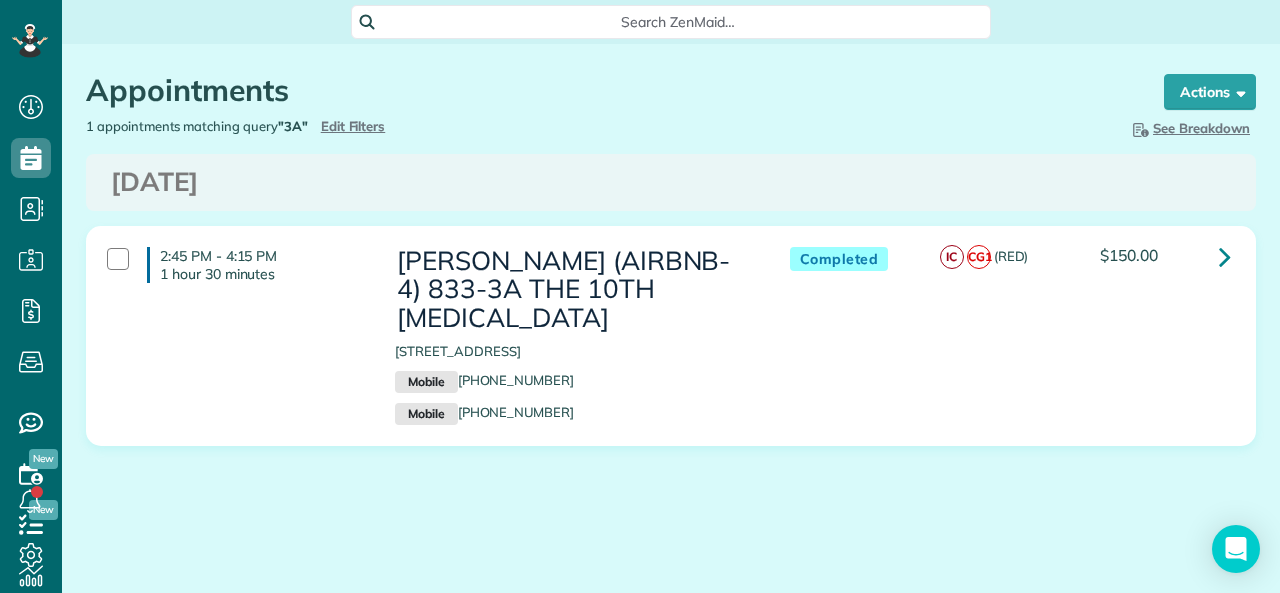click on "Appointments
the List View [2 min]" at bounding box center (606, 95) 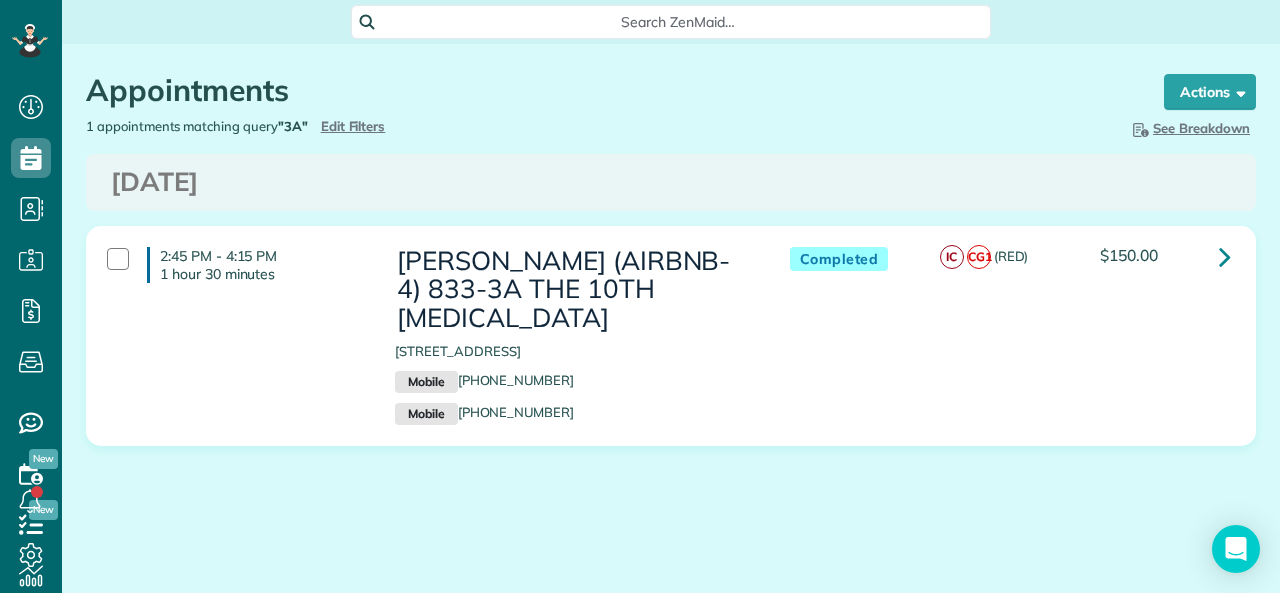 click on "1 appointments
matching query  "3A"
Hide Filters
Edit Filters" at bounding box center (371, 126) 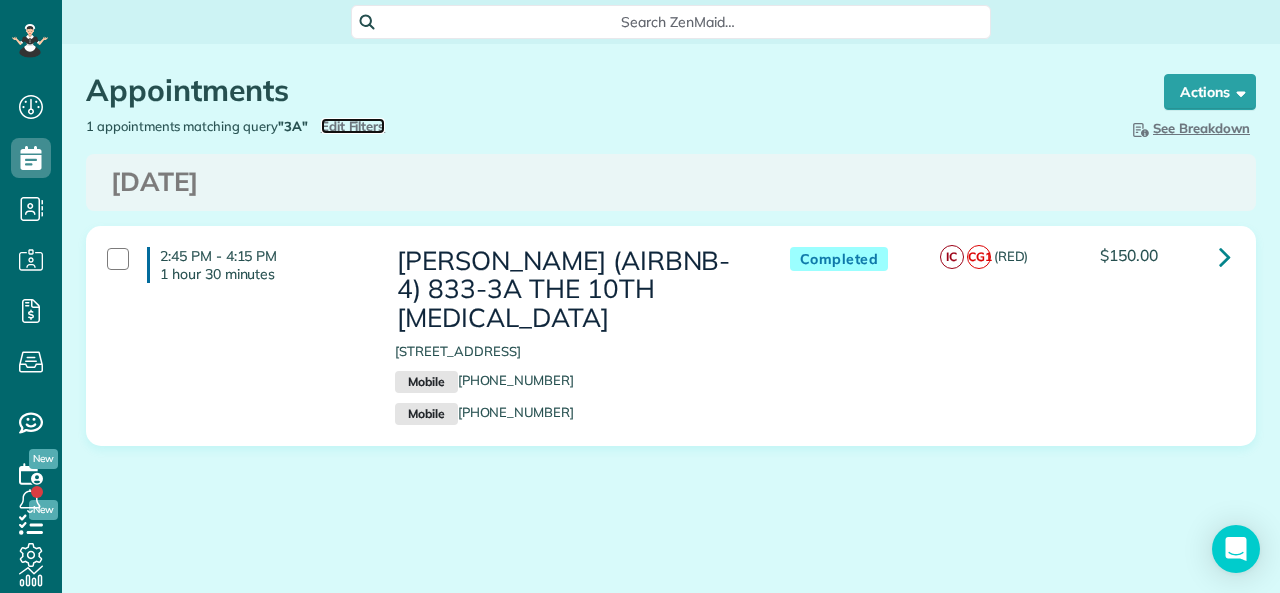 drag, startPoint x: 382, startPoint y: 130, endPoint x: 526, endPoint y: 162, distance: 147.51271 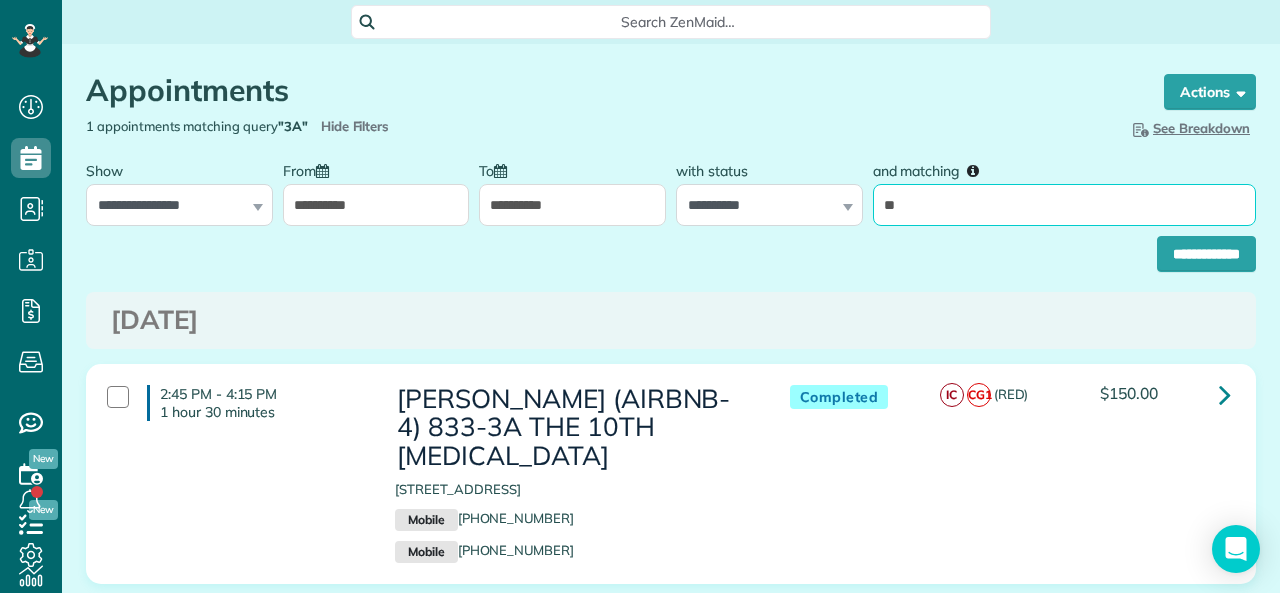 drag, startPoint x: 884, startPoint y: 205, endPoint x: 871, endPoint y: 209, distance: 13.601471 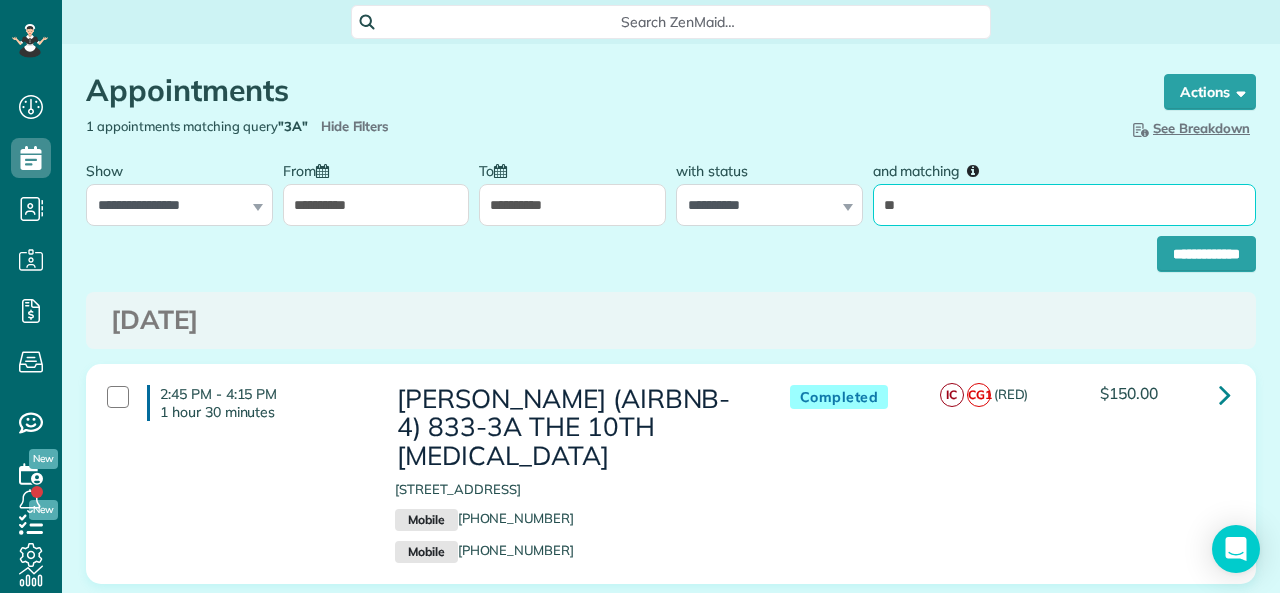 type on "**" 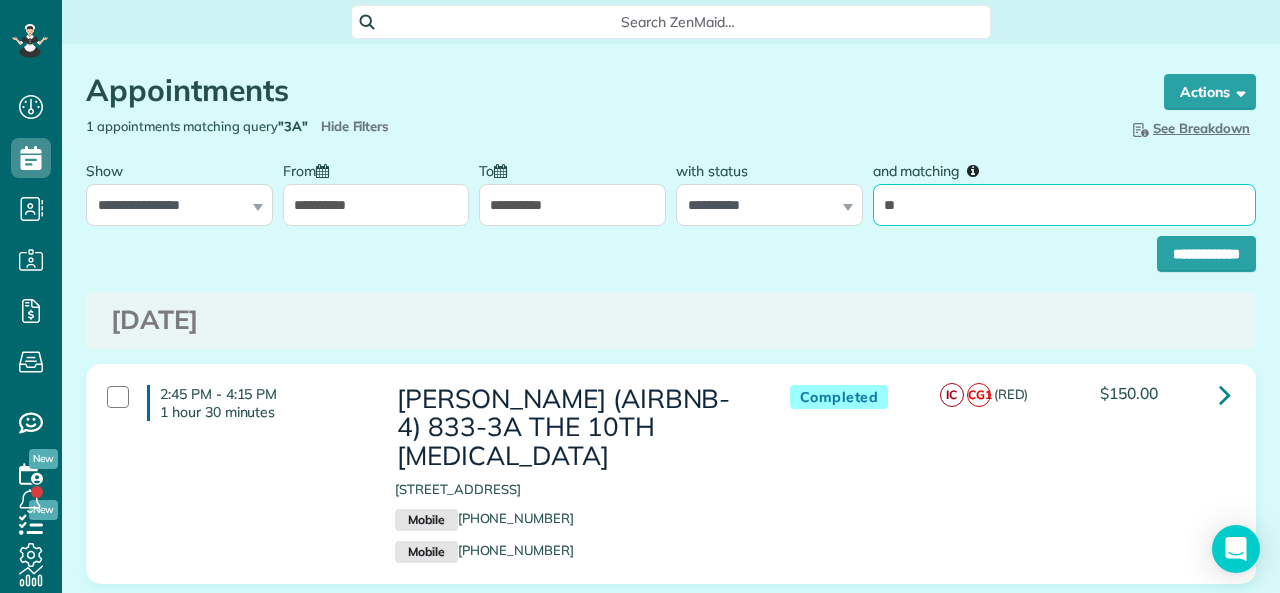 click on "**********" at bounding box center (1206, 254) 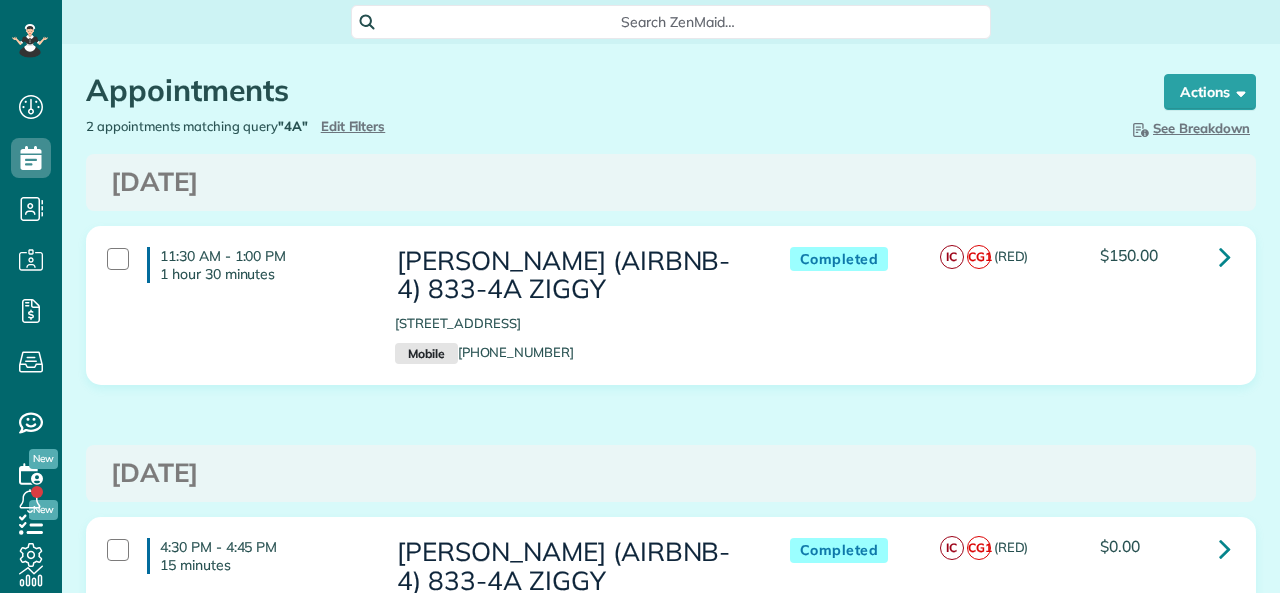 scroll, scrollTop: 0, scrollLeft: 0, axis: both 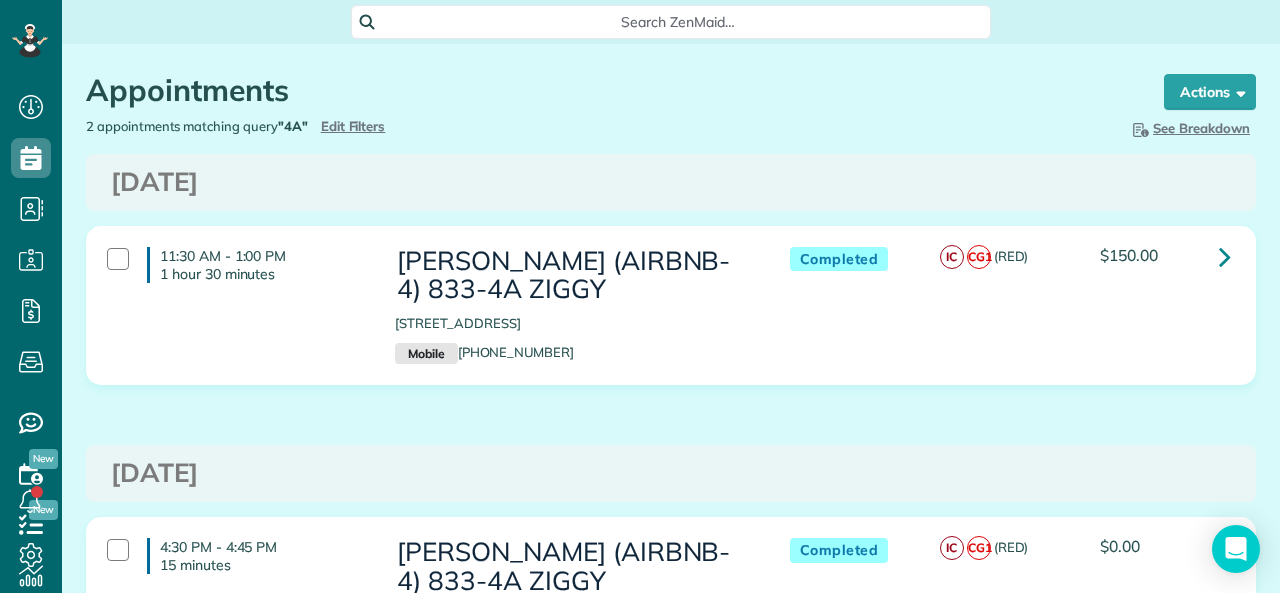 click on "Appointments
the List View [2 min]" at bounding box center [606, 95] 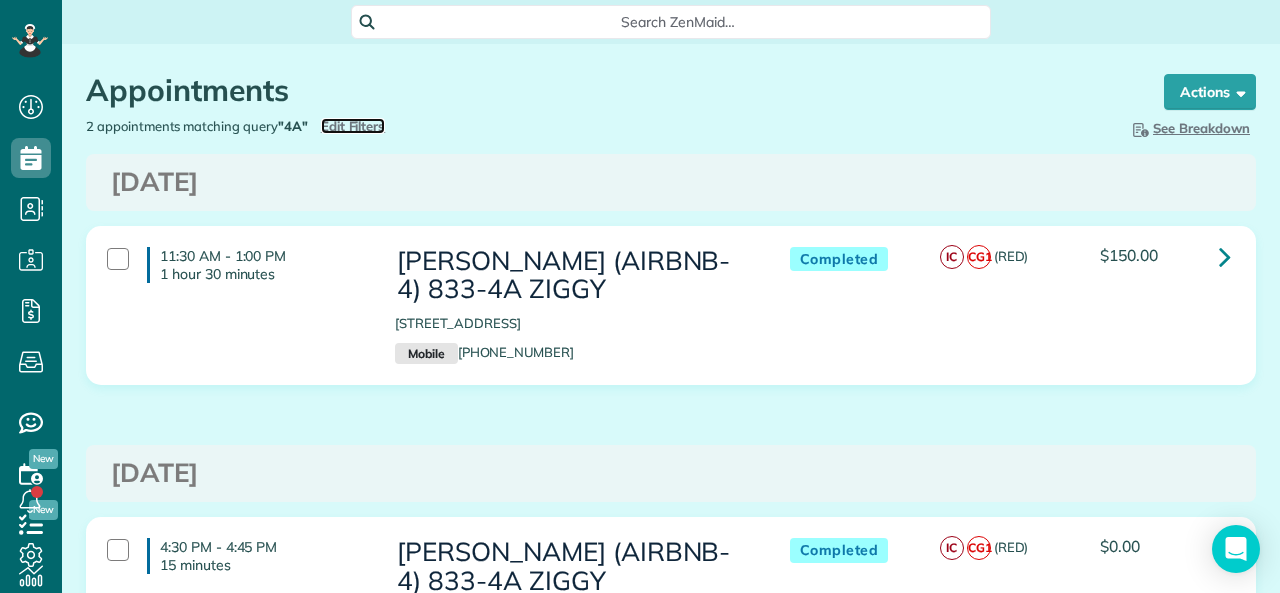 click on "Edit Filters" at bounding box center [353, 126] 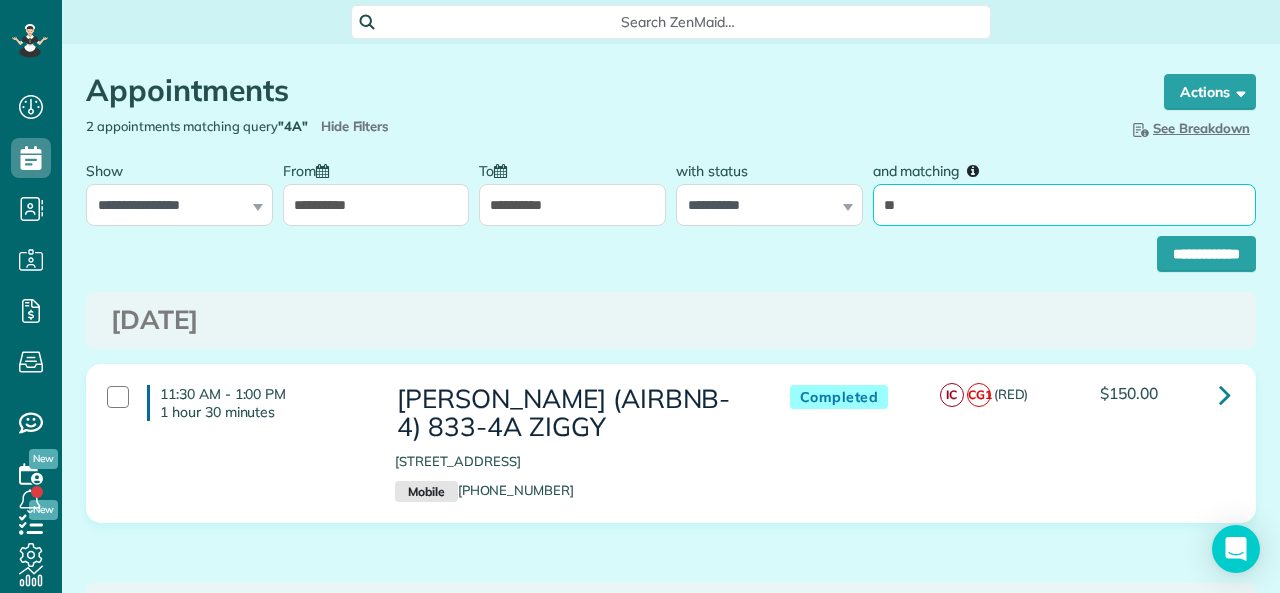 click on "**" at bounding box center [1064, 205] 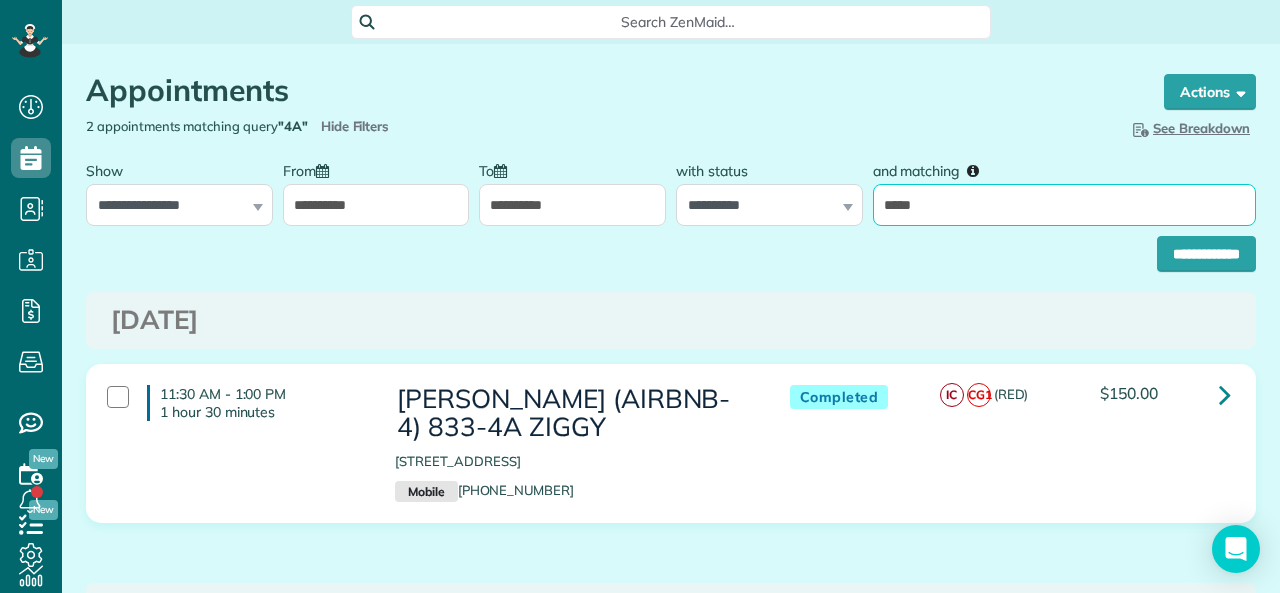 type on "*****" 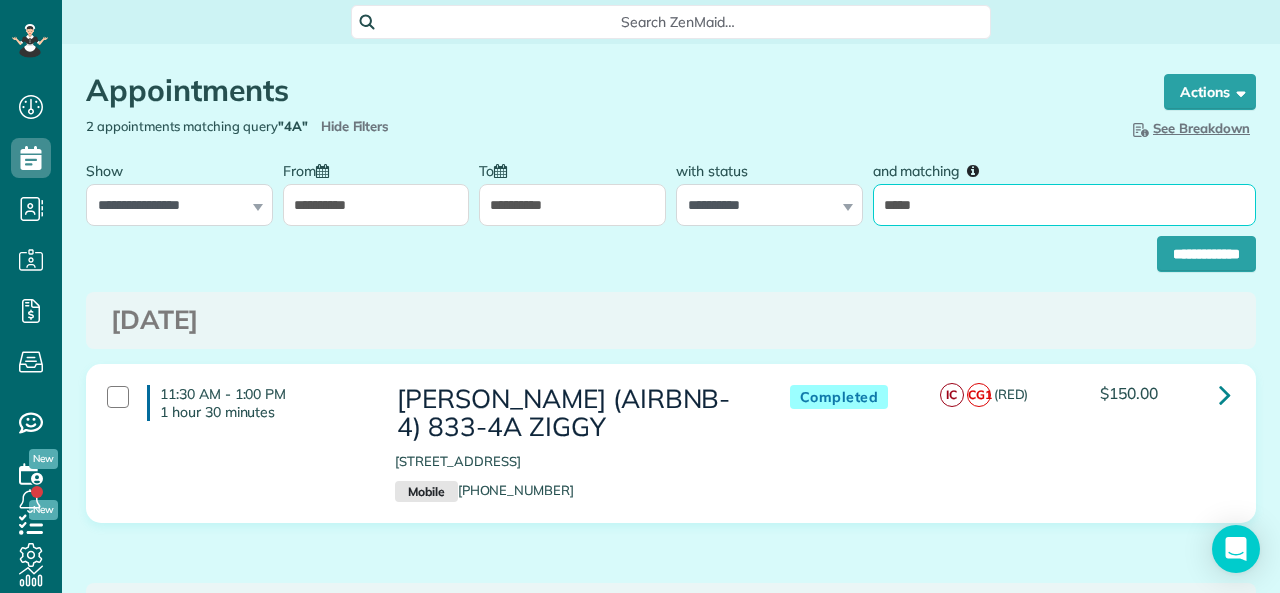 click on "**********" at bounding box center (1206, 254) 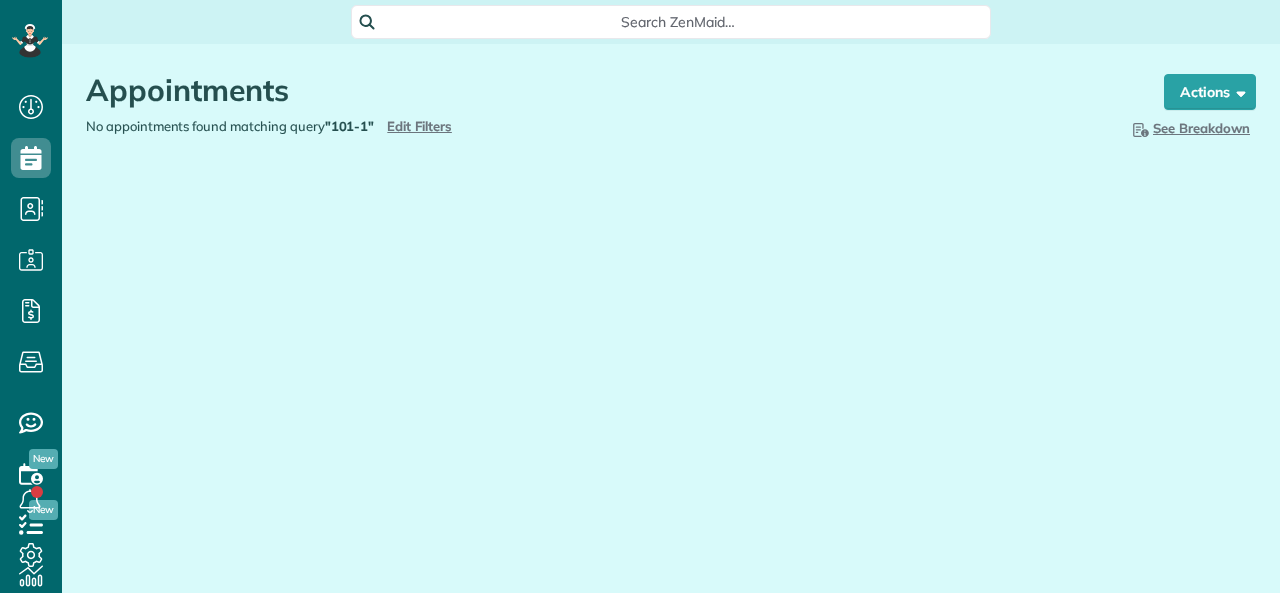 scroll, scrollTop: 0, scrollLeft: 0, axis: both 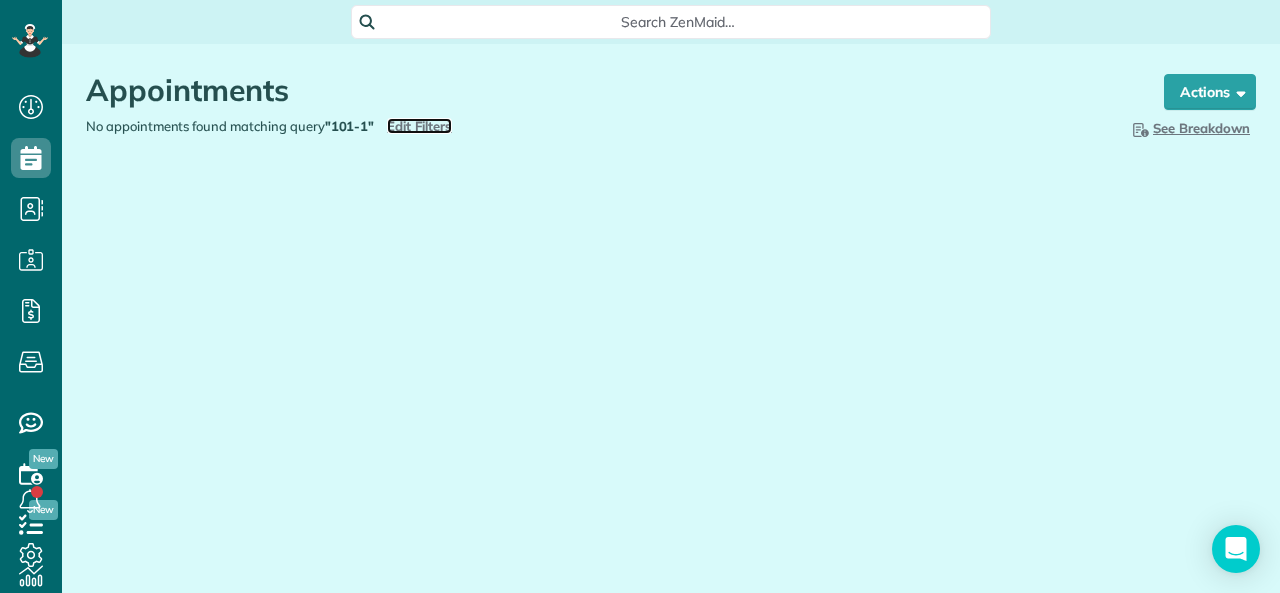 click on "Edit Filters" at bounding box center (419, 126) 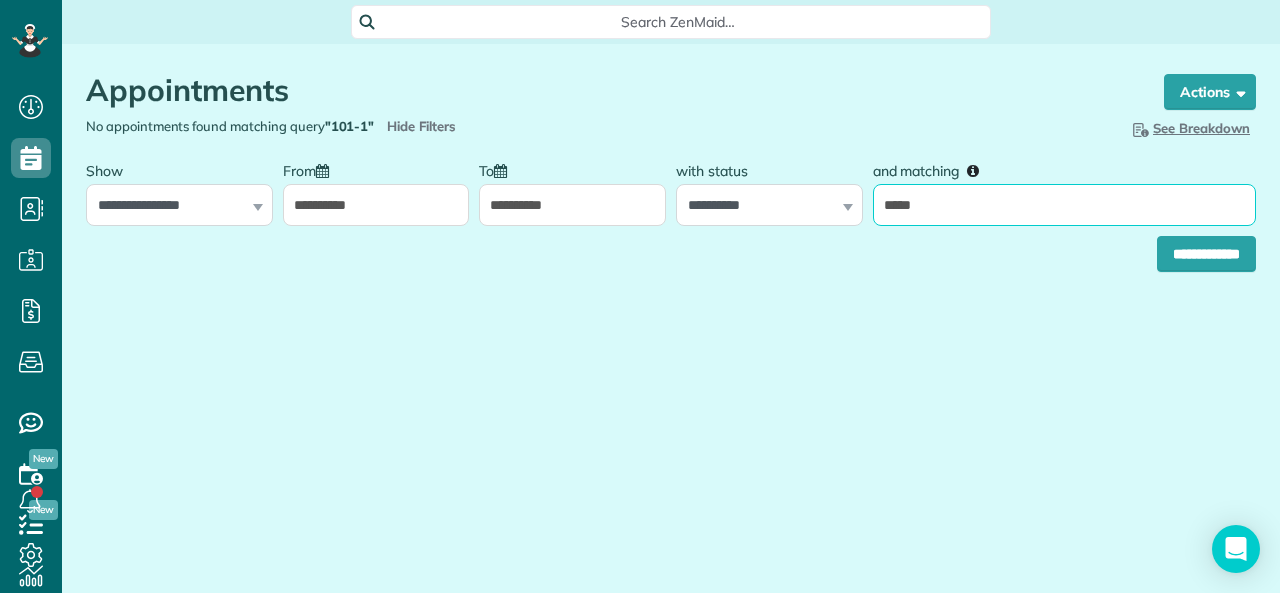 click on "*****" at bounding box center (1064, 205) 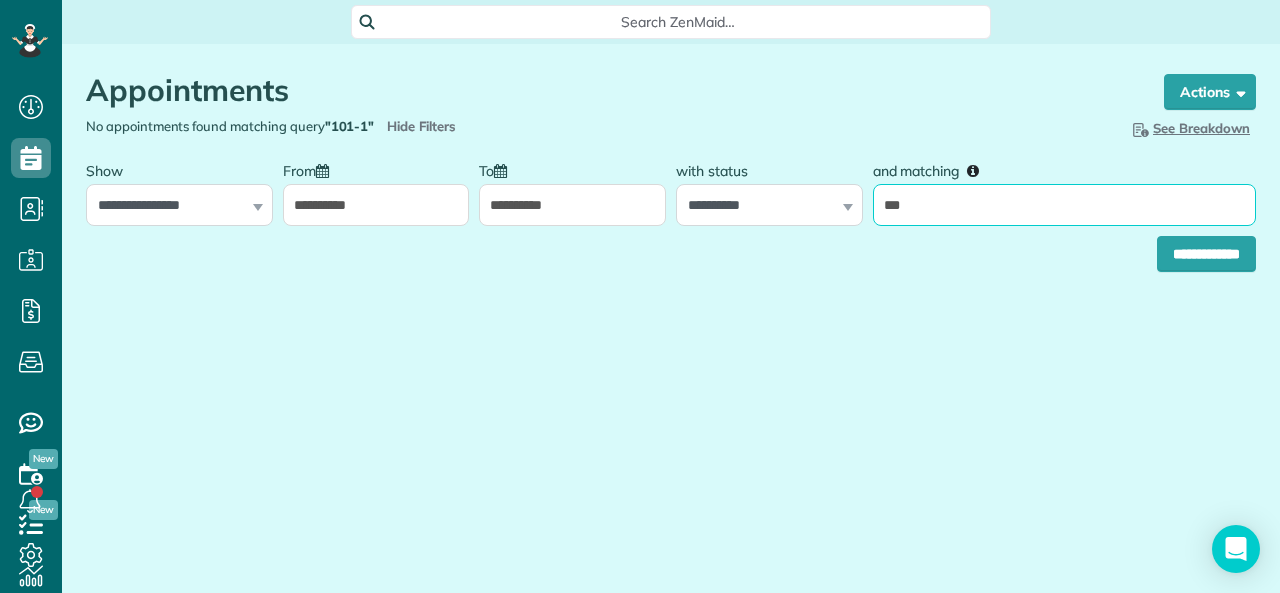 type on "***" 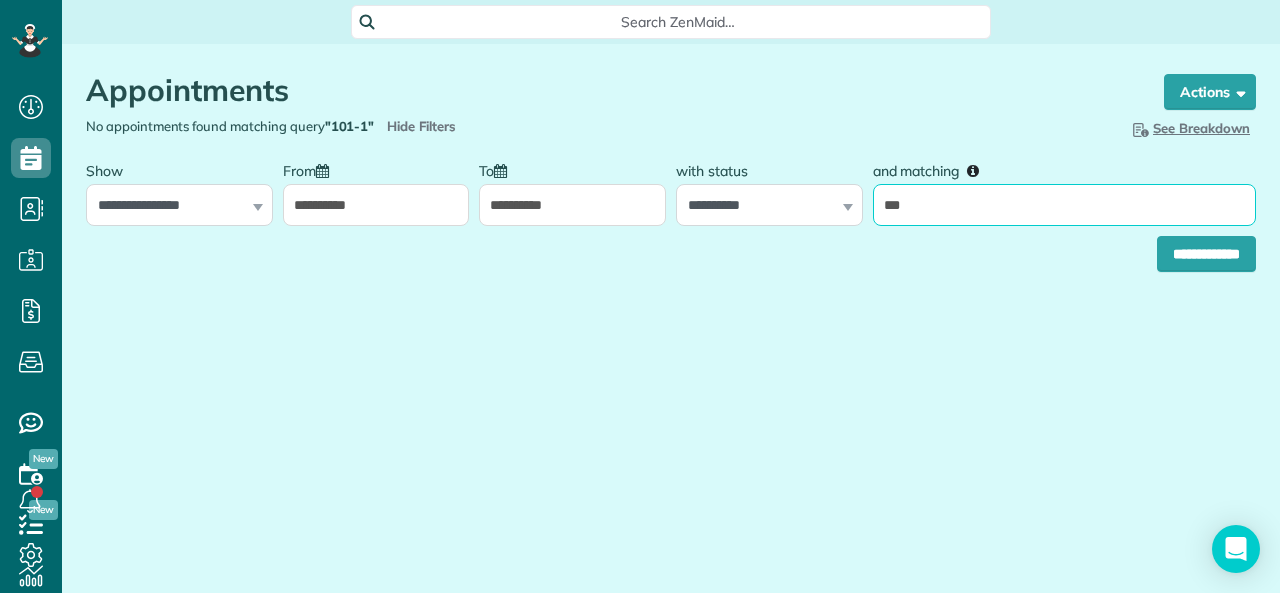 click on "**********" at bounding box center [1206, 254] 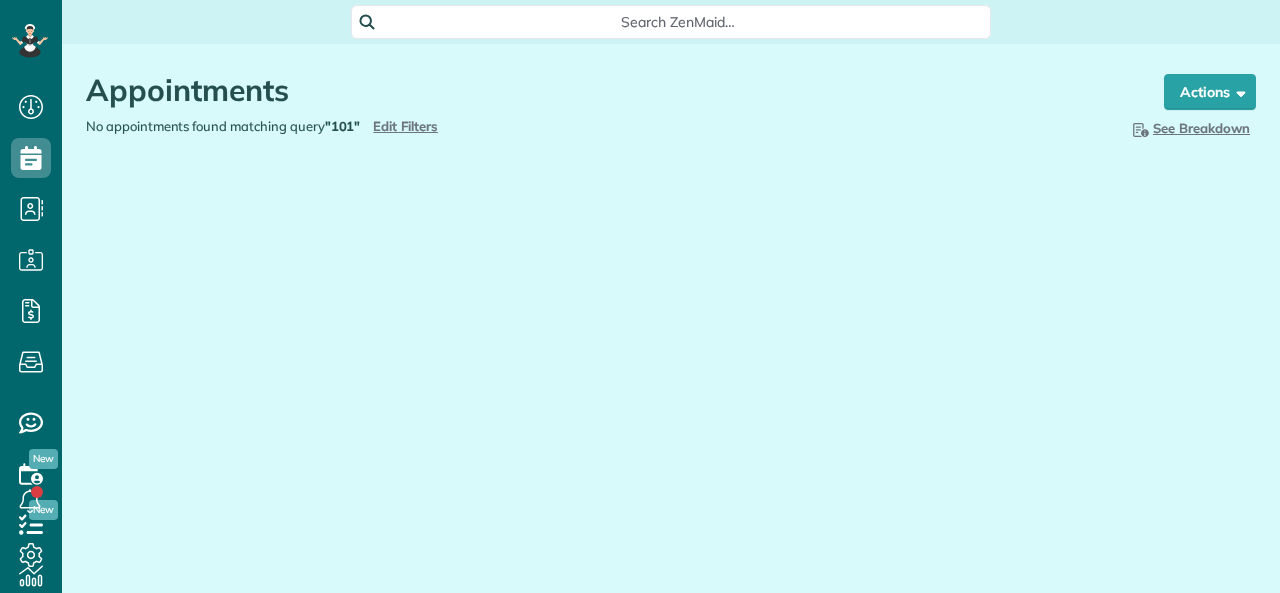scroll, scrollTop: 0, scrollLeft: 0, axis: both 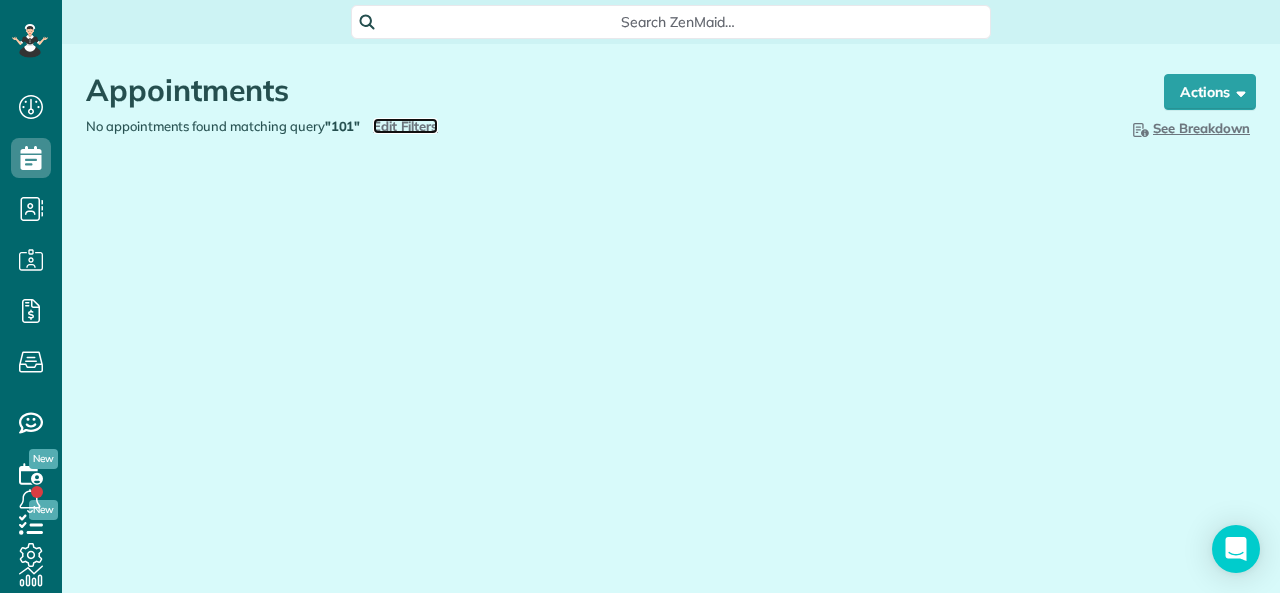 click on "Edit Filters" at bounding box center [405, 126] 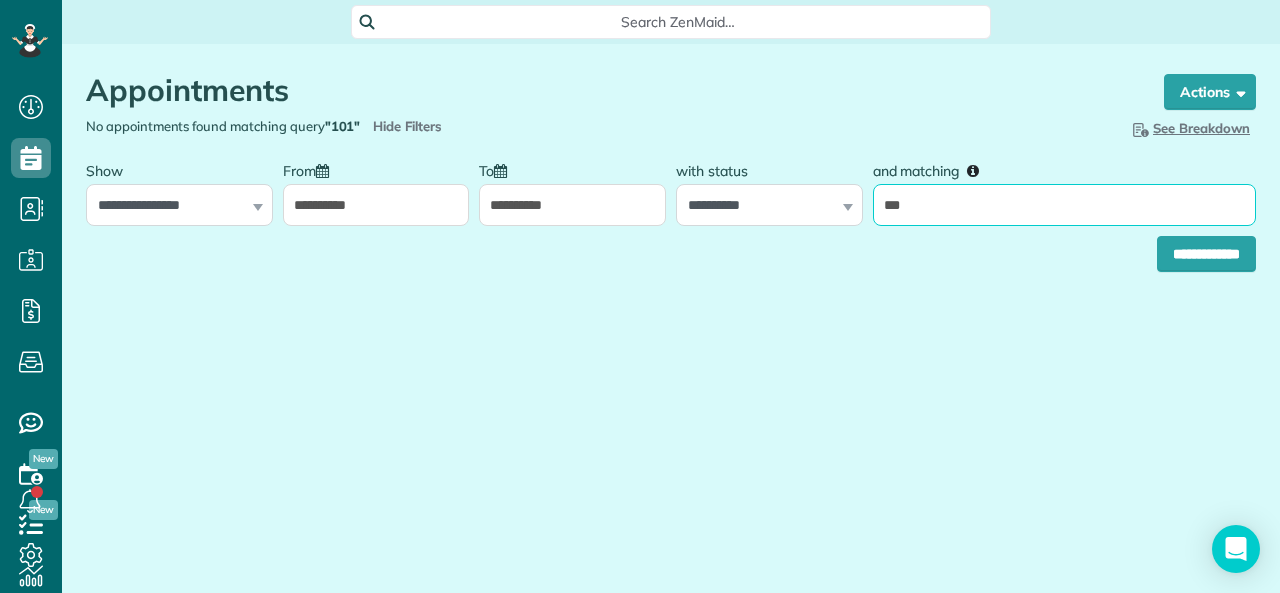 click on "***" at bounding box center [1064, 205] 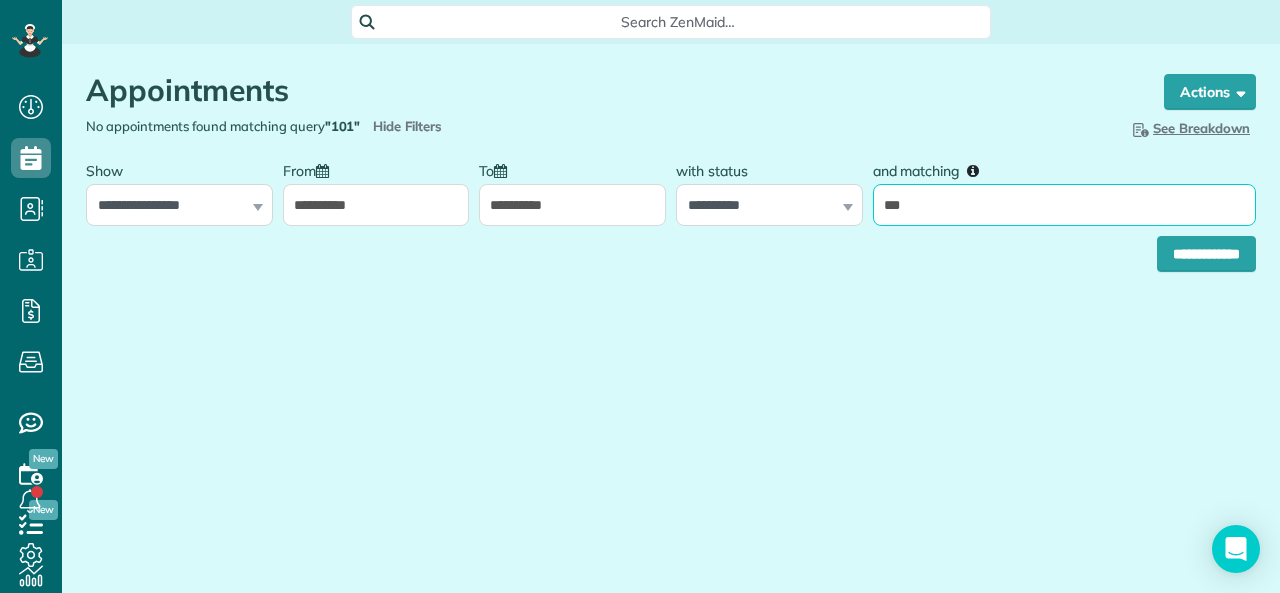 type on "*****" 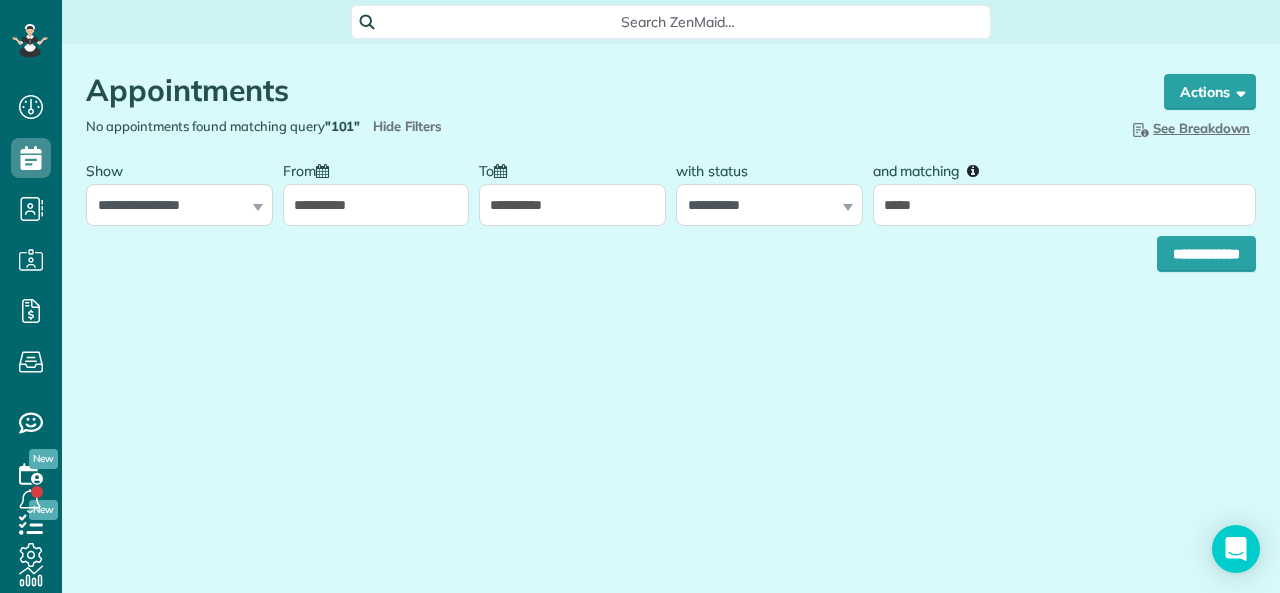 click on "**********" at bounding box center (376, 205) 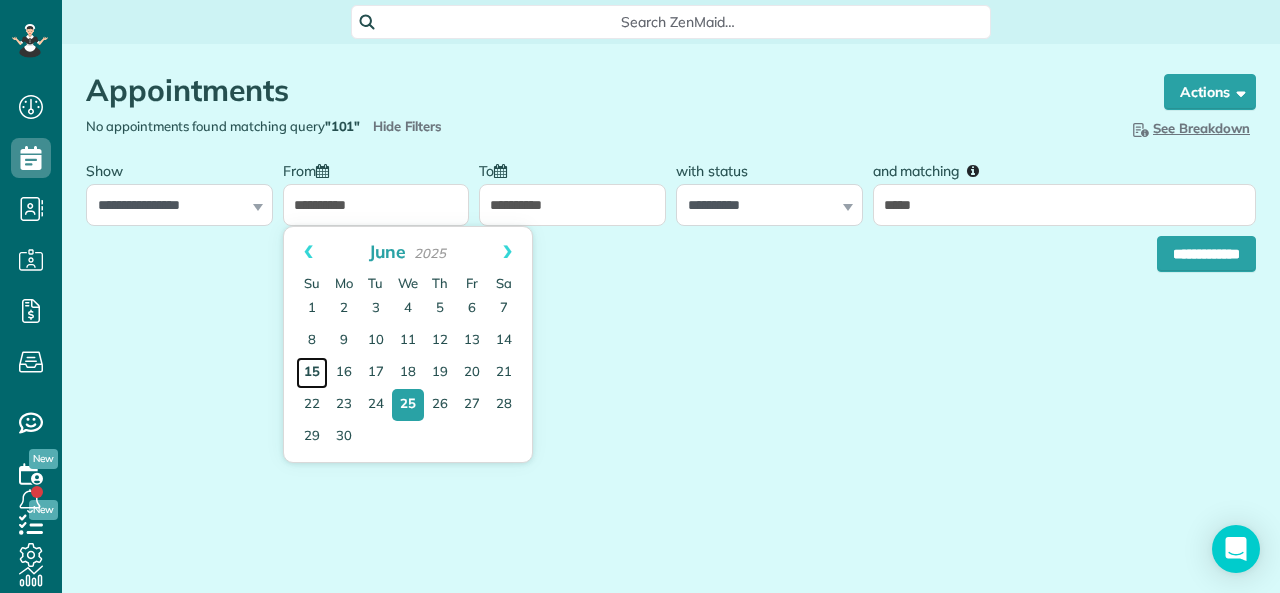click on "15" at bounding box center (312, 373) 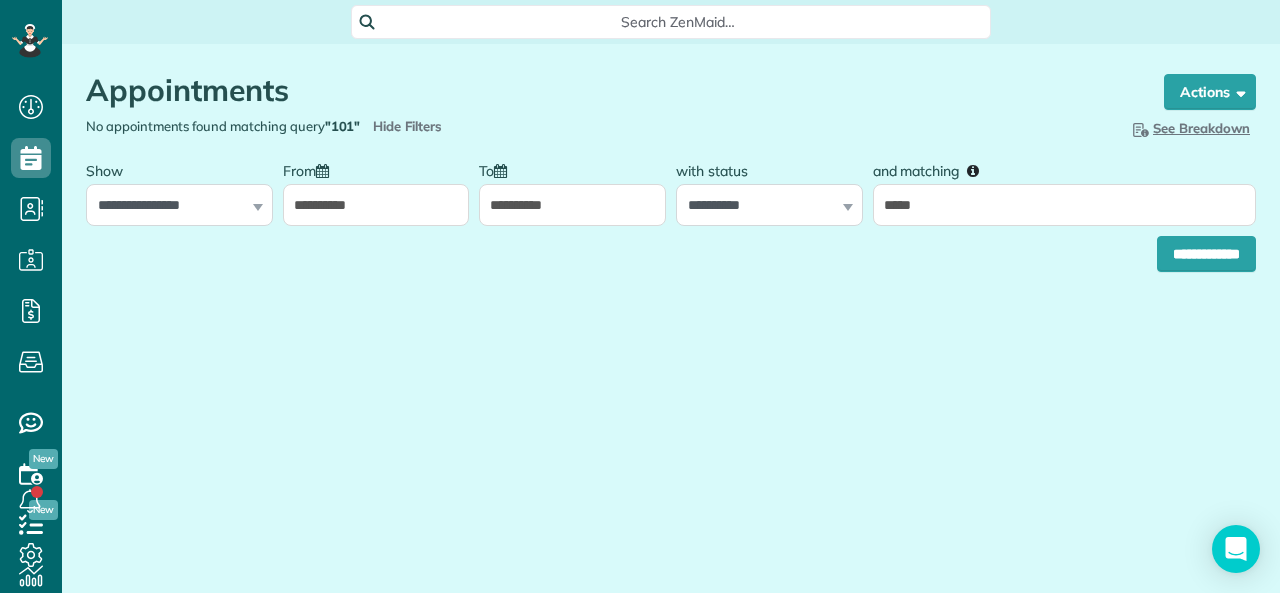 click on "**********" at bounding box center [671, 249] 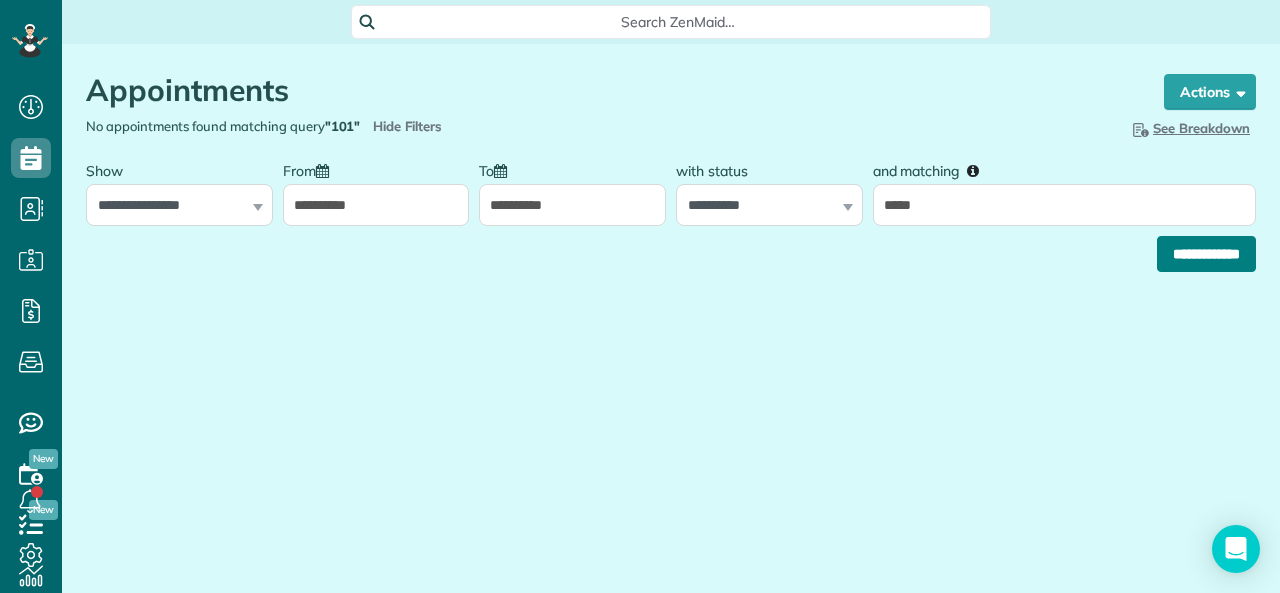click on "**********" at bounding box center [1206, 254] 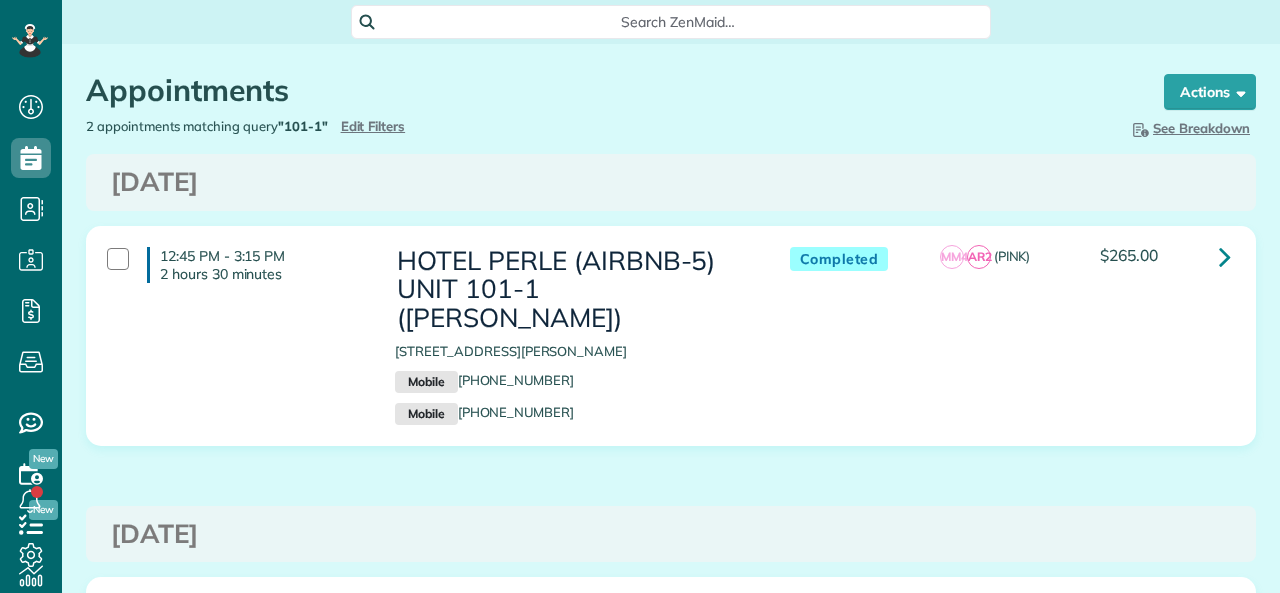 scroll, scrollTop: 0, scrollLeft: 0, axis: both 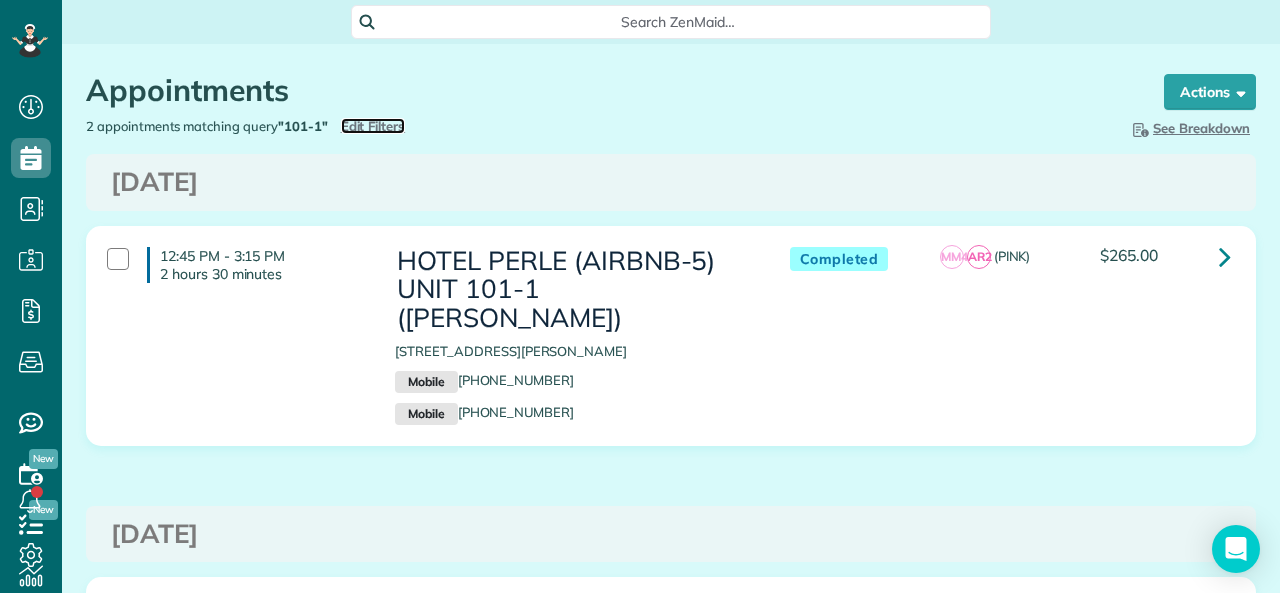click on "Edit Filters" at bounding box center (373, 126) 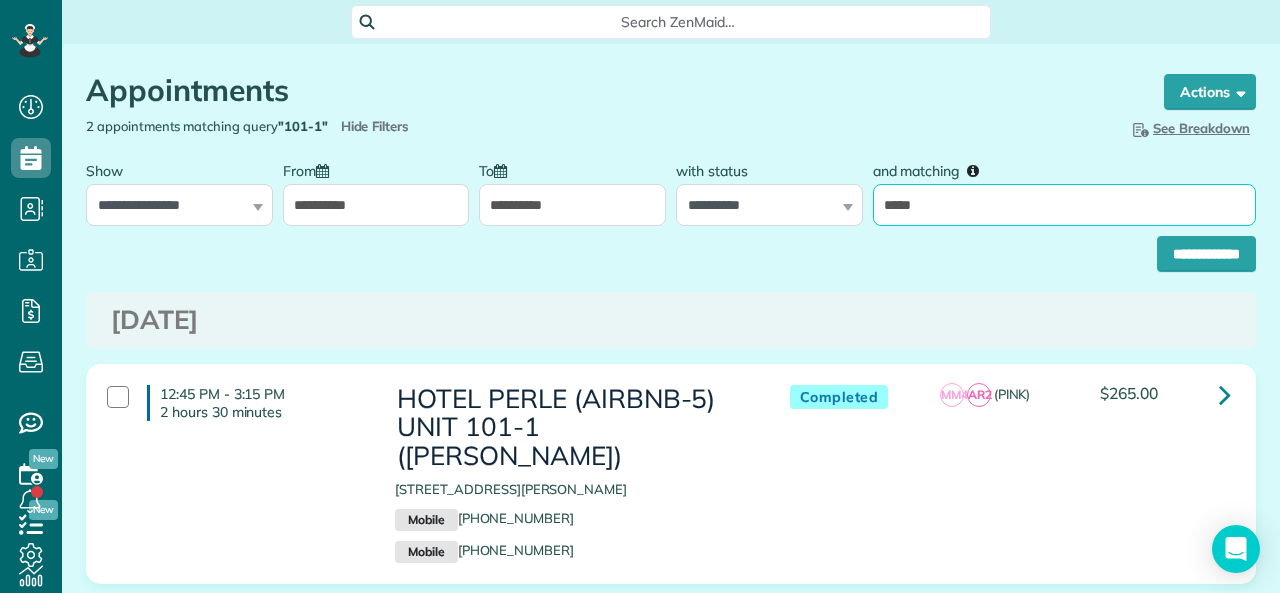 click on "*****" at bounding box center [1064, 205] 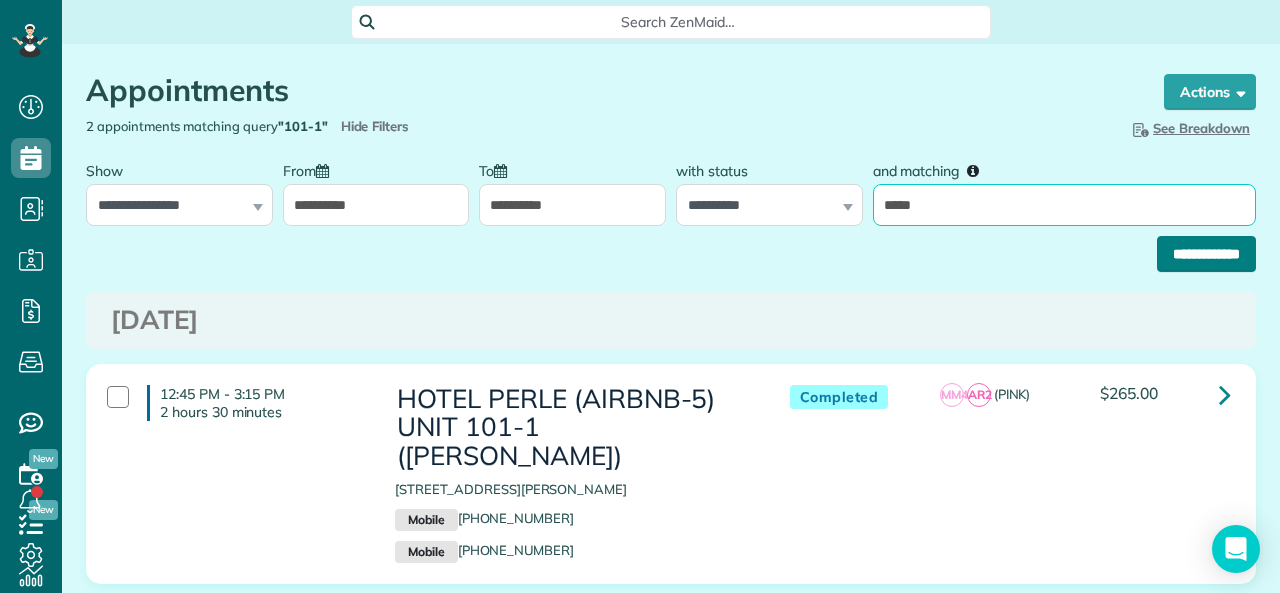 type on "*****" 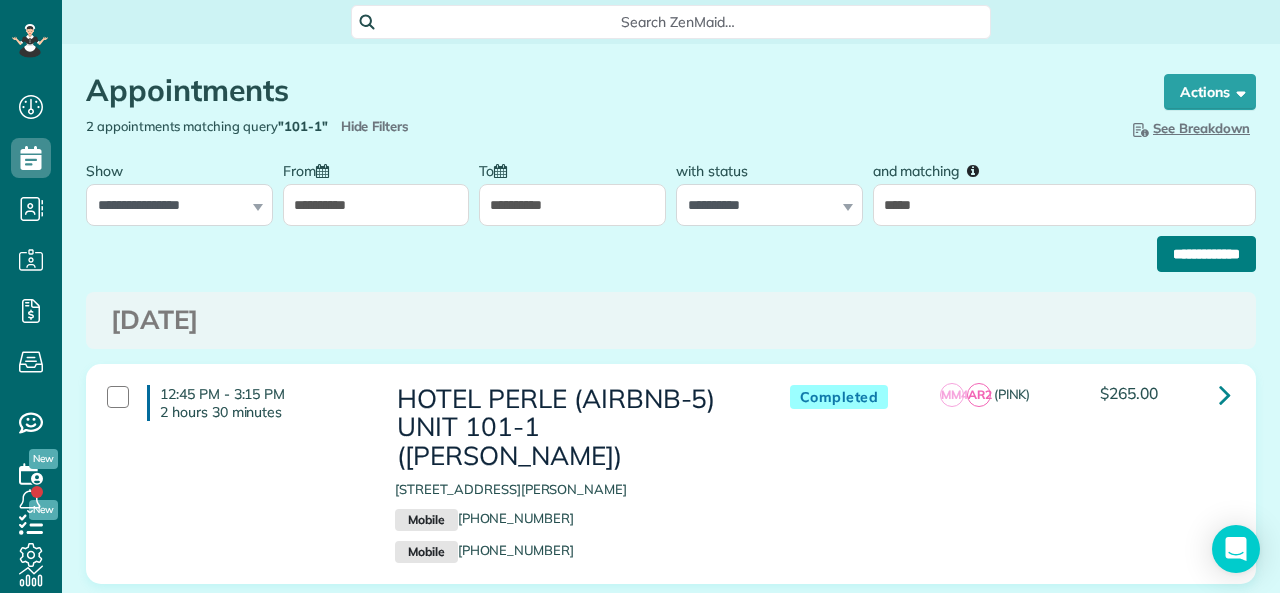 click on "**********" at bounding box center [1206, 254] 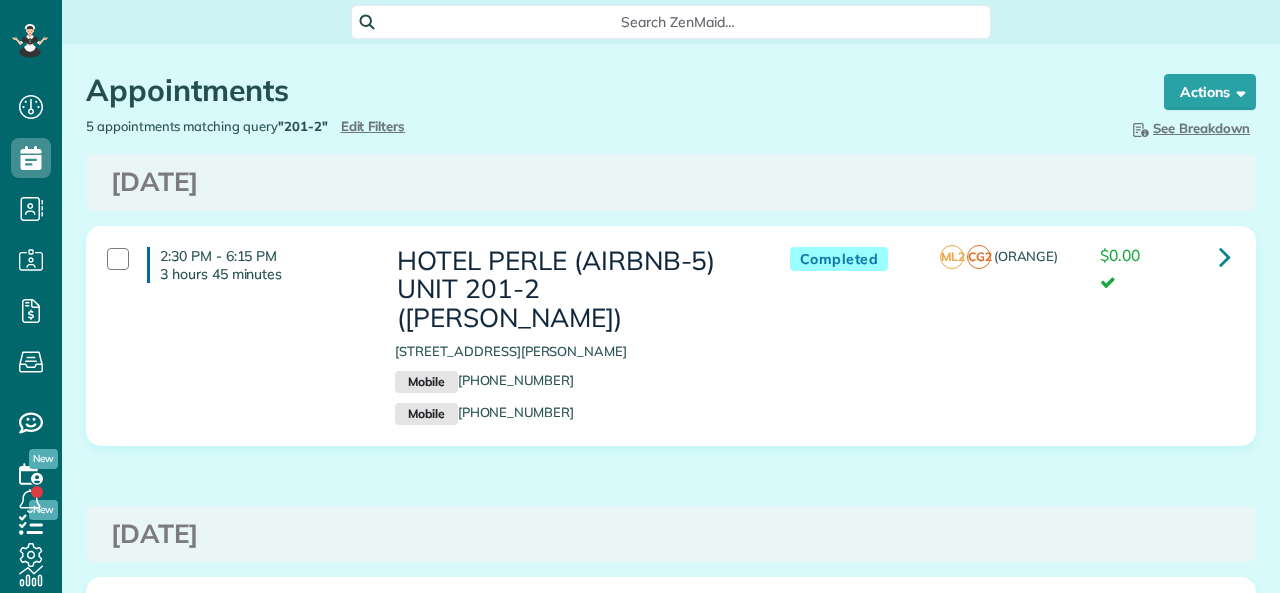 scroll, scrollTop: 0, scrollLeft: 0, axis: both 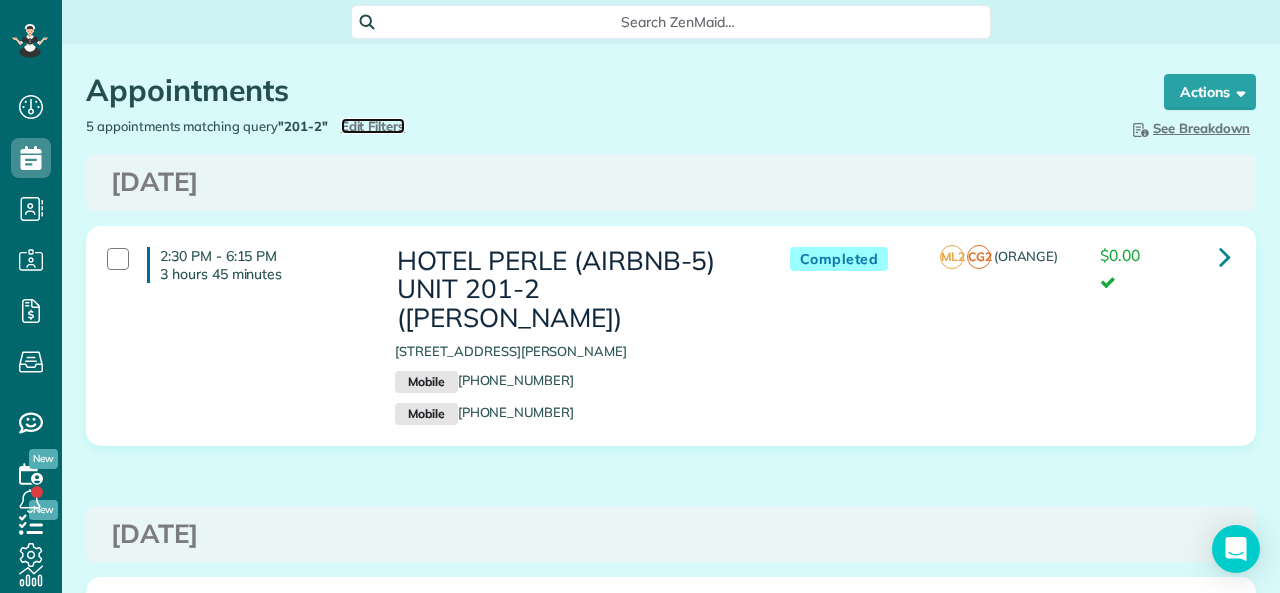 click on "Edit Filters" at bounding box center [373, 126] 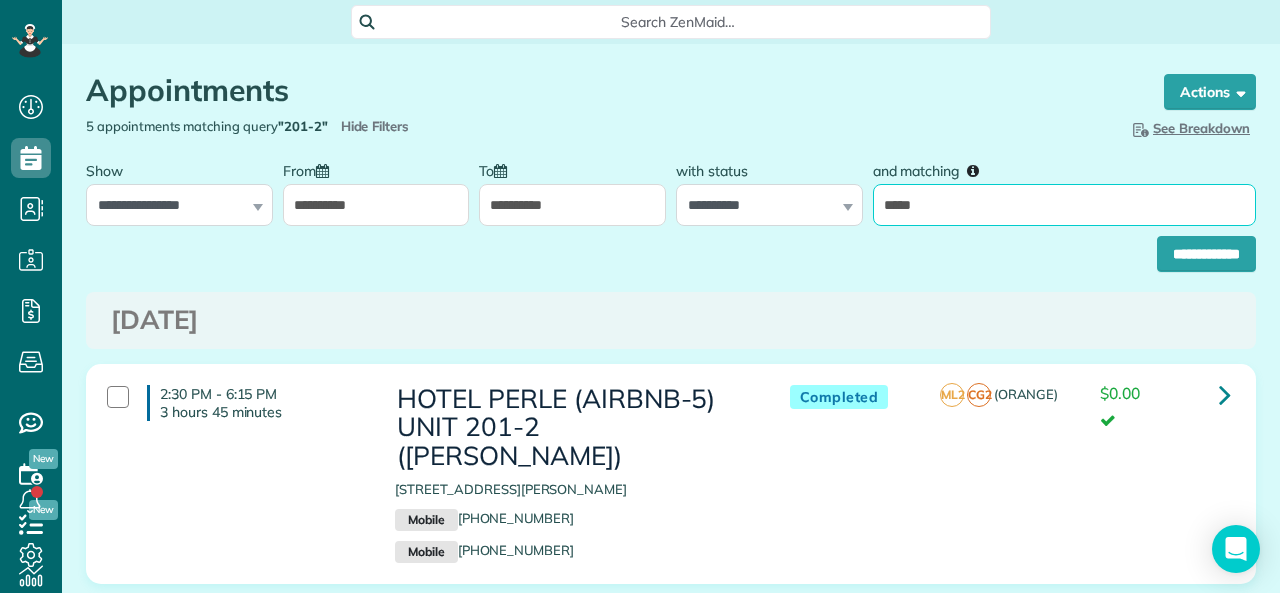 click on "*****" at bounding box center (1064, 205) 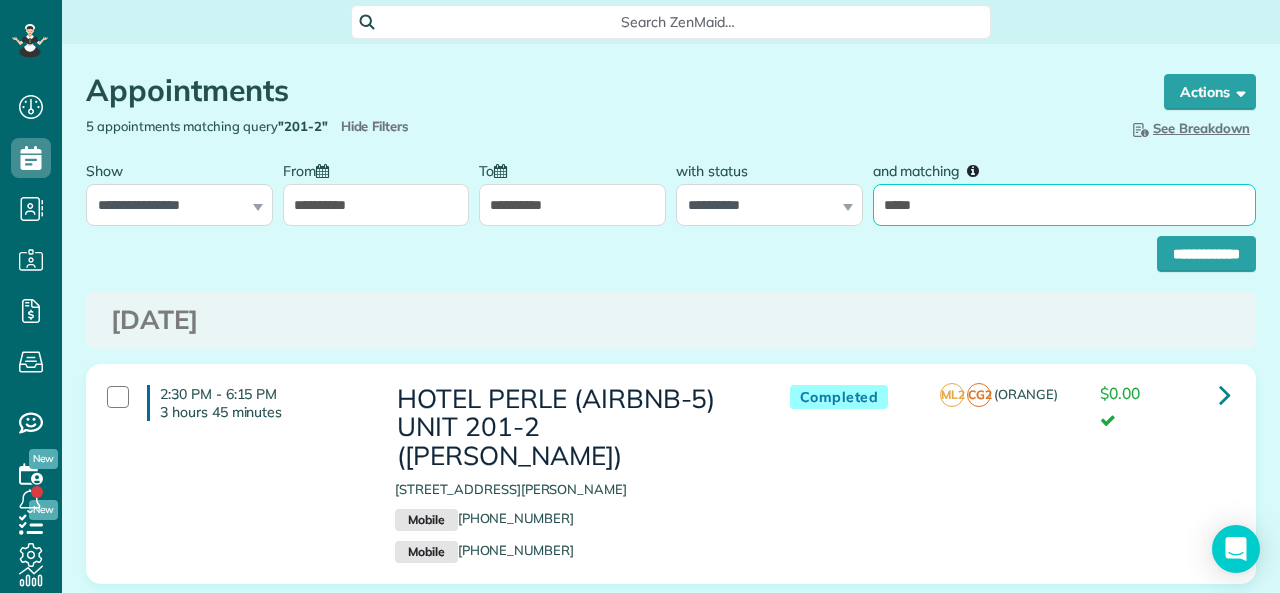 type on "*****" 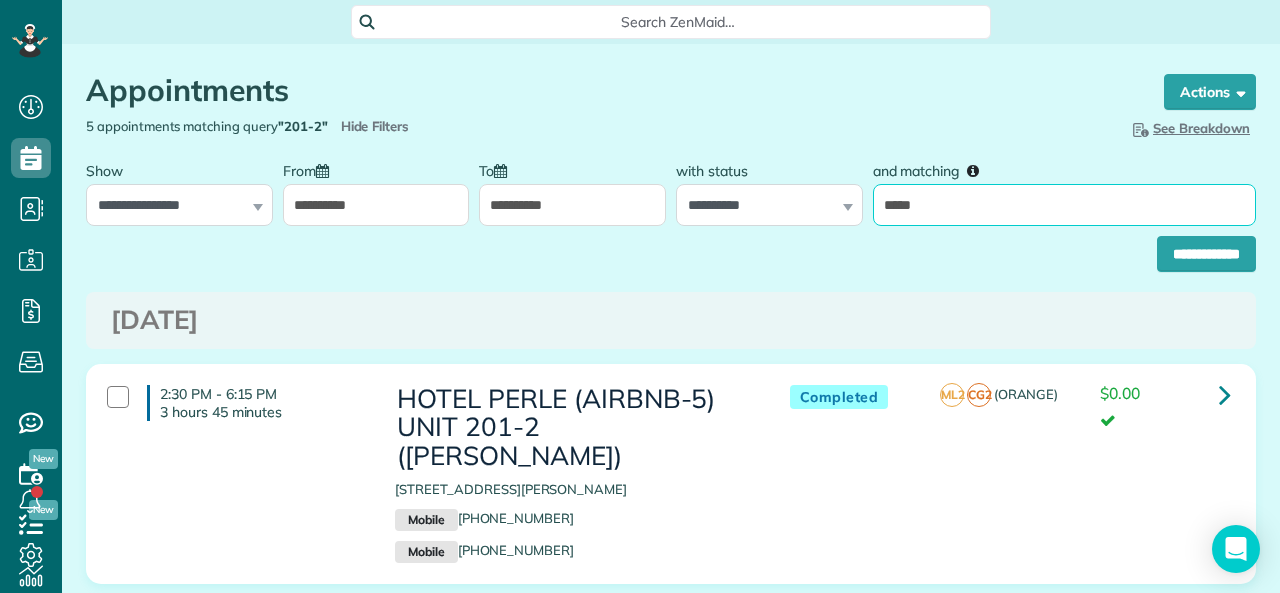 click on "**********" at bounding box center (1206, 254) 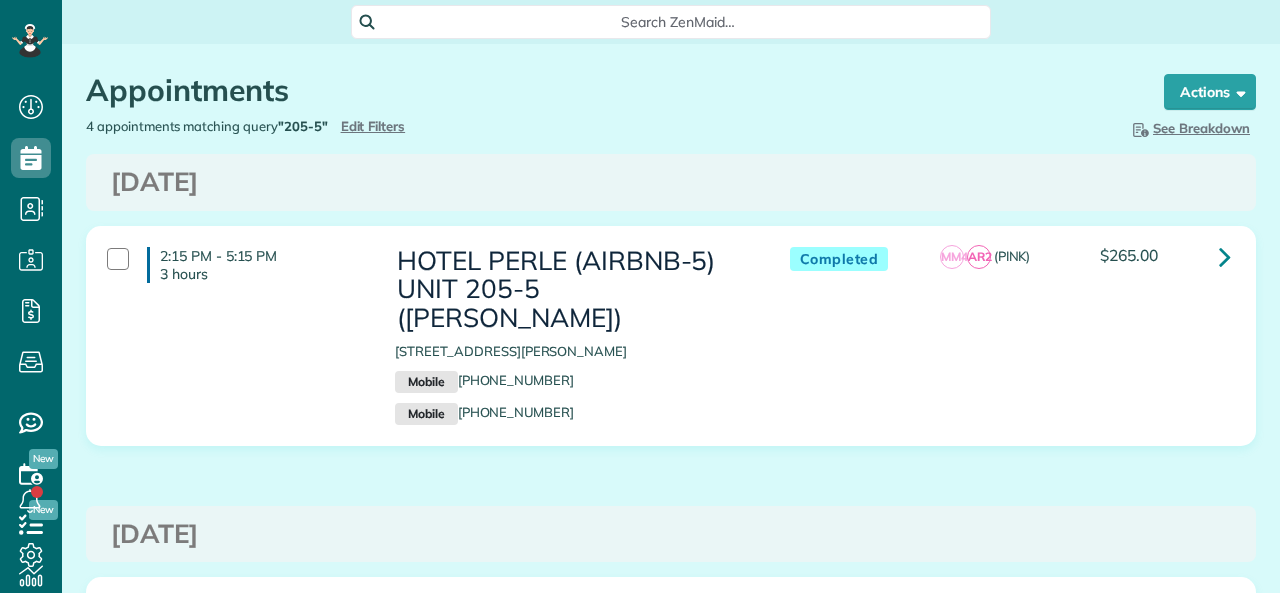 scroll, scrollTop: 0, scrollLeft: 0, axis: both 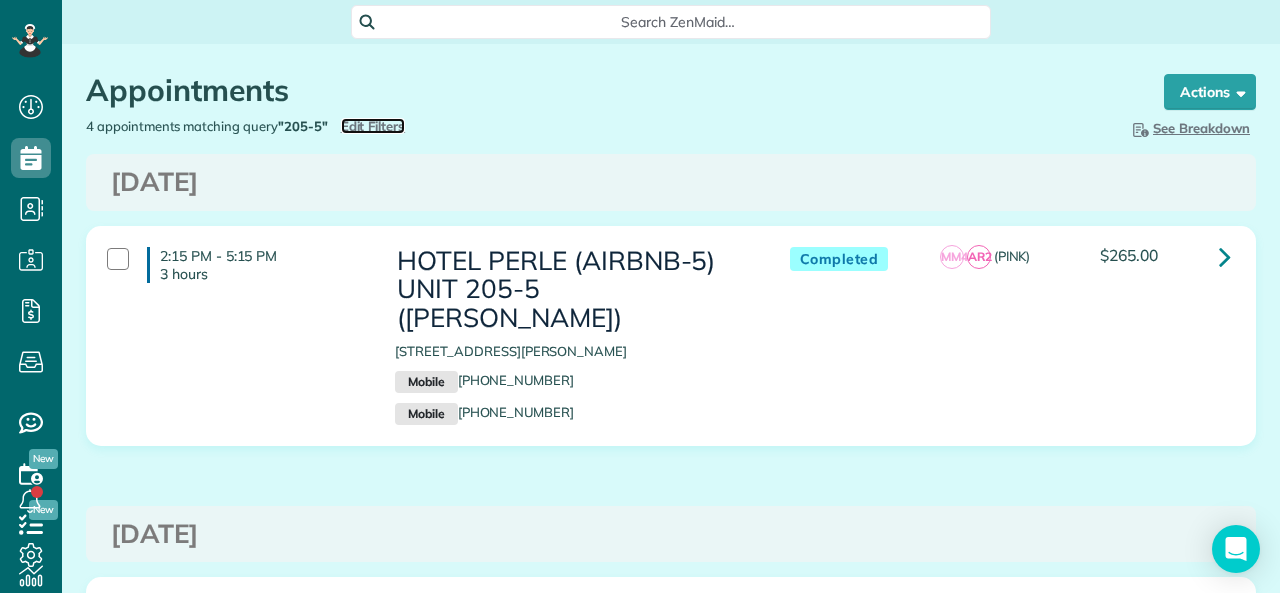 click on "Edit Filters" at bounding box center [373, 126] 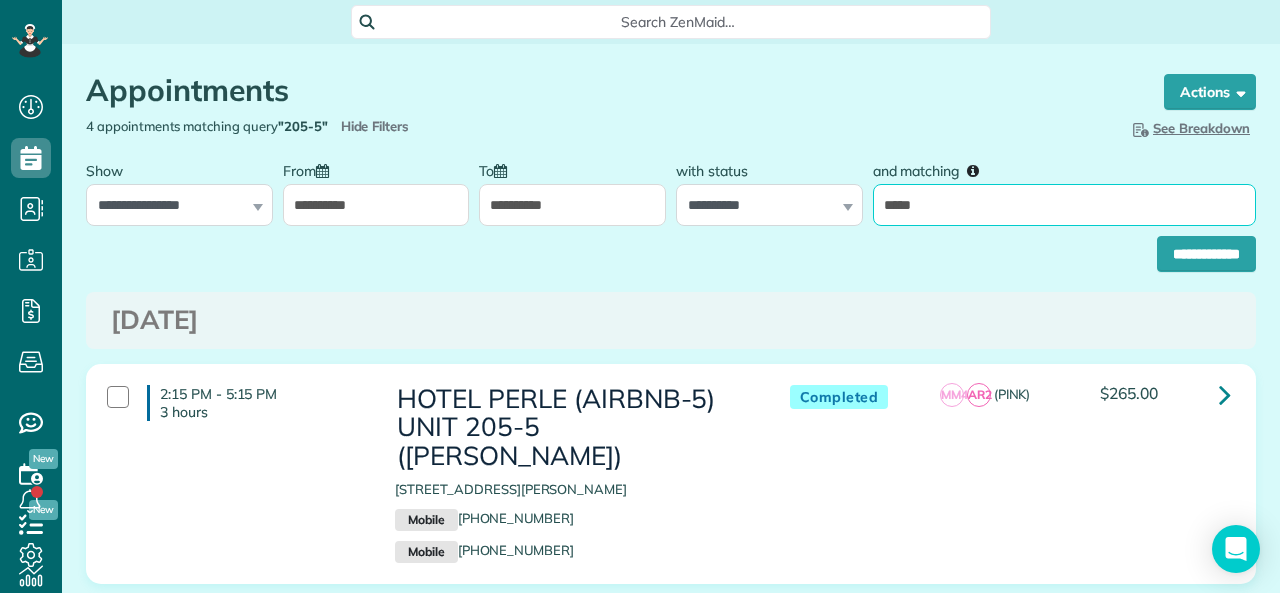 click on "*****" at bounding box center (1064, 205) 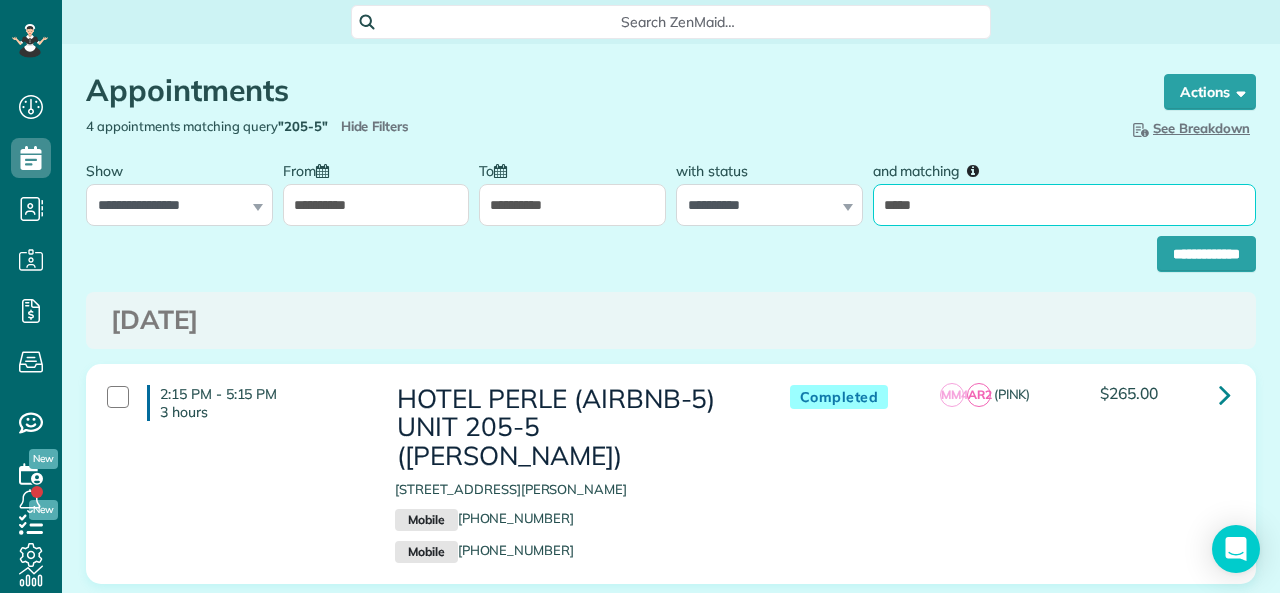 type on "*****" 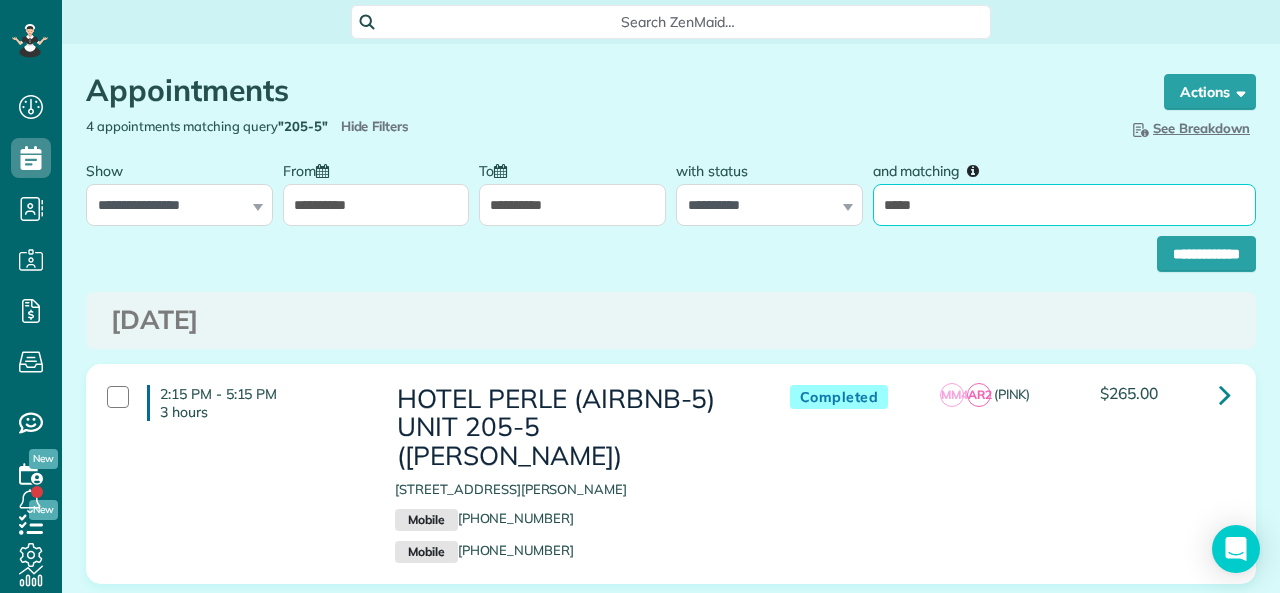 click on "**********" at bounding box center [1206, 254] 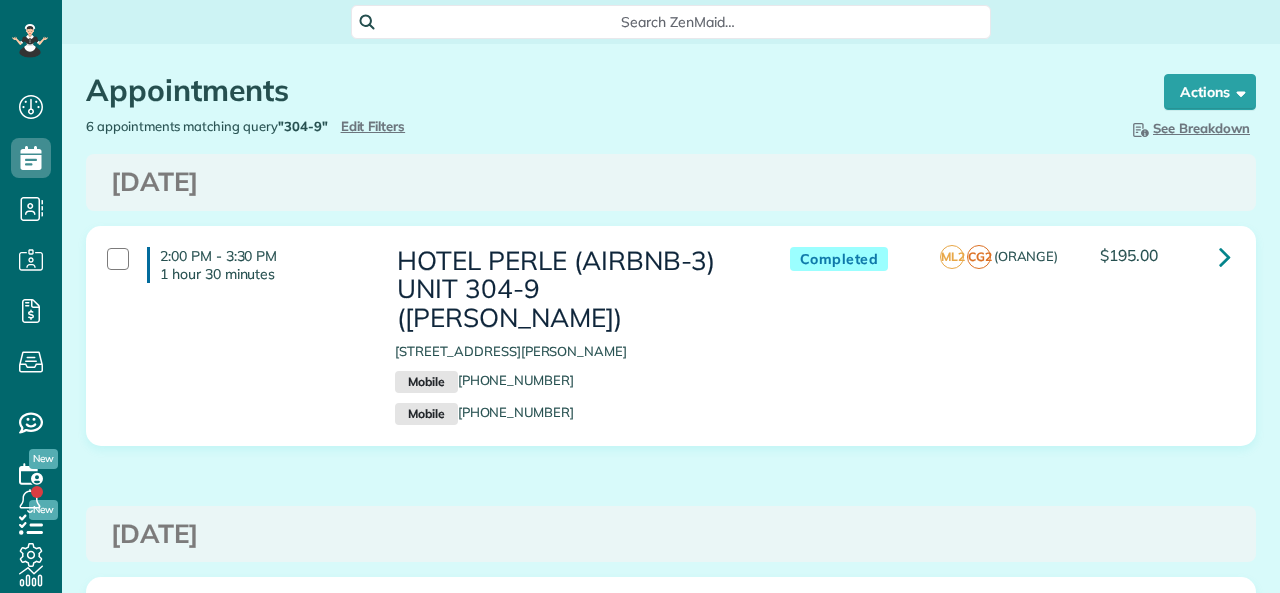 scroll, scrollTop: 0, scrollLeft: 0, axis: both 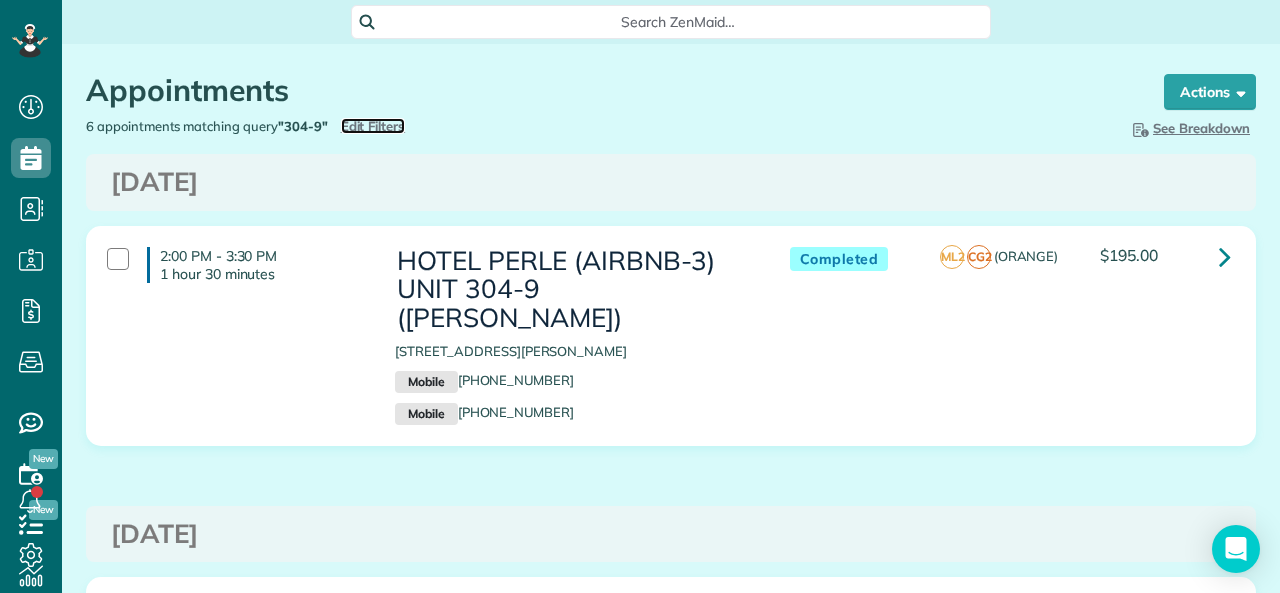 click on "Edit Filters" at bounding box center (373, 126) 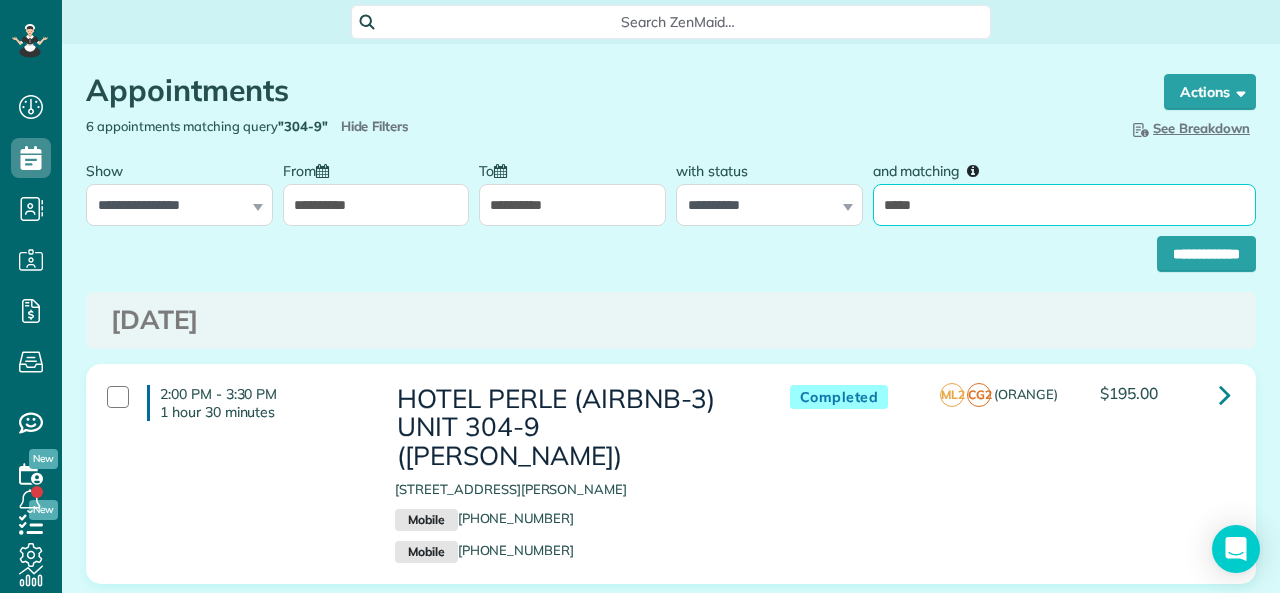 click on "*****" at bounding box center (1064, 205) 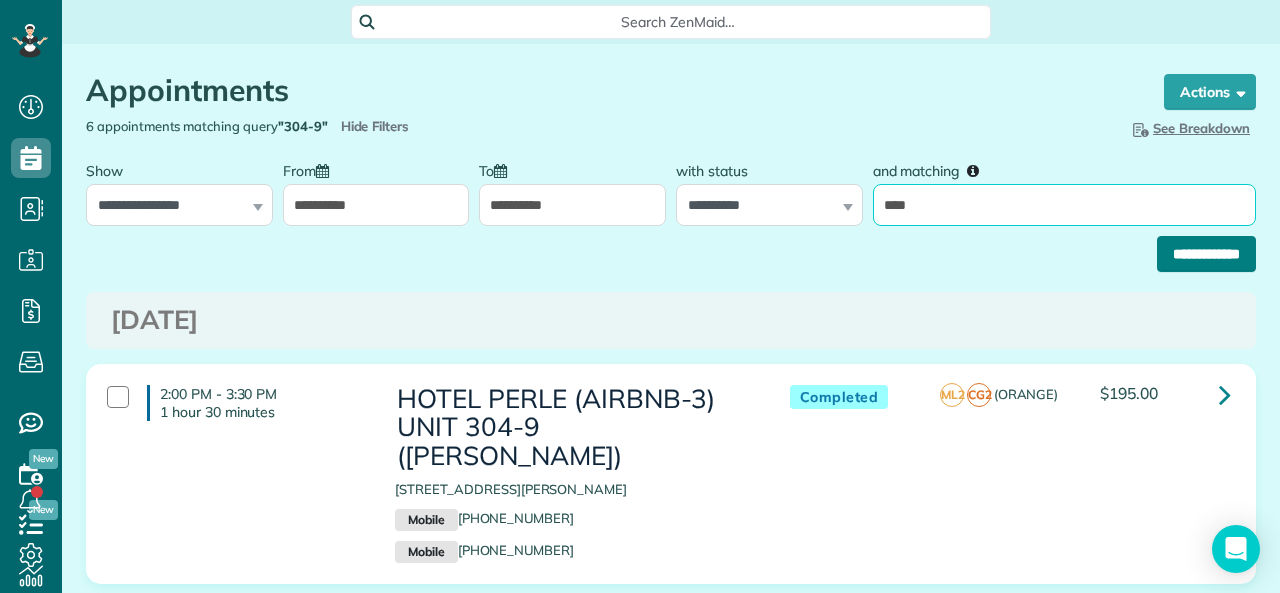 type on "****" 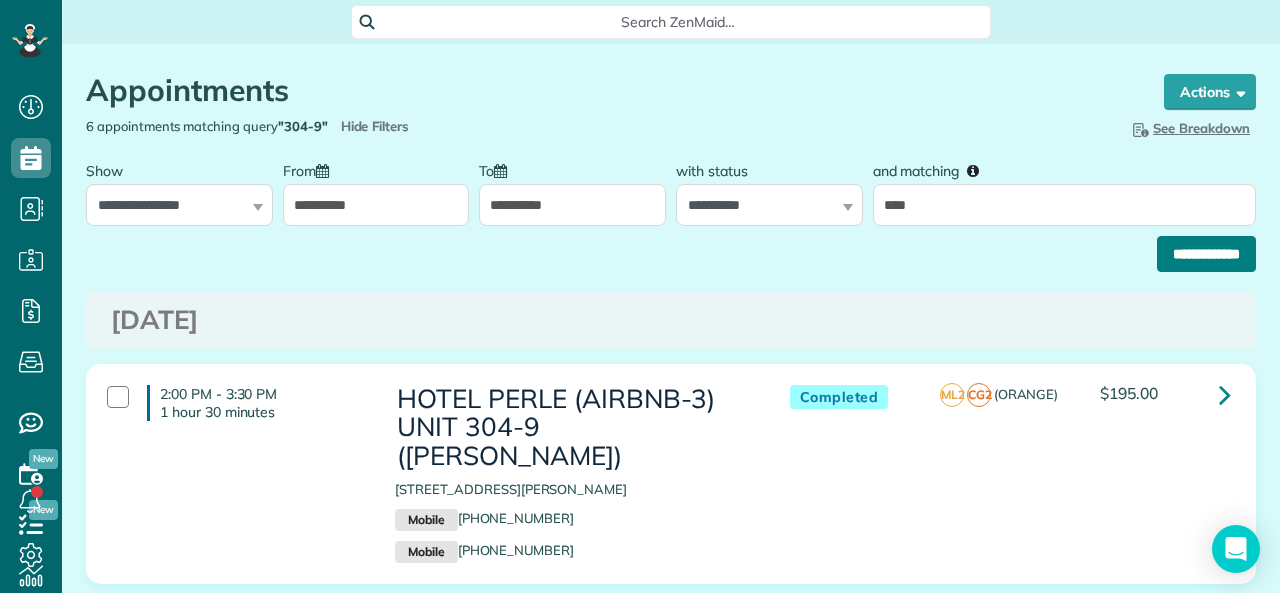 click on "**********" at bounding box center [1206, 254] 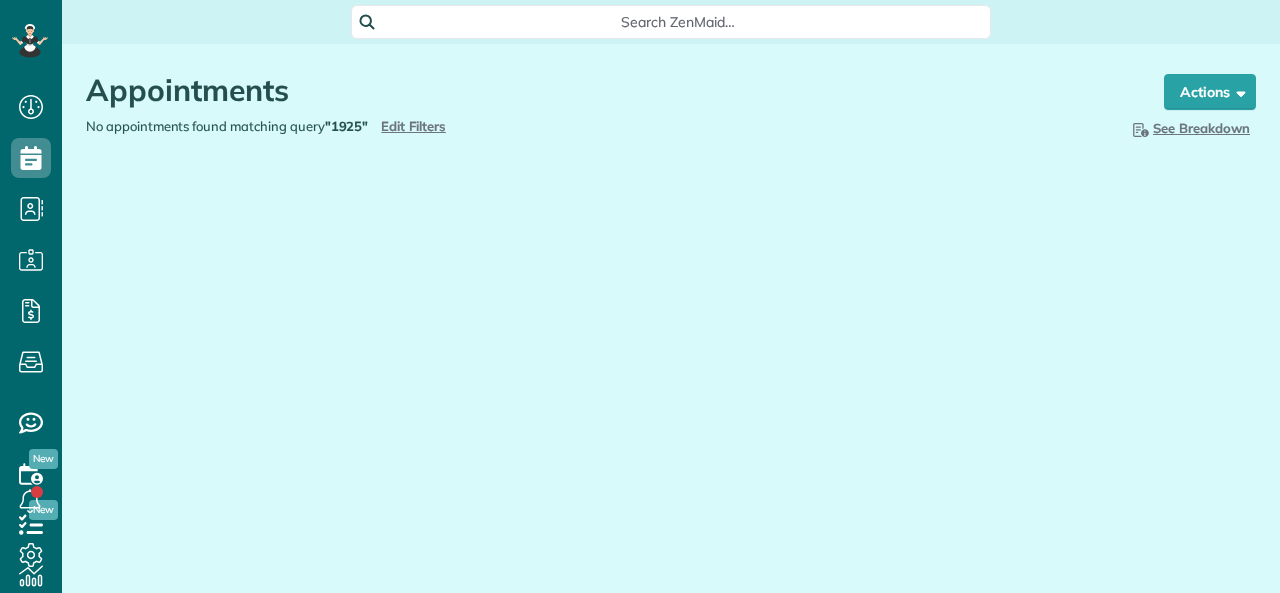 scroll, scrollTop: 0, scrollLeft: 0, axis: both 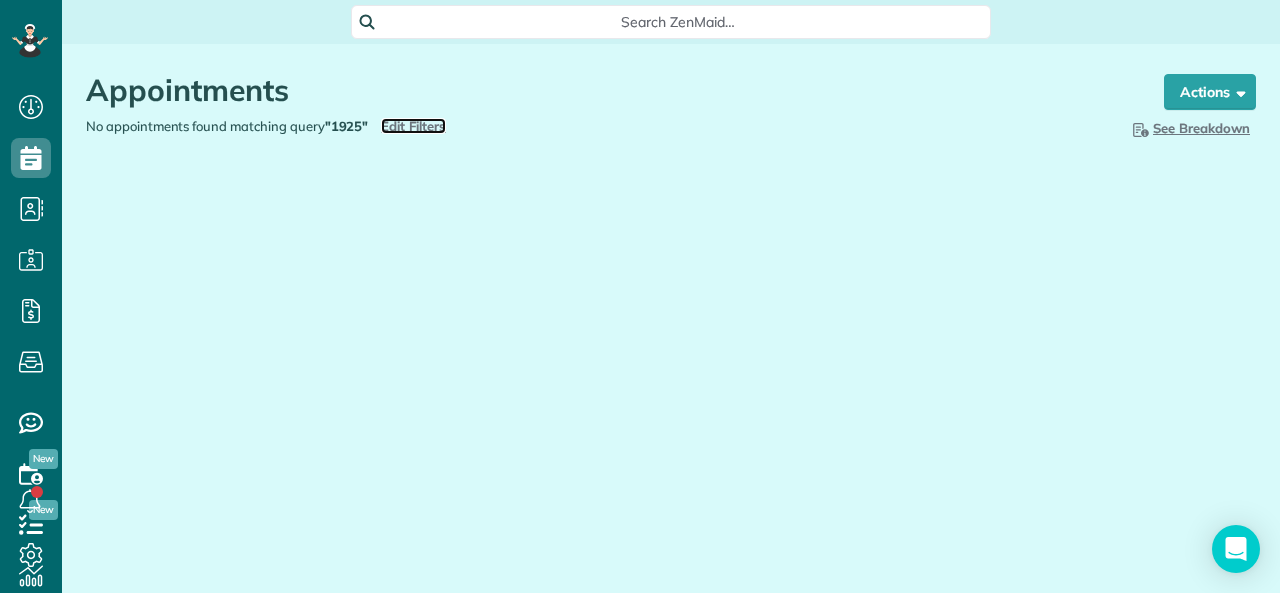 click on "Edit Filters" at bounding box center [413, 126] 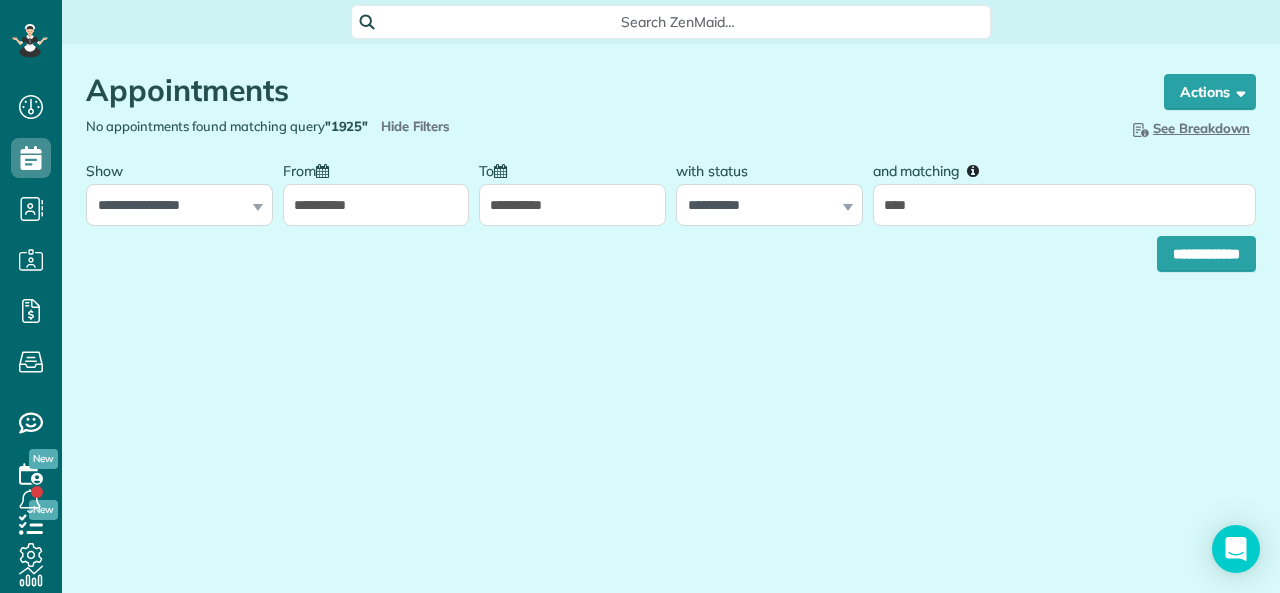 click on "**********" at bounding box center (376, 205) 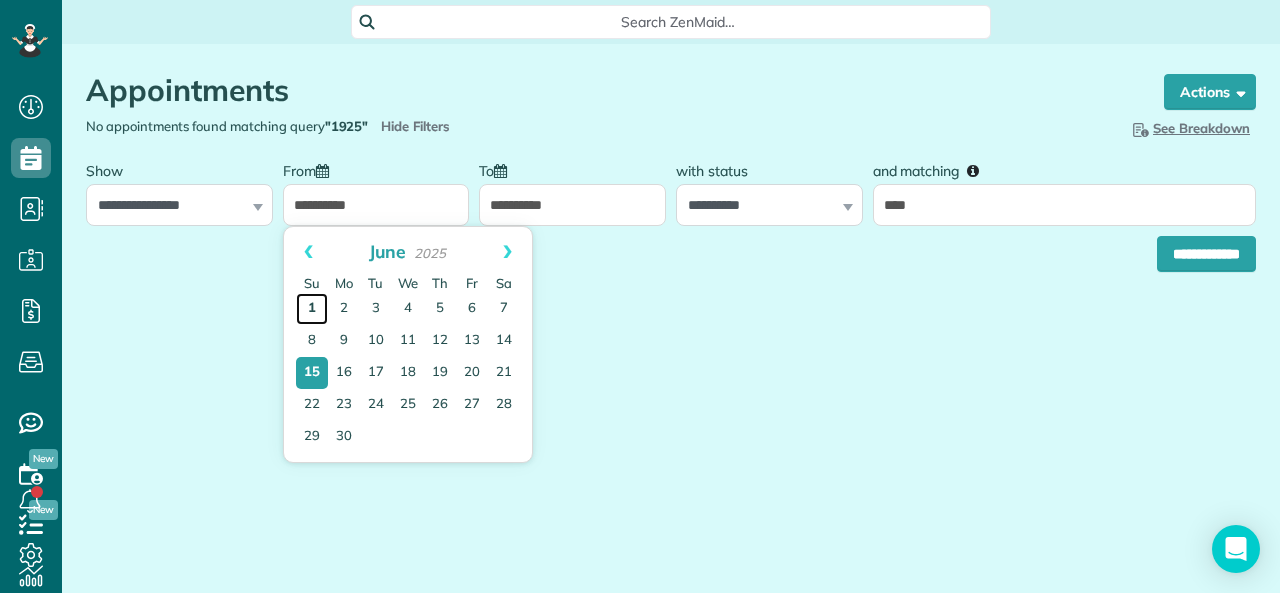 click on "1" at bounding box center (312, 309) 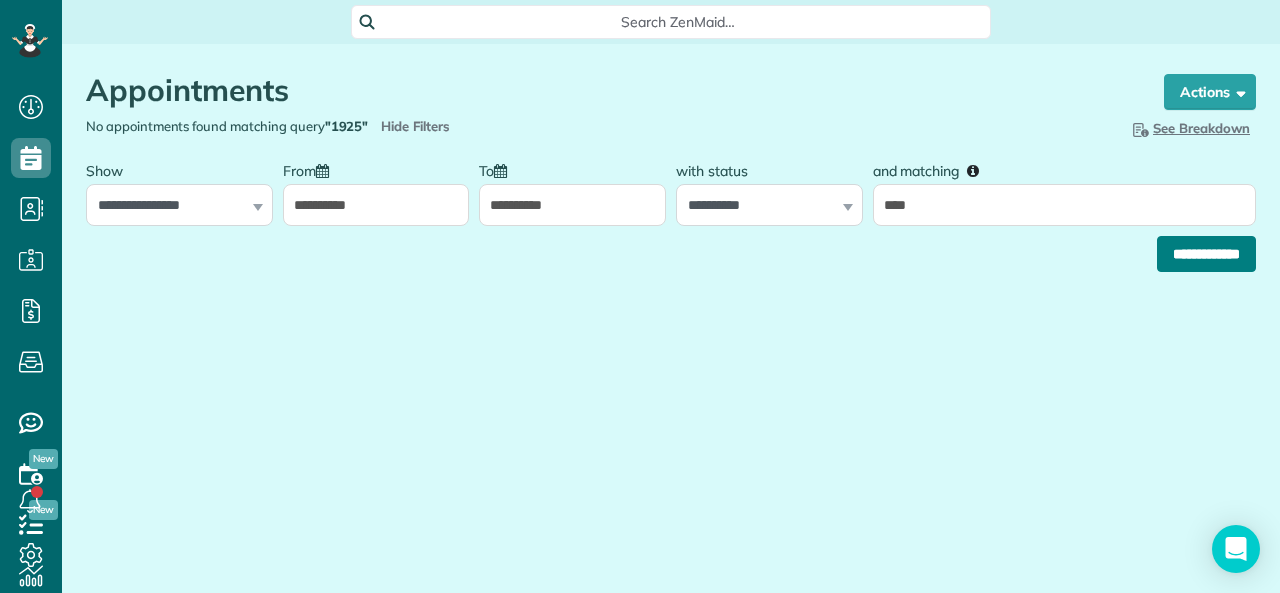 click on "**********" at bounding box center (1206, 254) 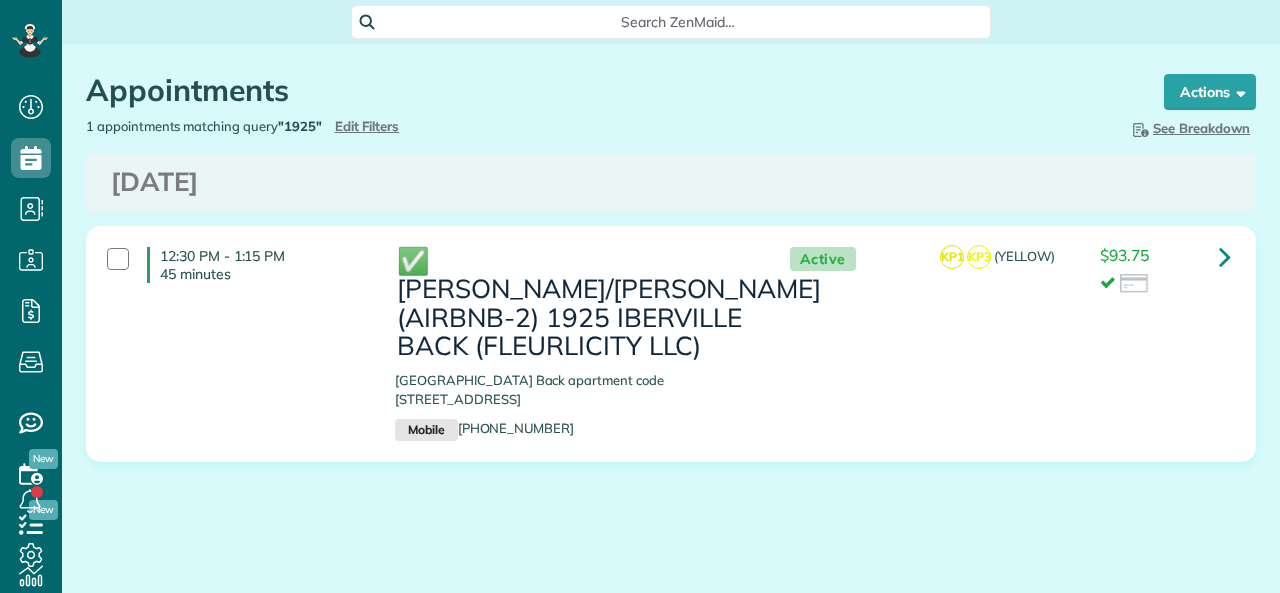 scroll, scrollTop: 0, scrollLeft: 0, axis: both 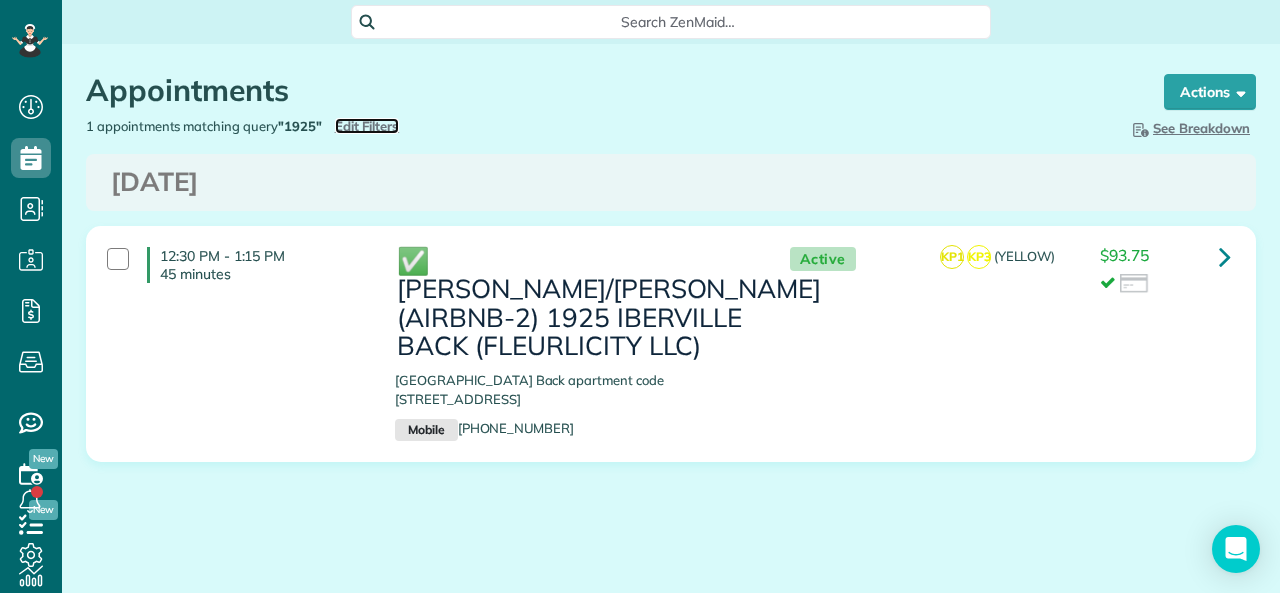 click on "Edit Filters" at bounding box center [367, 126] 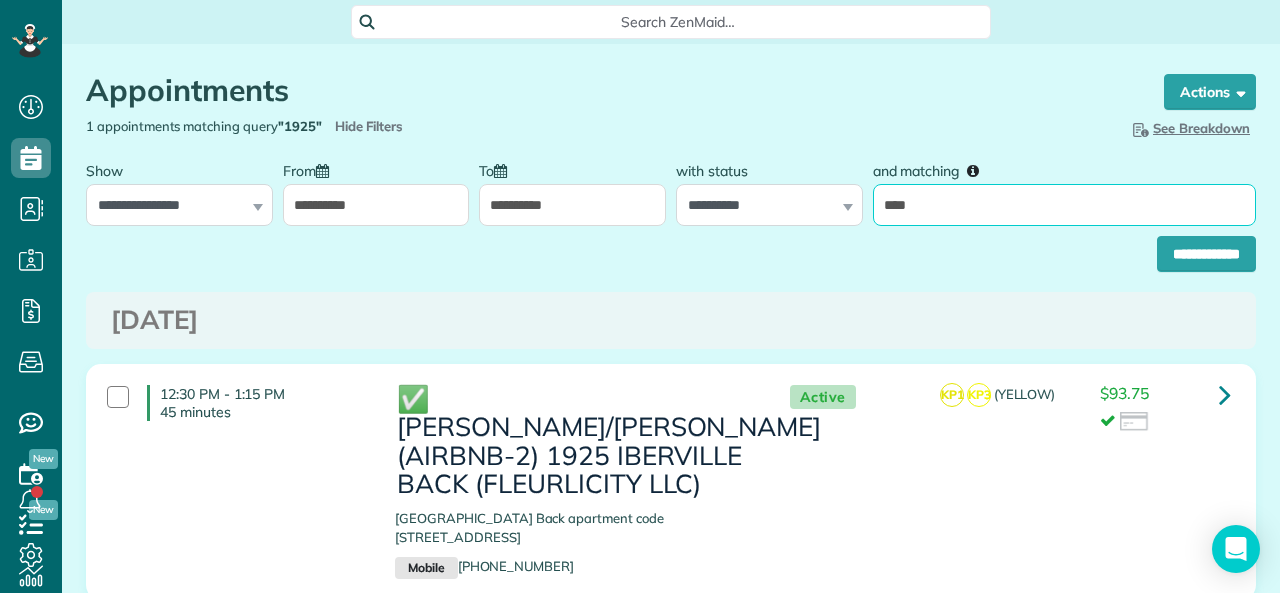 click on "****" at bounding box center (1064, 205) 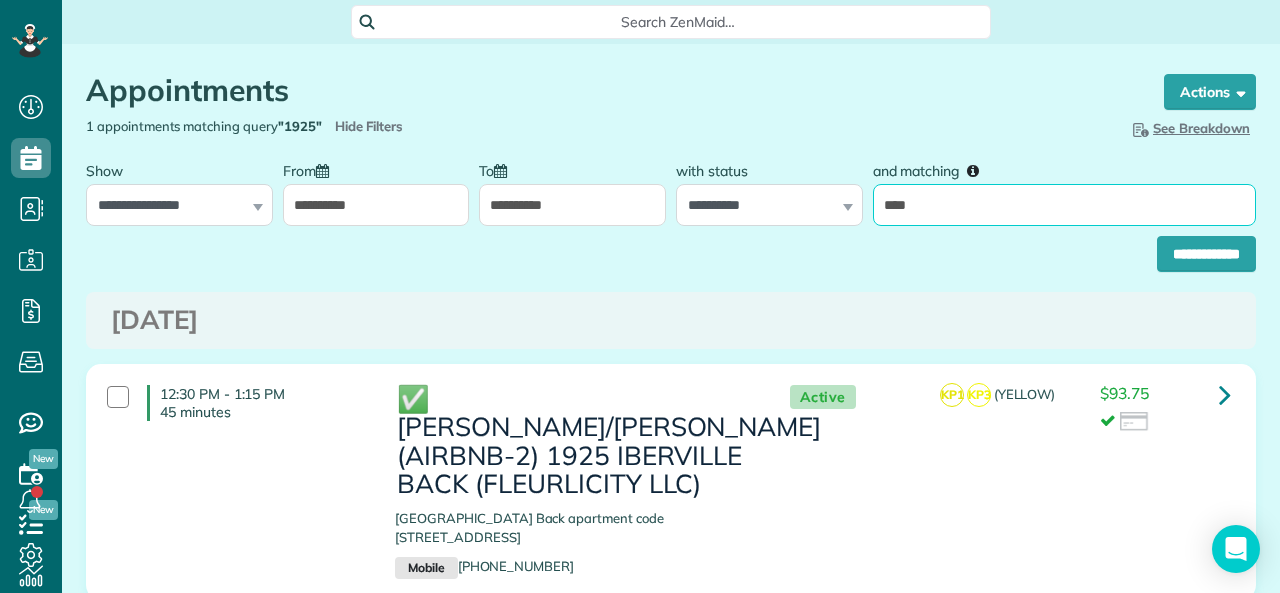 type on "****" 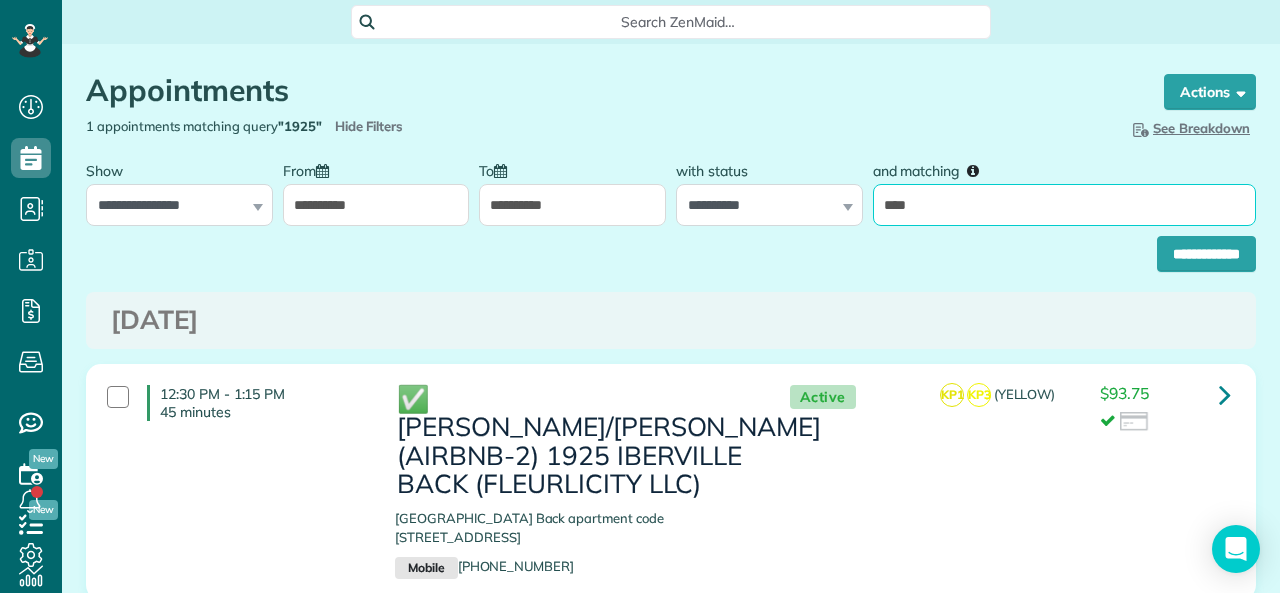 click on "**********" at bounding box center [1206, 254] 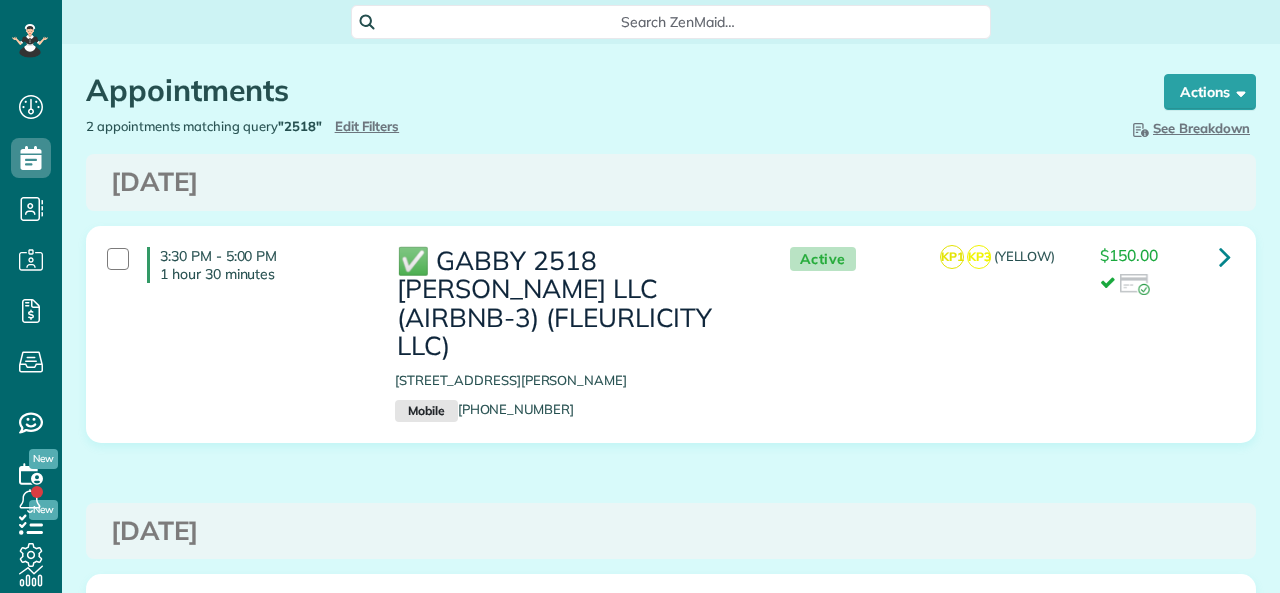 scroll, scrollTop: 0, scrollLeft: 0, axis: both 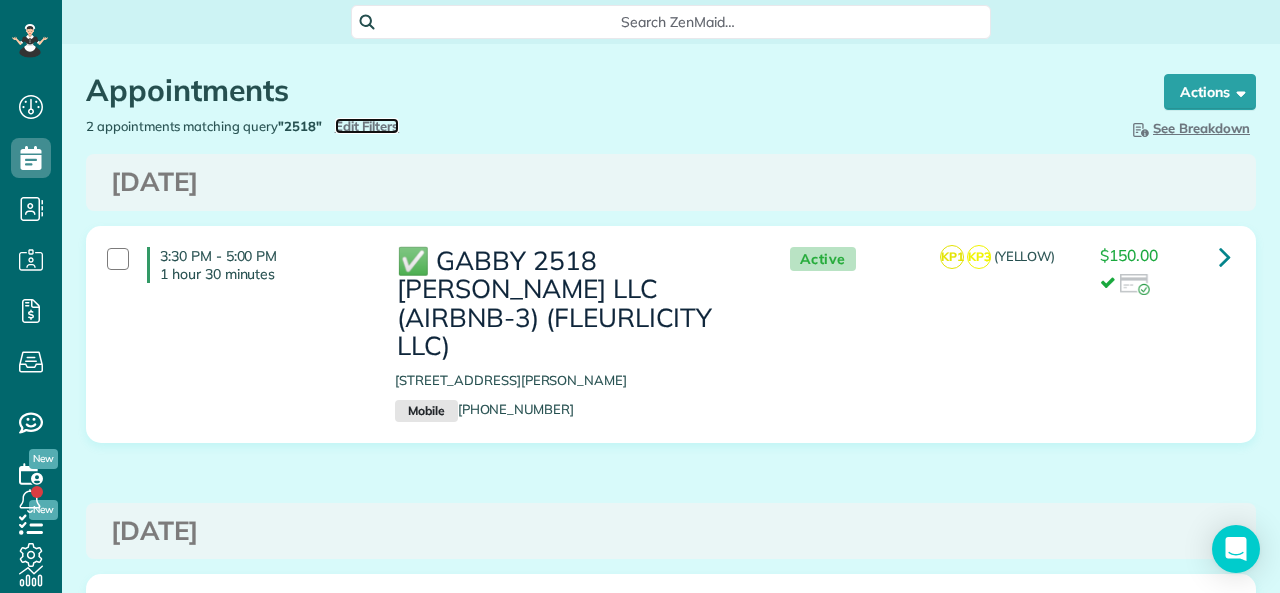 click on "Edit Filters" at bounding box center (367, 126) 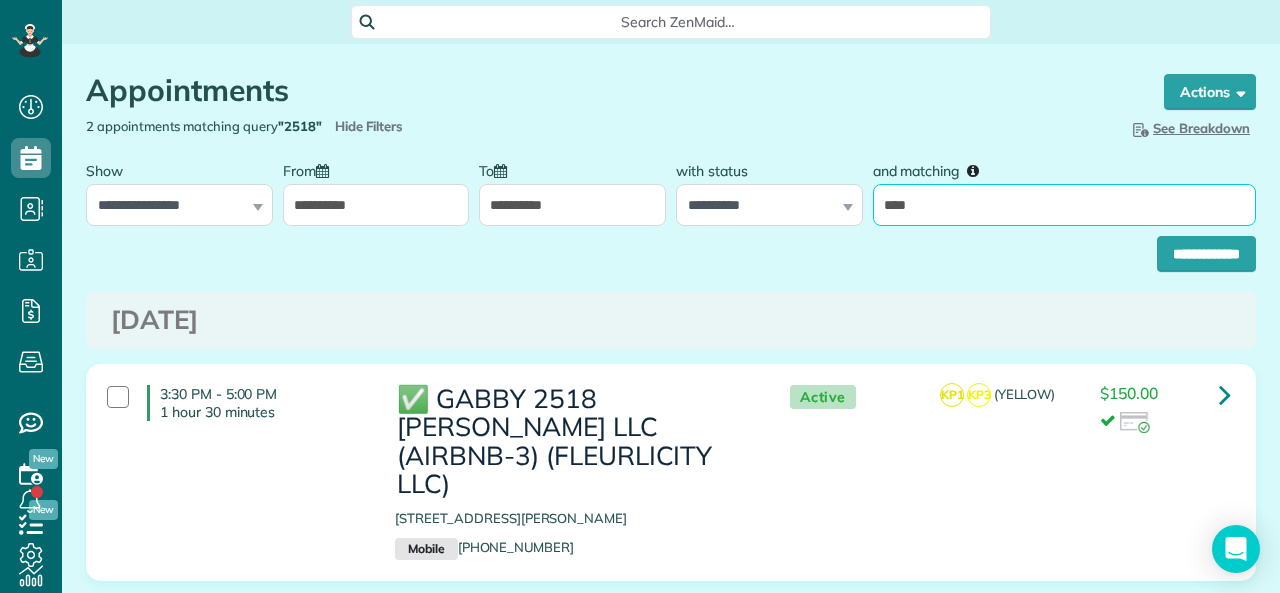 click on "****" at bounding box center [1064, 205] 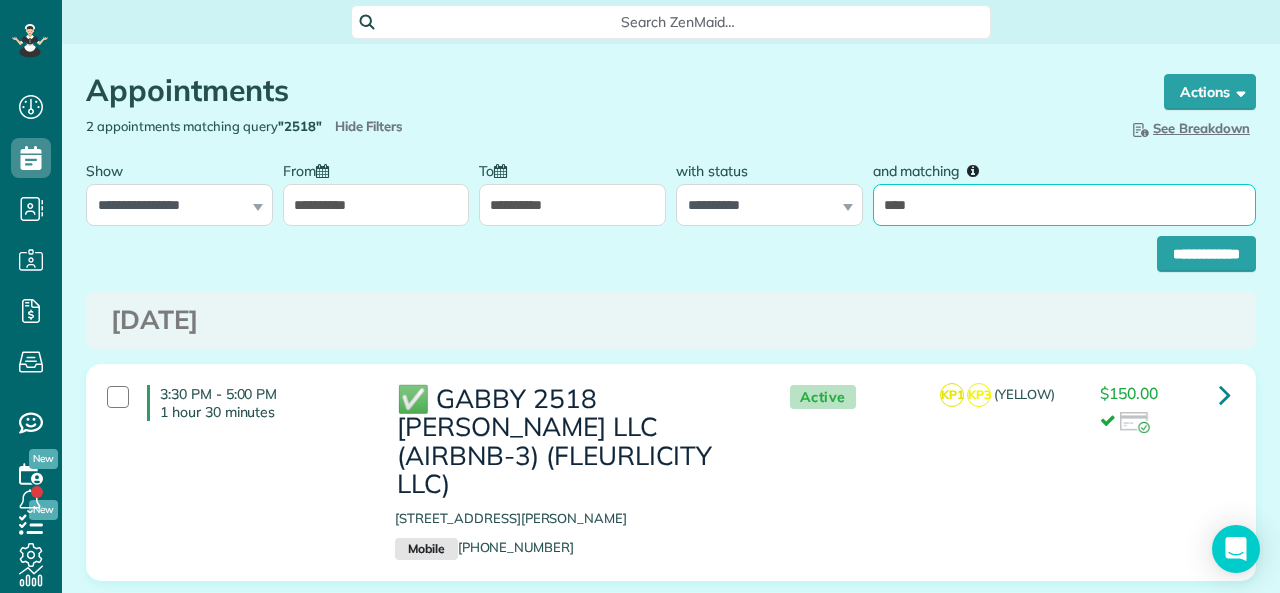 type on "*******" 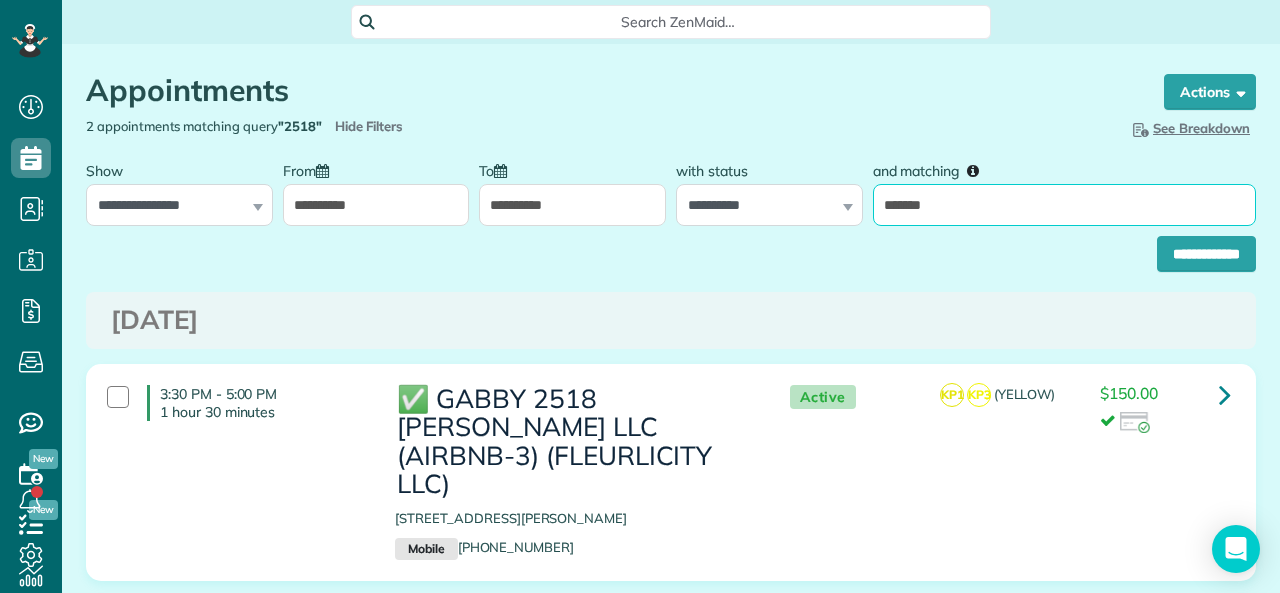 click on "**********" at bounding box center [1206, 254] 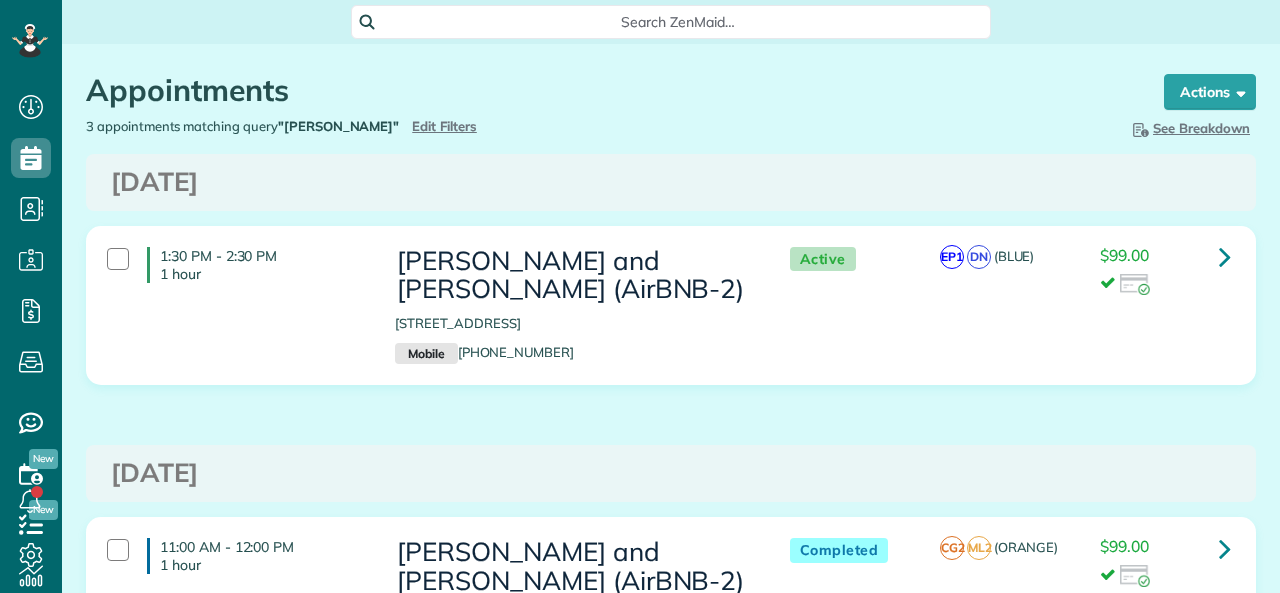 scroll, scrollTop: 0, scrollLeft: 0, axis: both 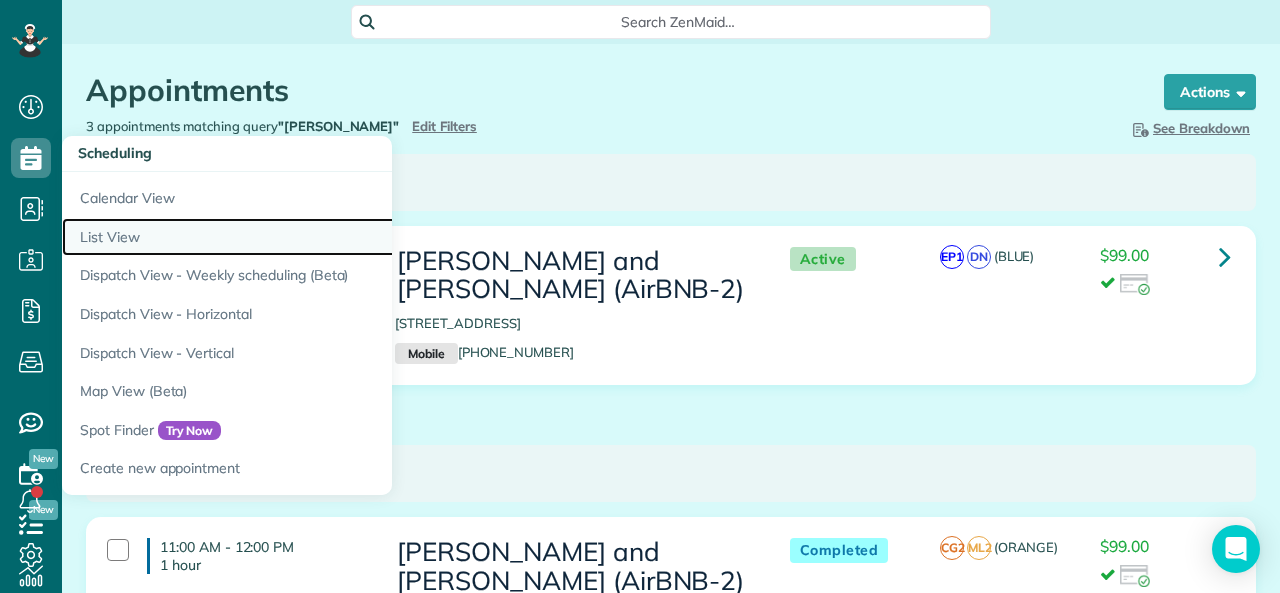 click on "List View" at bounding box center (312, 237) 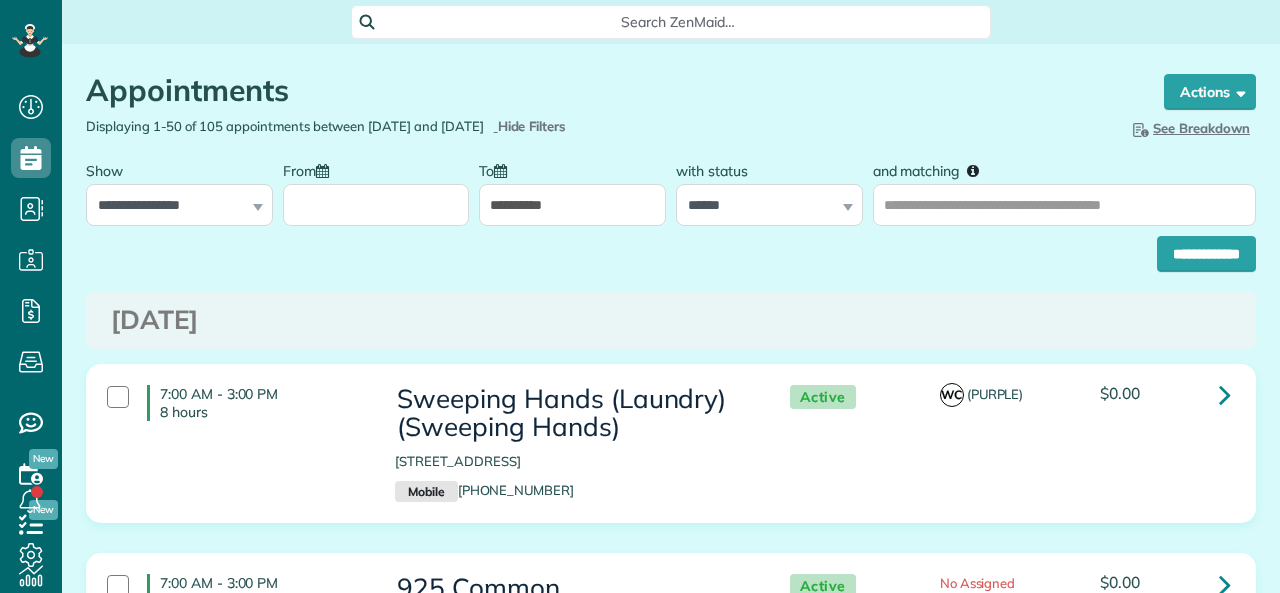 scroll, scrollTop: 0, scrollLeft: 0, axis: both 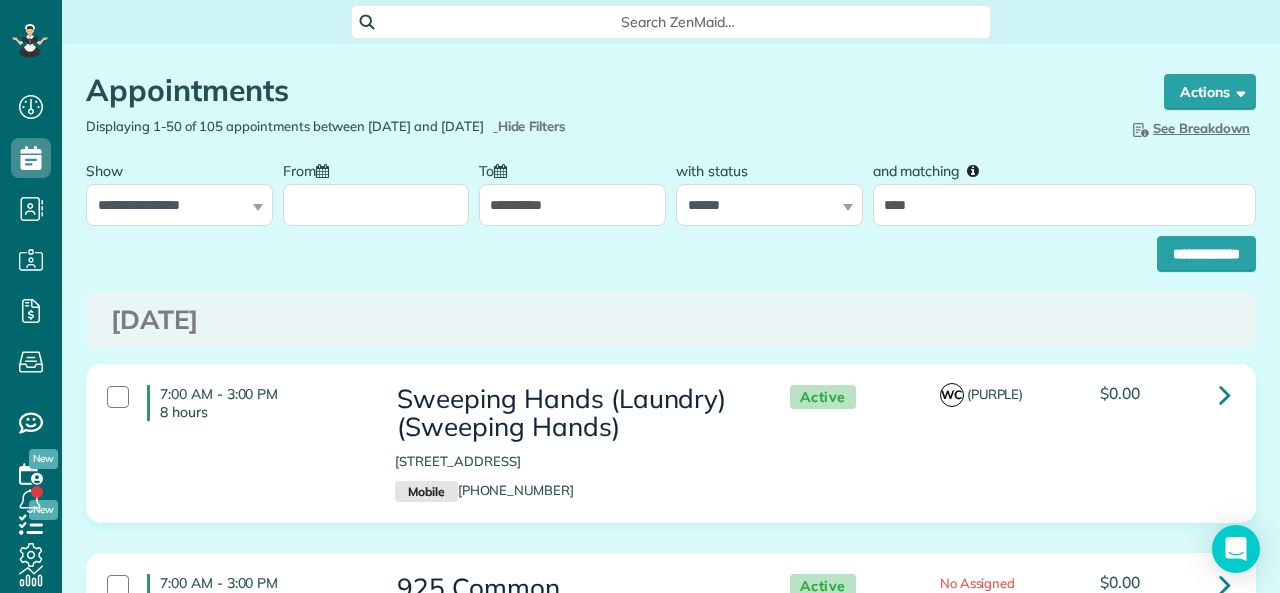type on "****" 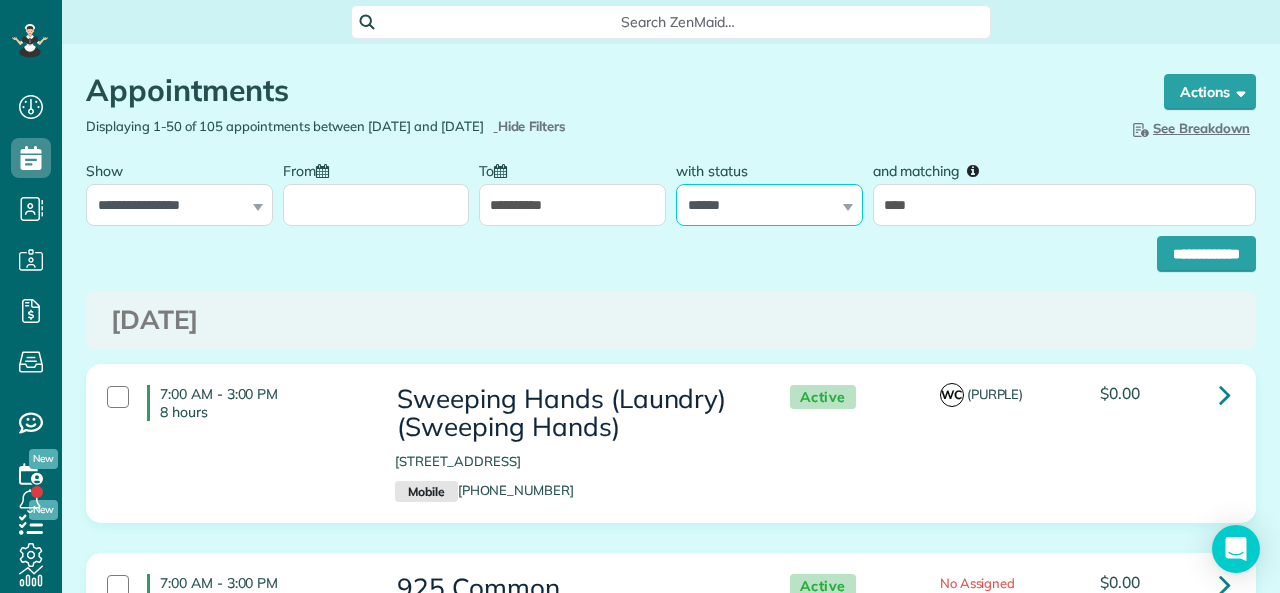 drag, startPoint x: 792, startPoint y: 211, endPoint x: 787, endPoint y: 221, distance: 11.18034 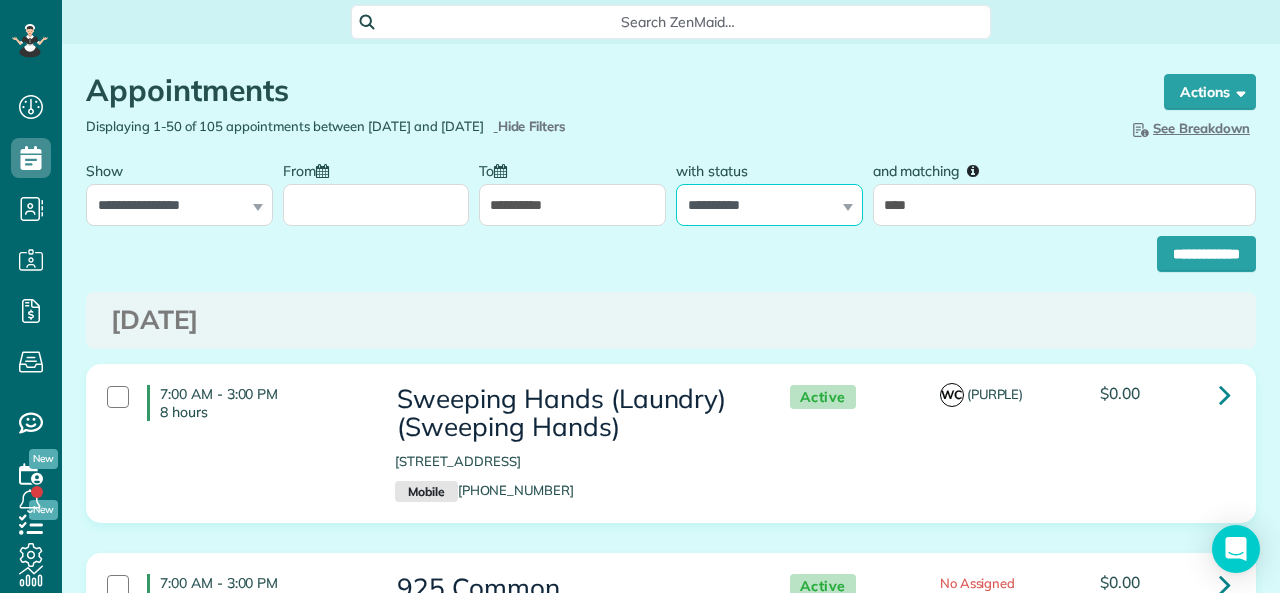 click on "**********" at bounding box center (769, 205) 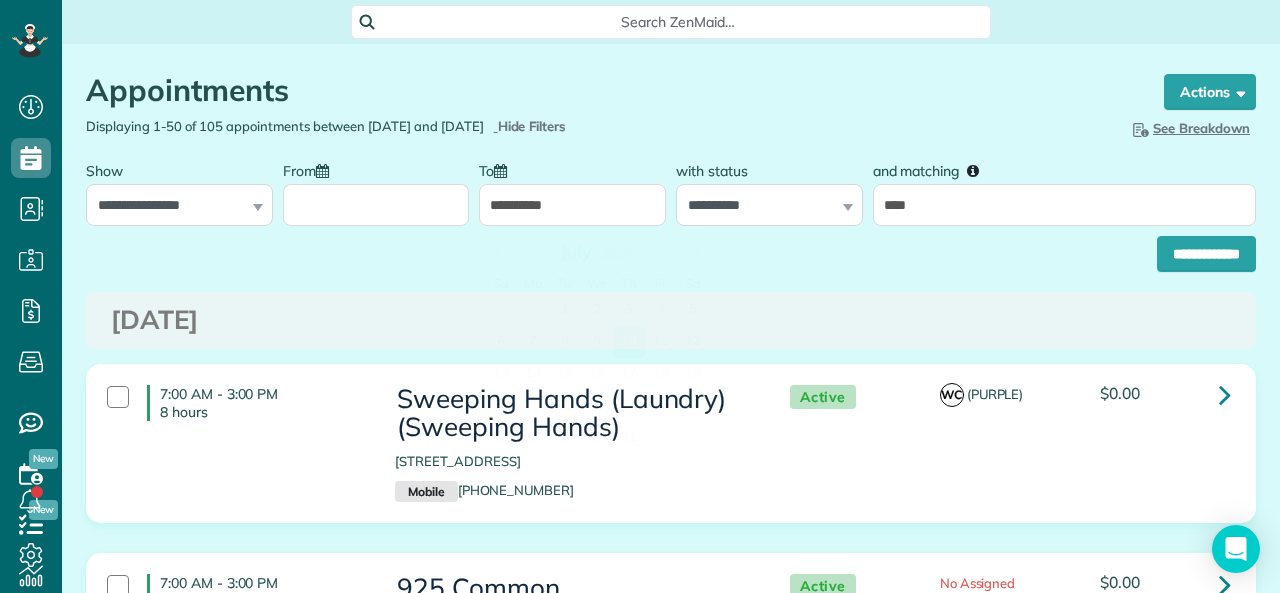 click on "**********" at bounding box center (572, 205) 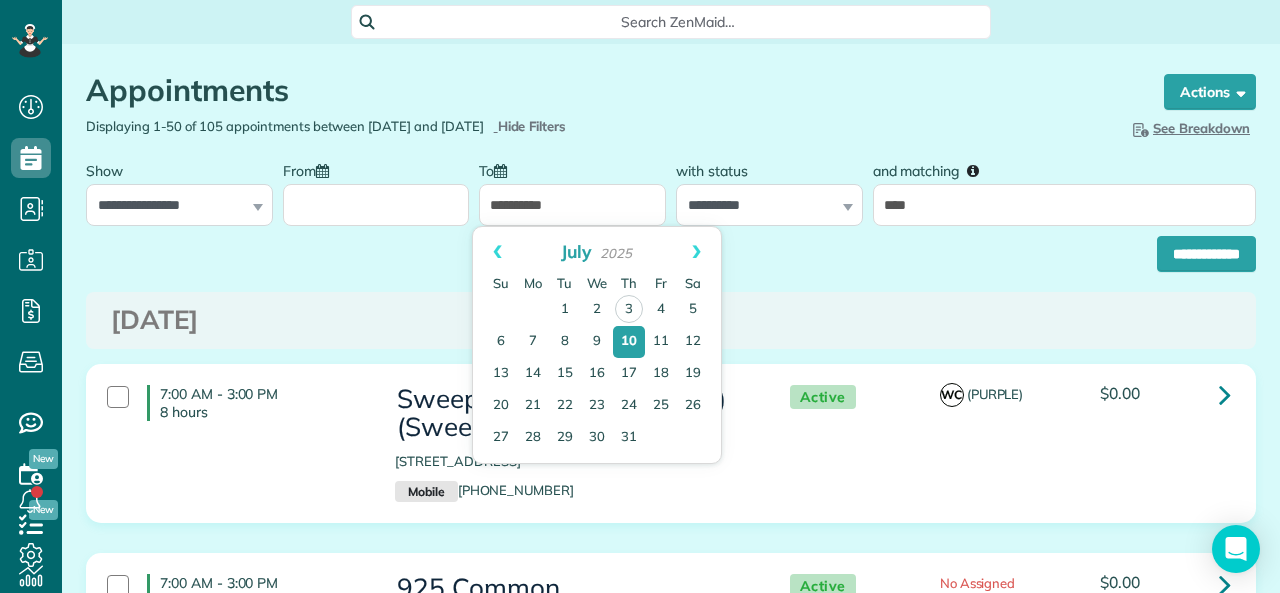 click on "From" at bounding box center (376, 205) 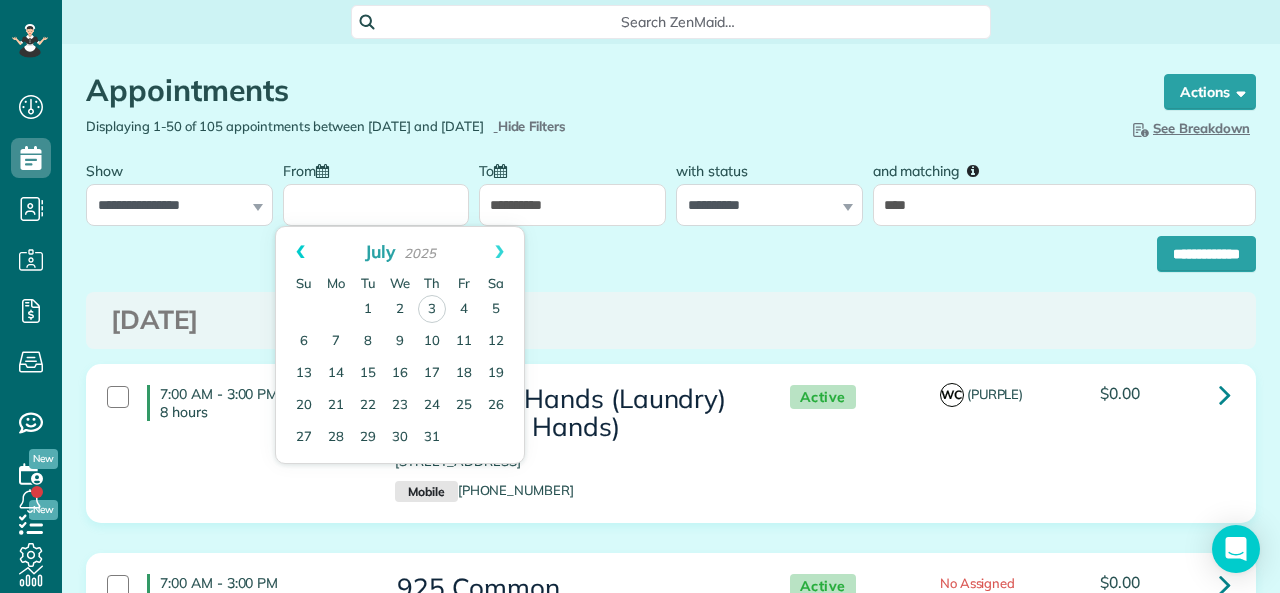 click on "Prev" at bounding box center [300, 252] 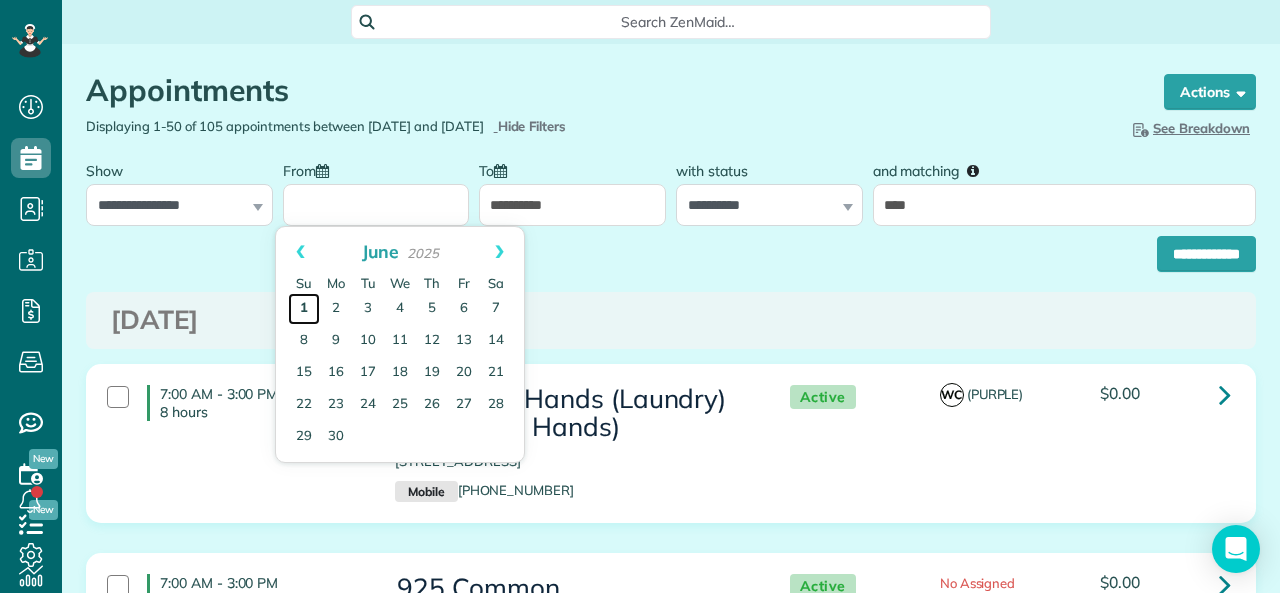 click on "1" at bounding box center (304, 309) 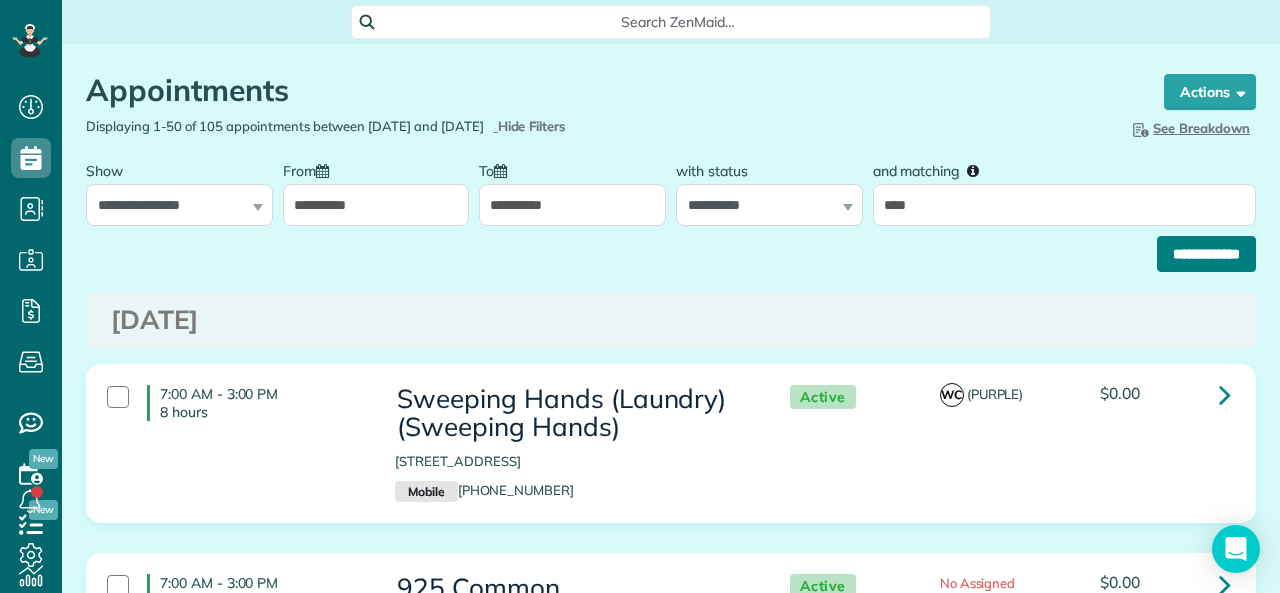 click on "**********" at bounding box center (1206, 254) 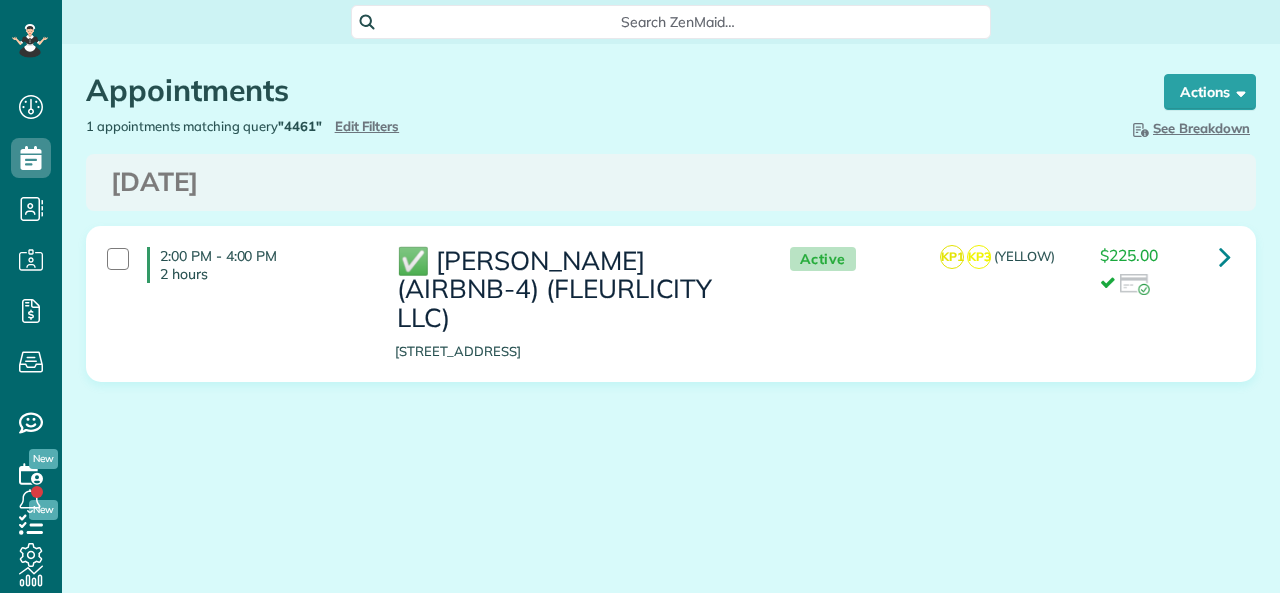 scroll, scrollTop: 0, scrollLeft: 0, axis: both 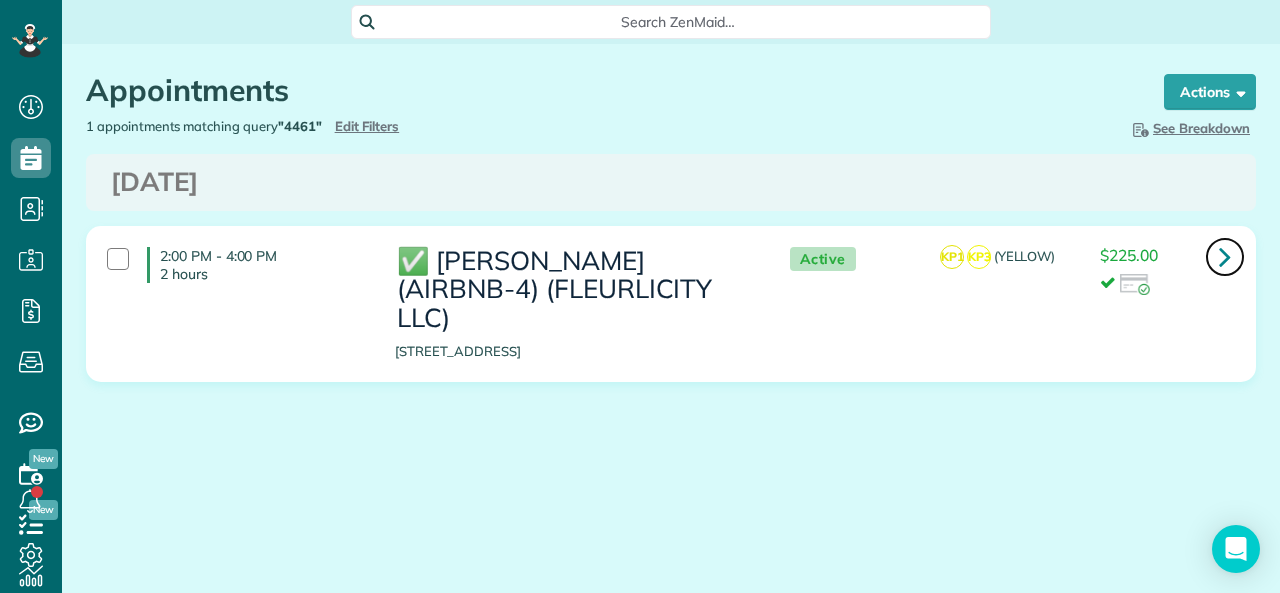 click at bounding box center (1225, 256) 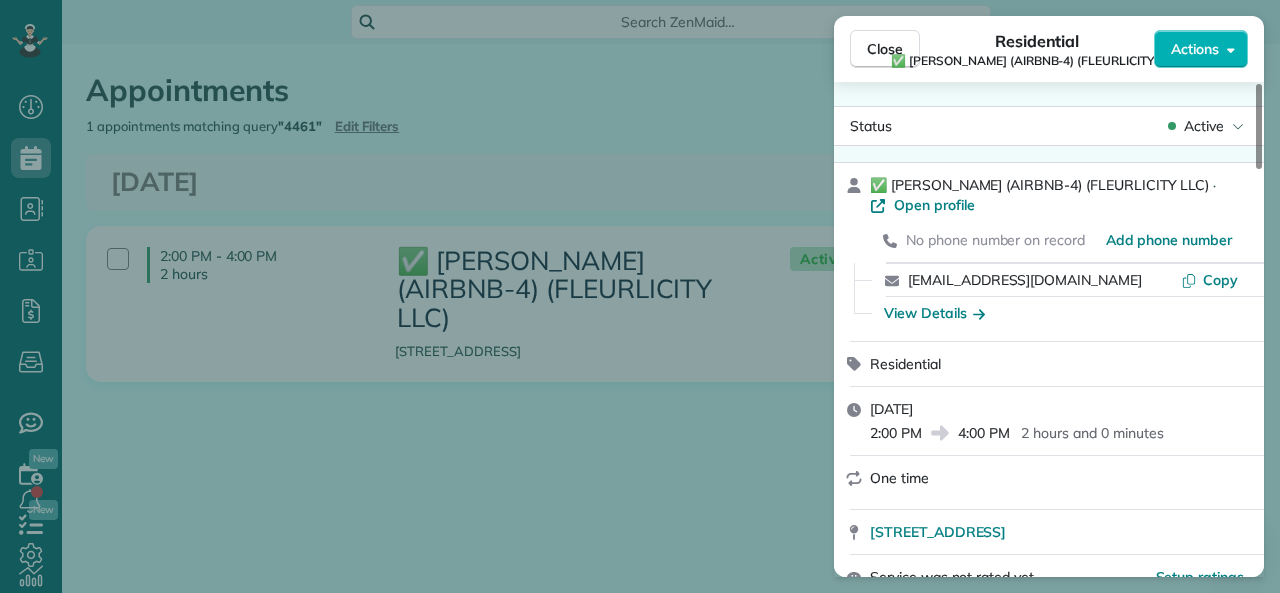 click on "Actions" at bounding box center [1195, 49] 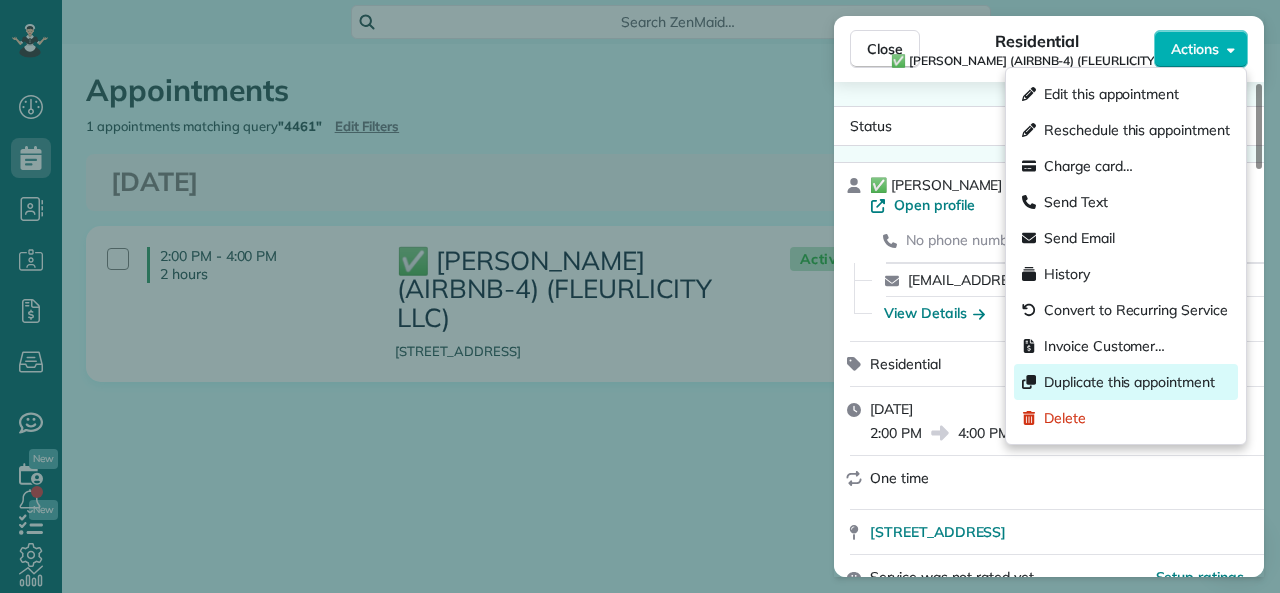 click on "Duplicate this appointment" at bounding box center (1129, 382) 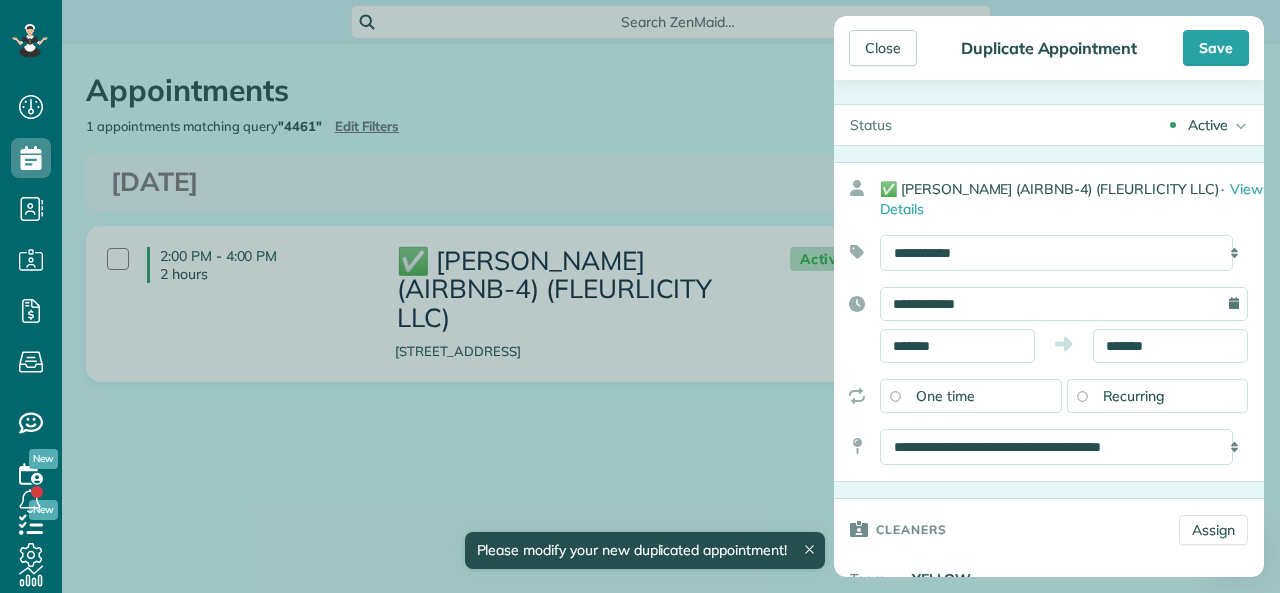 click on "Active" at bounding box center (1208, 125) 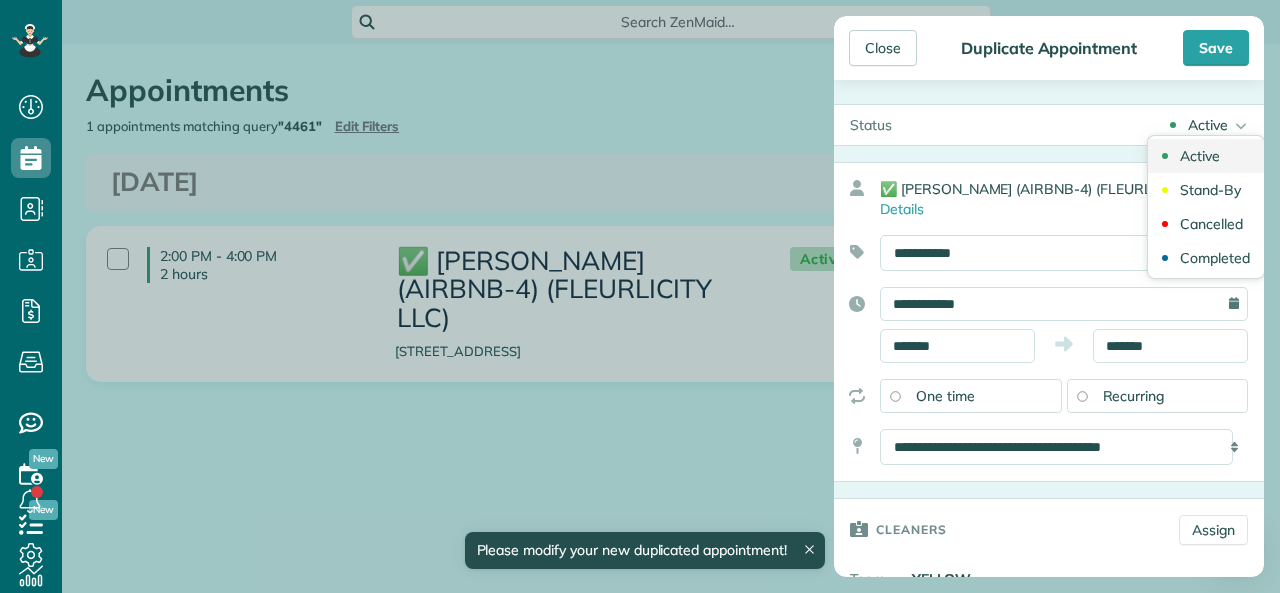 click on "Active" at bounding box center [1200, 156] 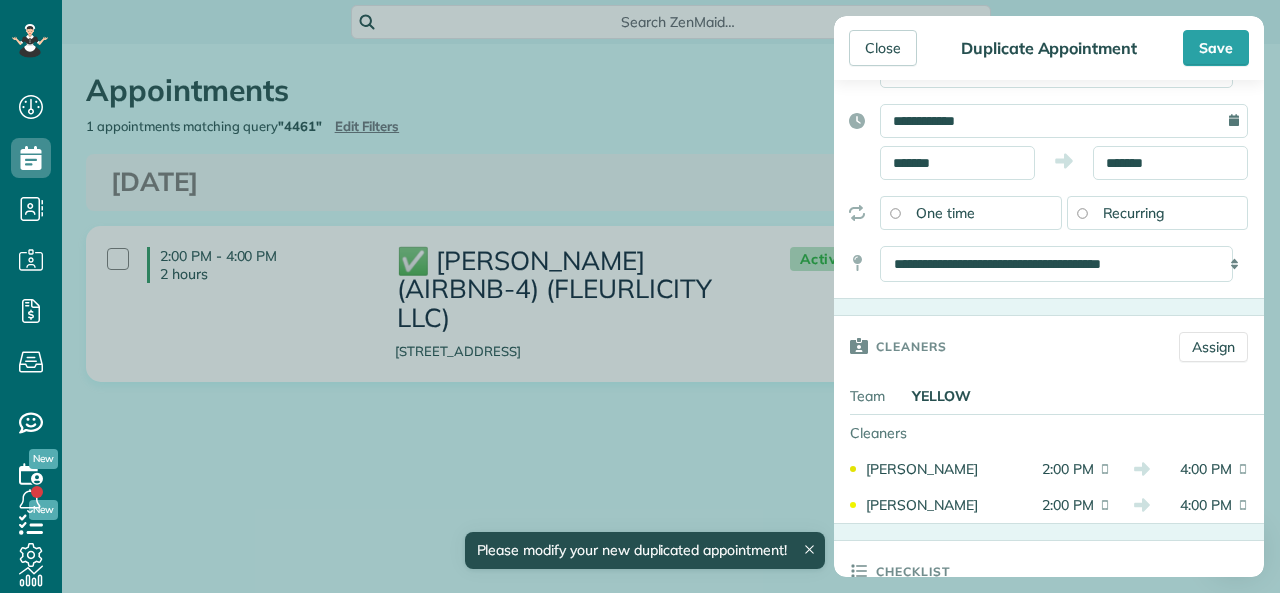 scroll, scrollTop: 200, scrollLeft: 0, axis: vertical 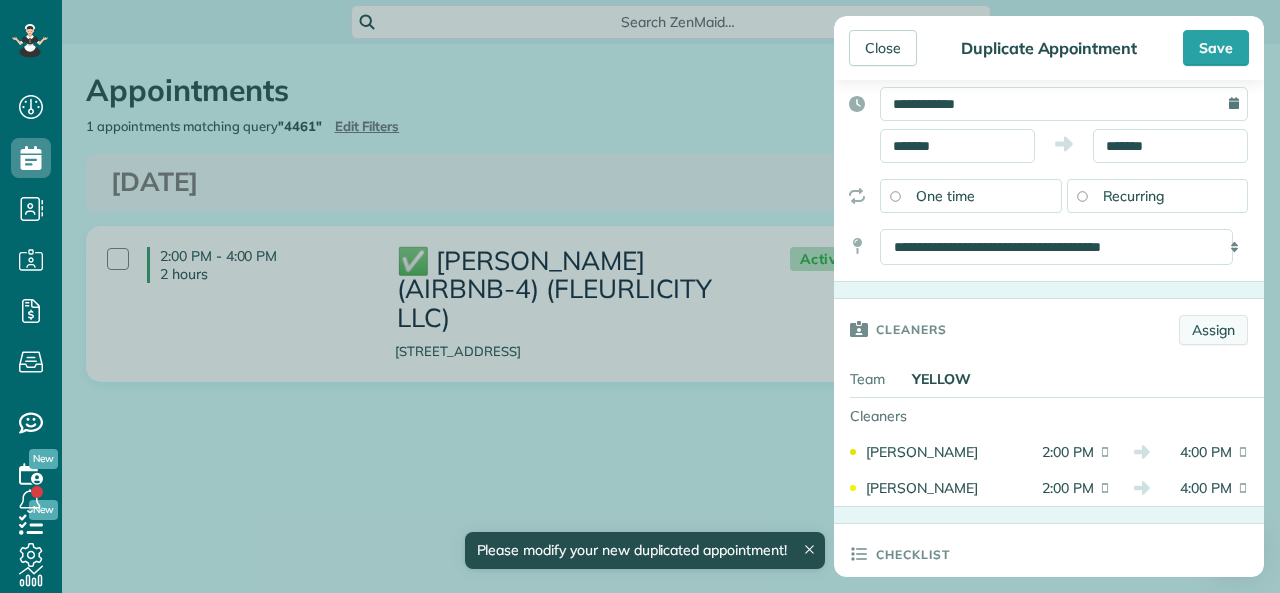click on "Assign" at bounding box center [1213, 330] 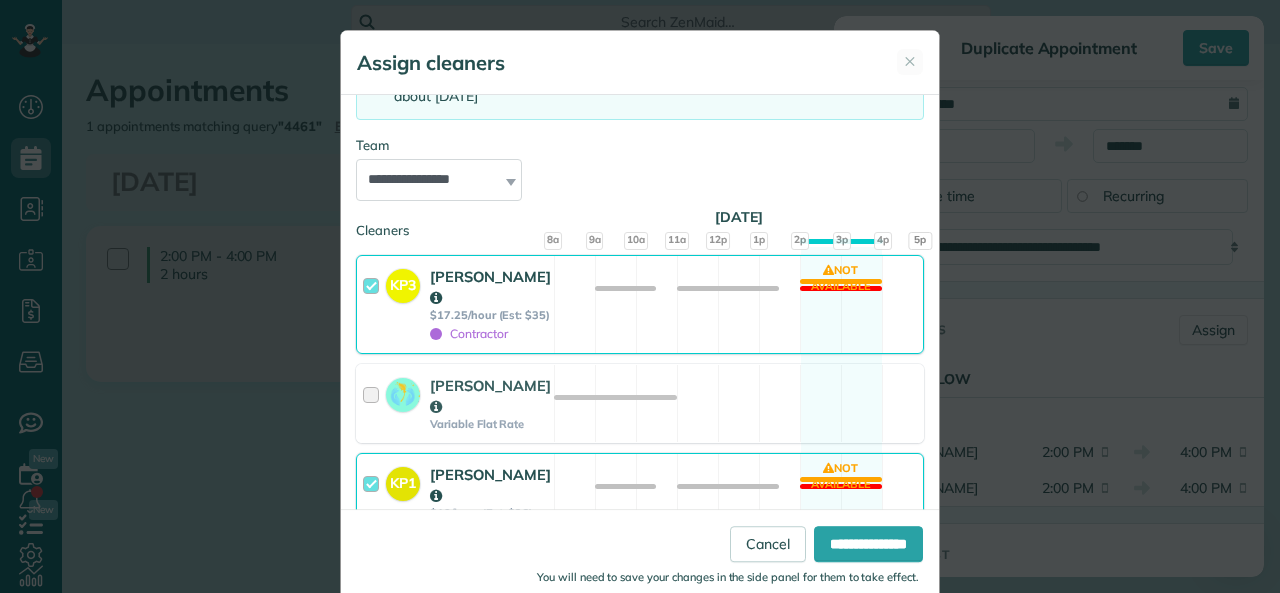 scroll, scrollTop: 200, scrollLeft: 0, axis: vertical 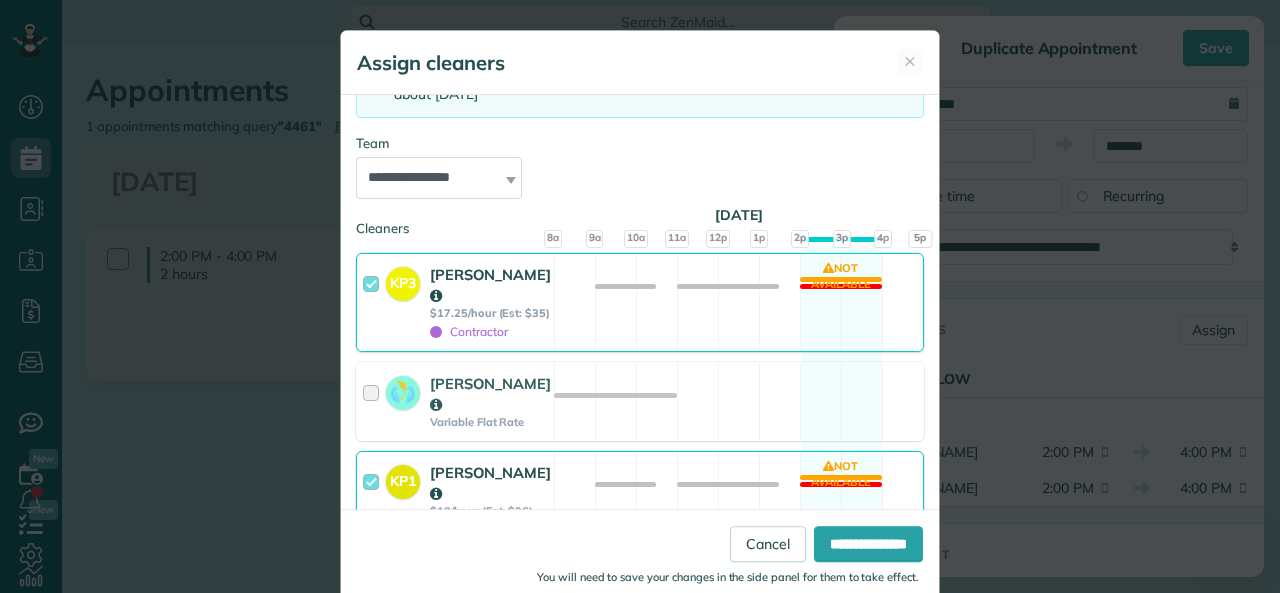 click at bounding box center [374, 302] 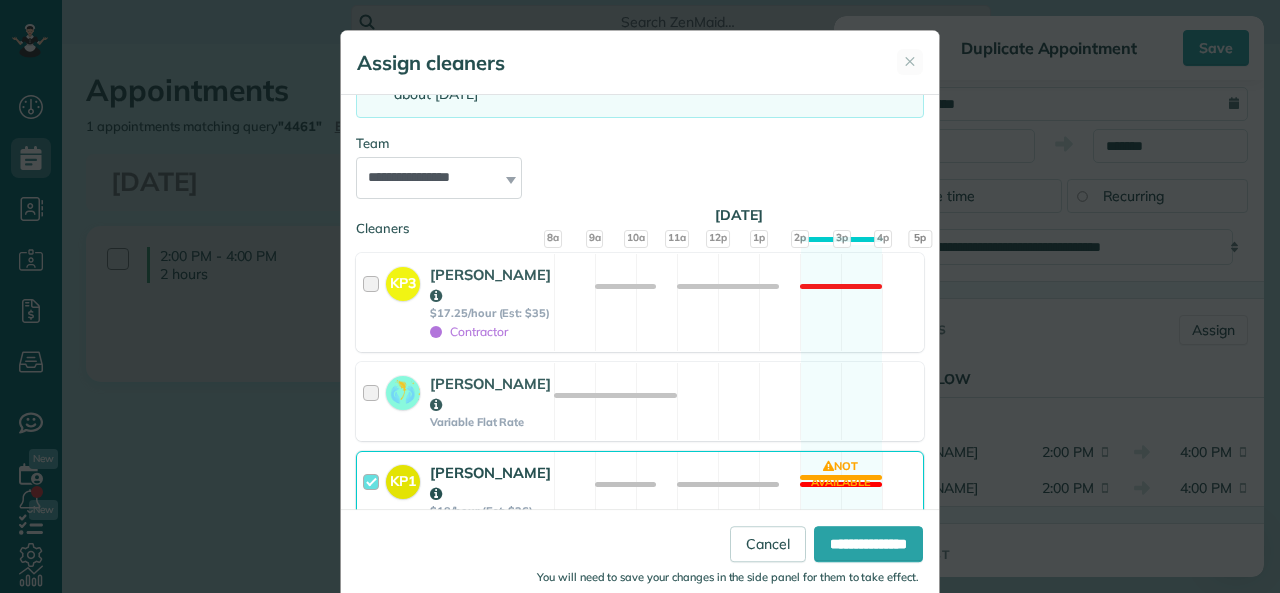 click at bounding box center [374, 490] 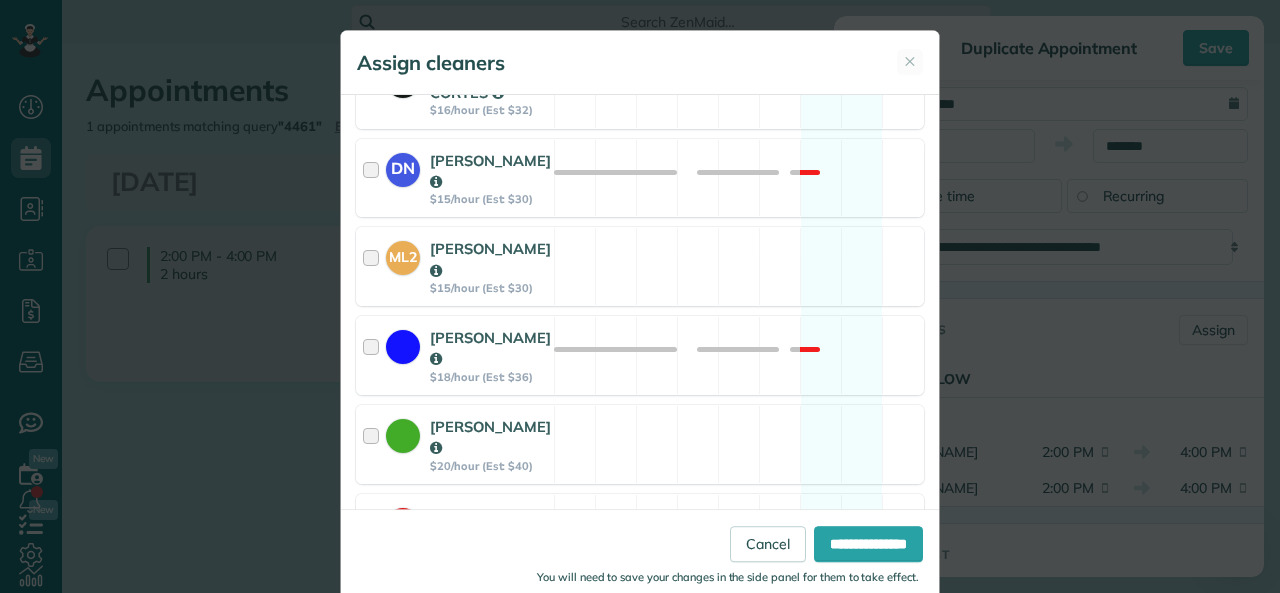 scroll, scrollTop: 1255, scrollLeft: 0, axis: vertical 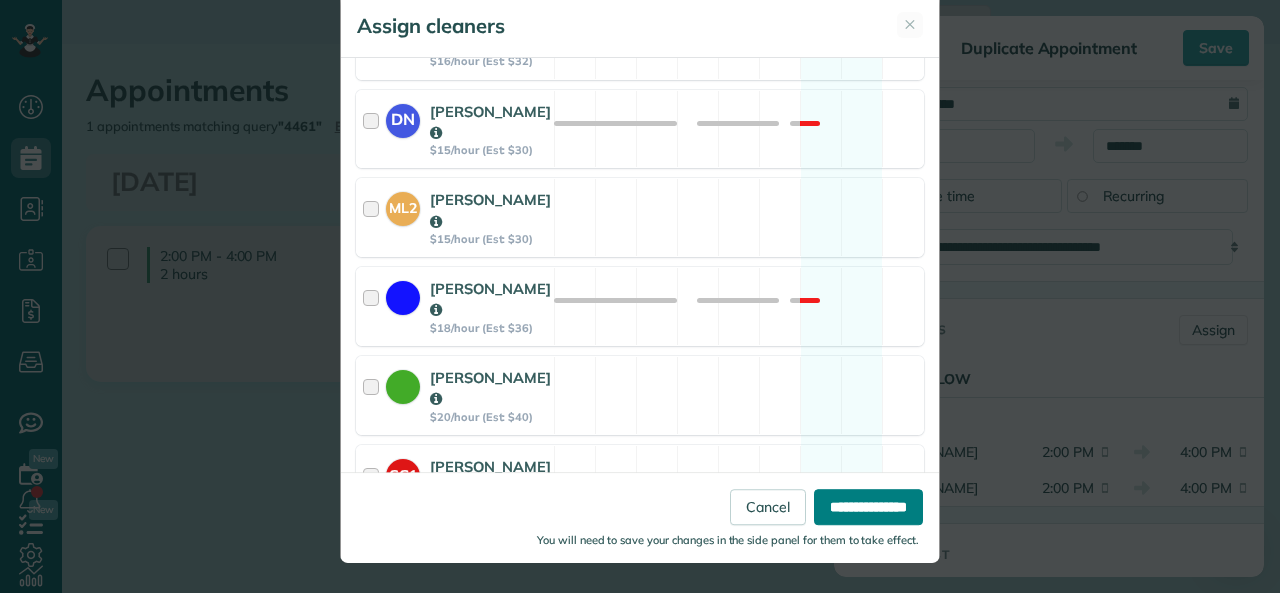 click on "**********" at bounding box center (868, 507) 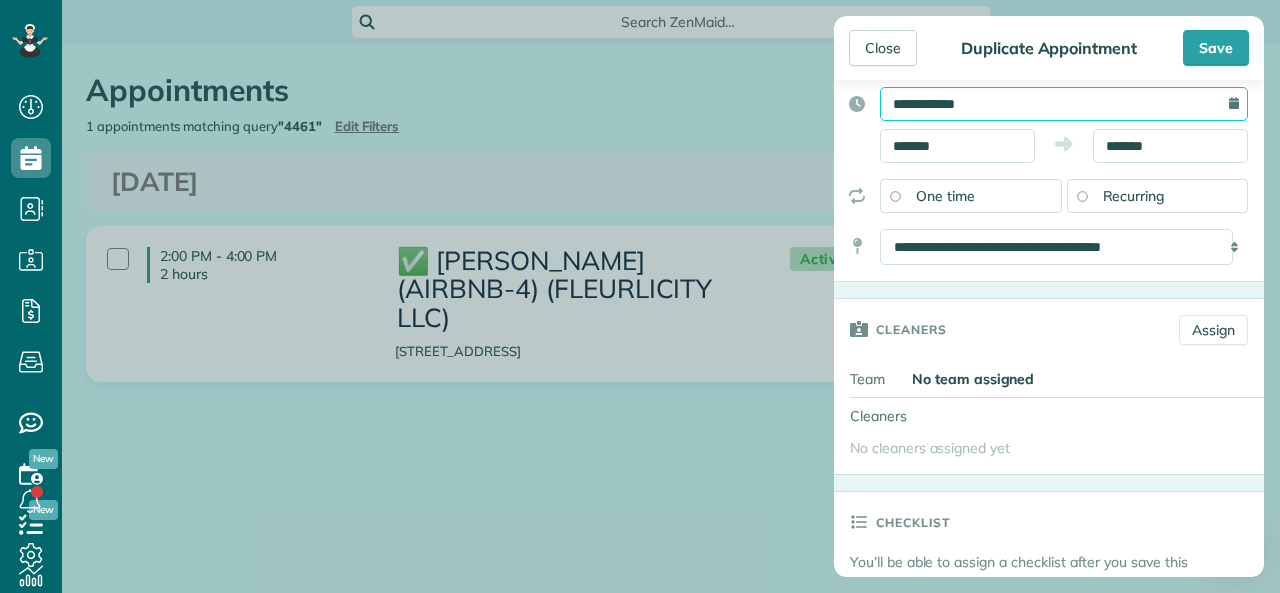 click on "**********" at bounding box center [1064, 104] 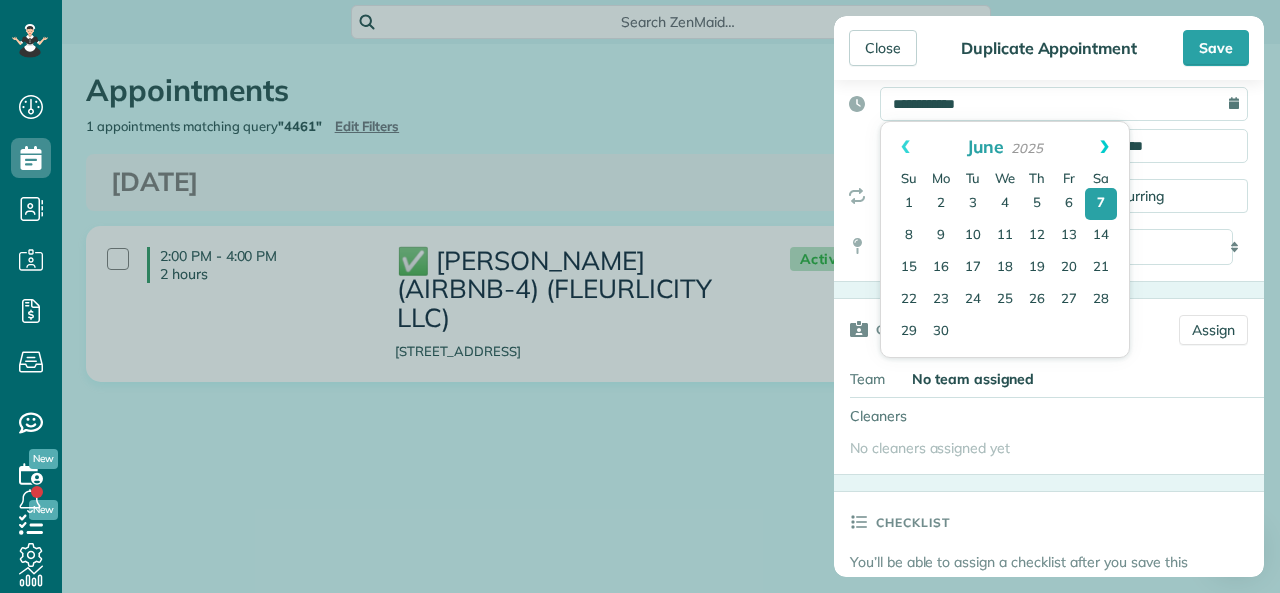 click on "Next" at bounding box center [1104, 147] 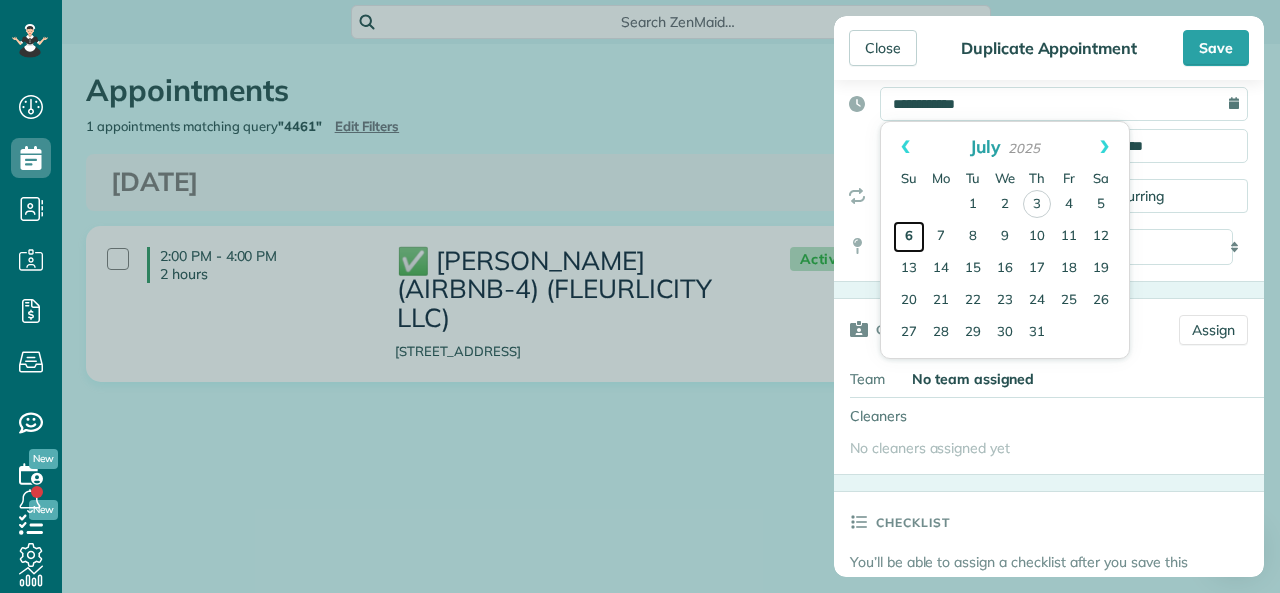 click on "6" at bounding box center [909, 237] 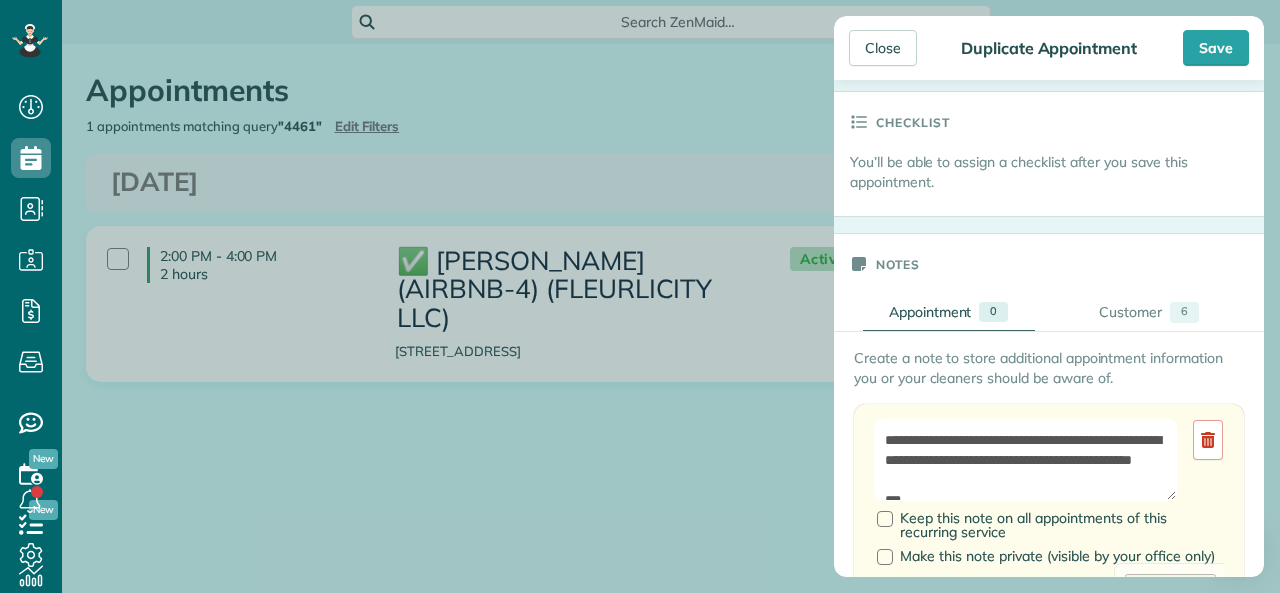scroll, scrollTop: 800, scrollLeft: 0, axis: vertical 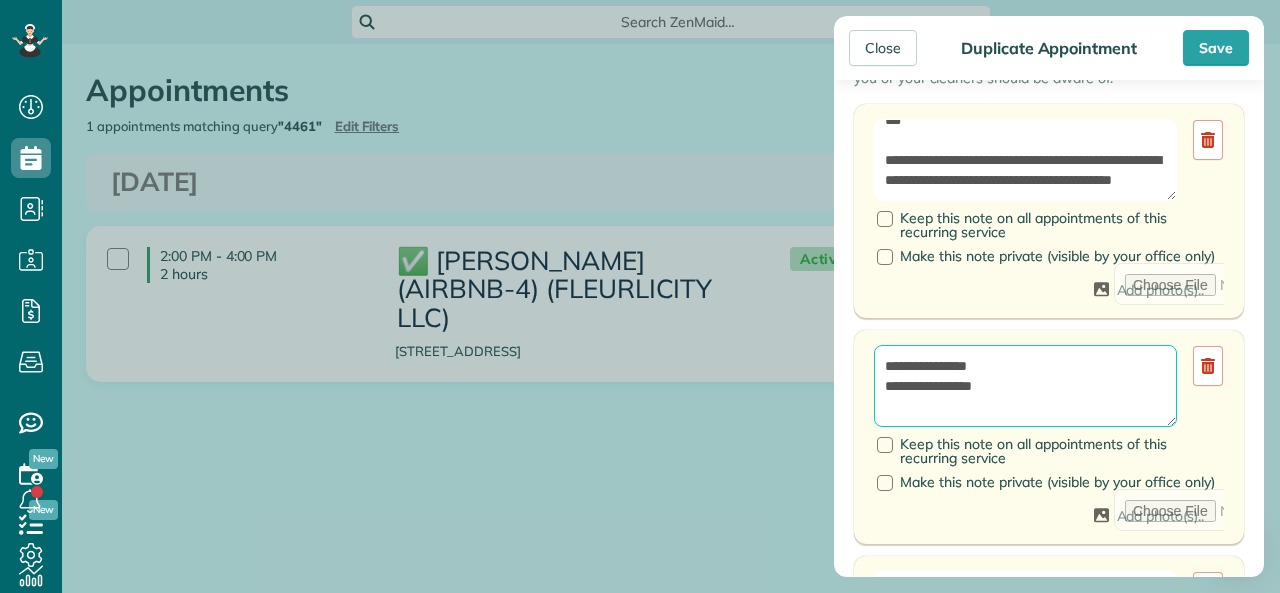 click on "**********" at bounding box center [1025, 386] 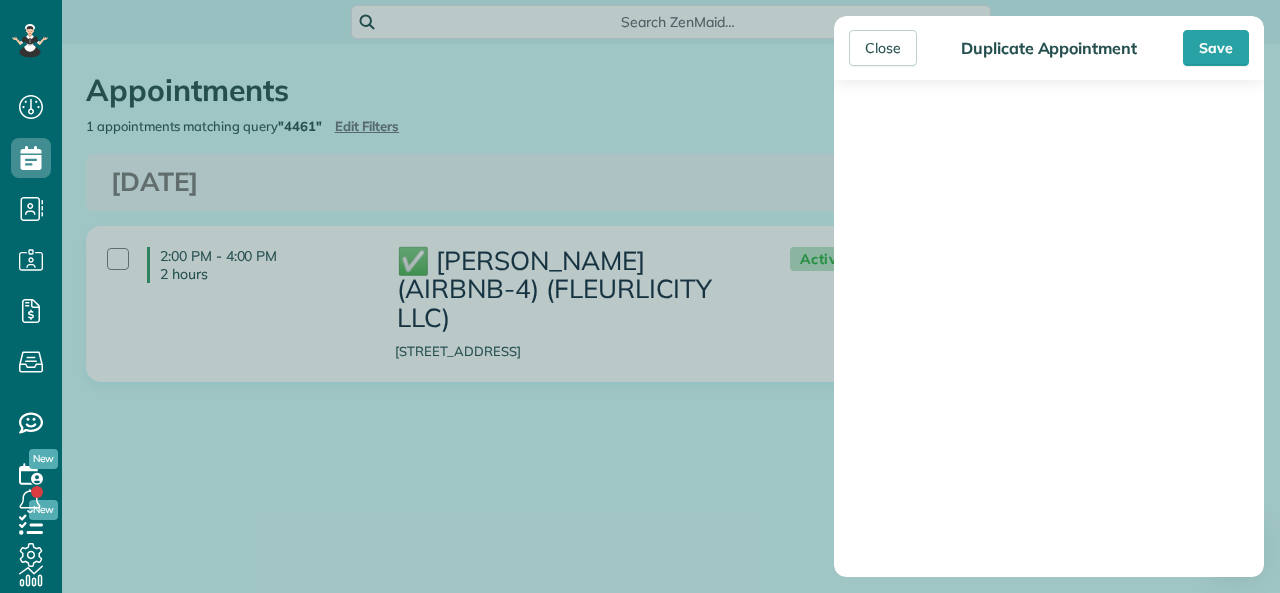 scroll, scrollTop: 2323, scrollLeft: 0, axis: vertical 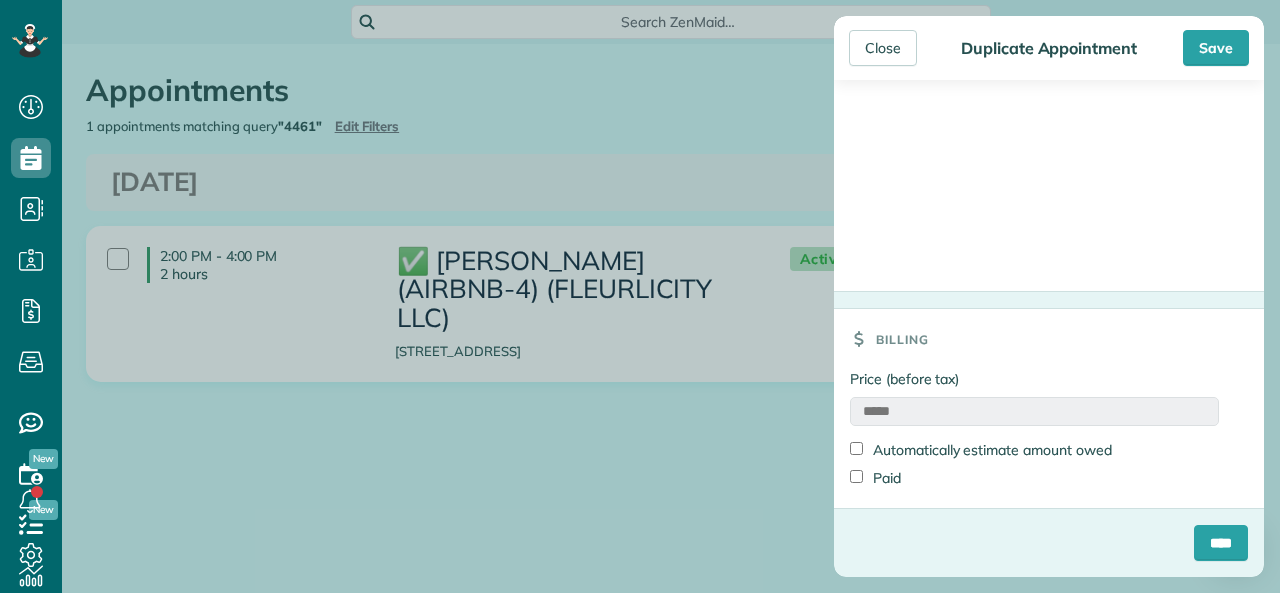 type on "**********" 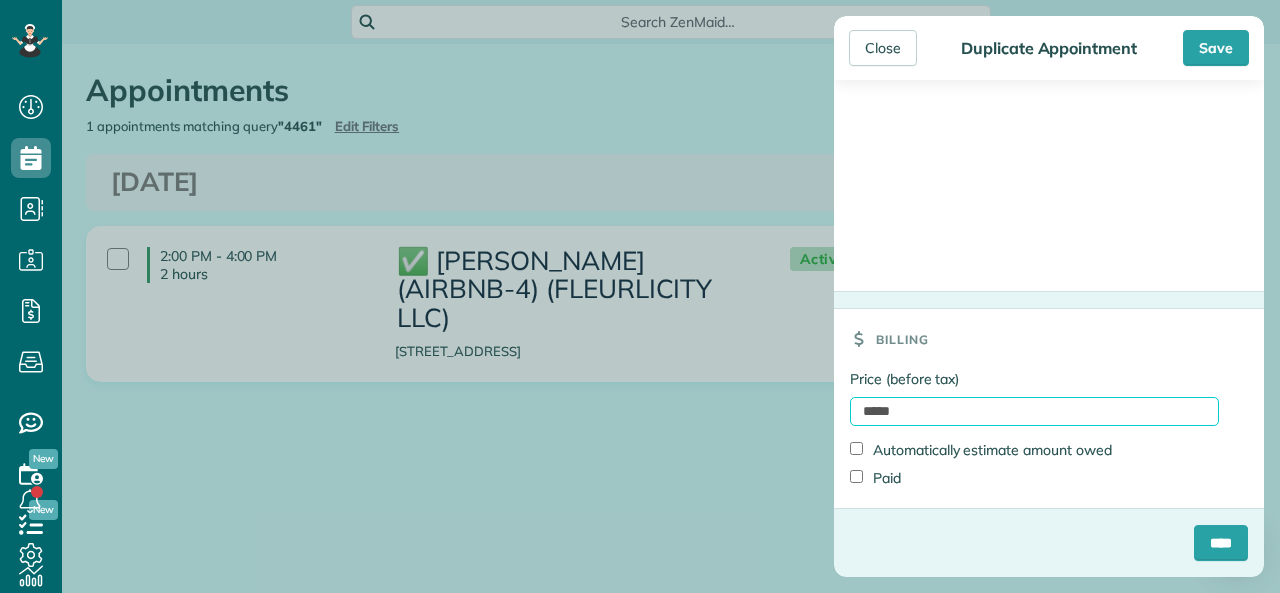 click on "*****" at bounding box center (1034, 411) 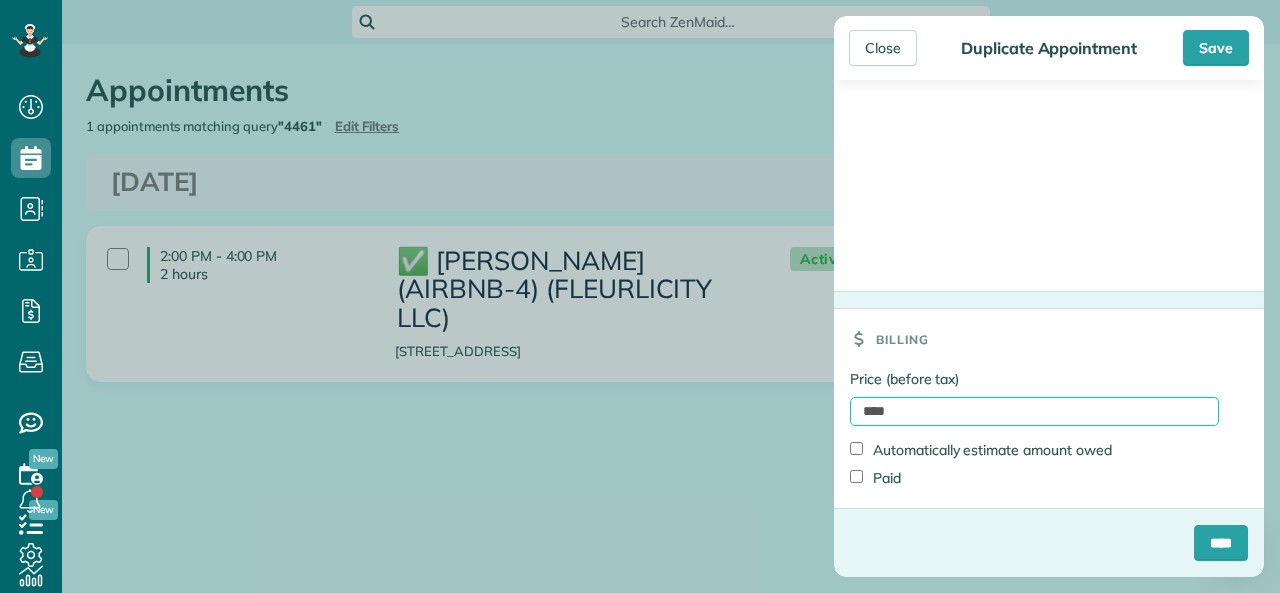 type on "*******" 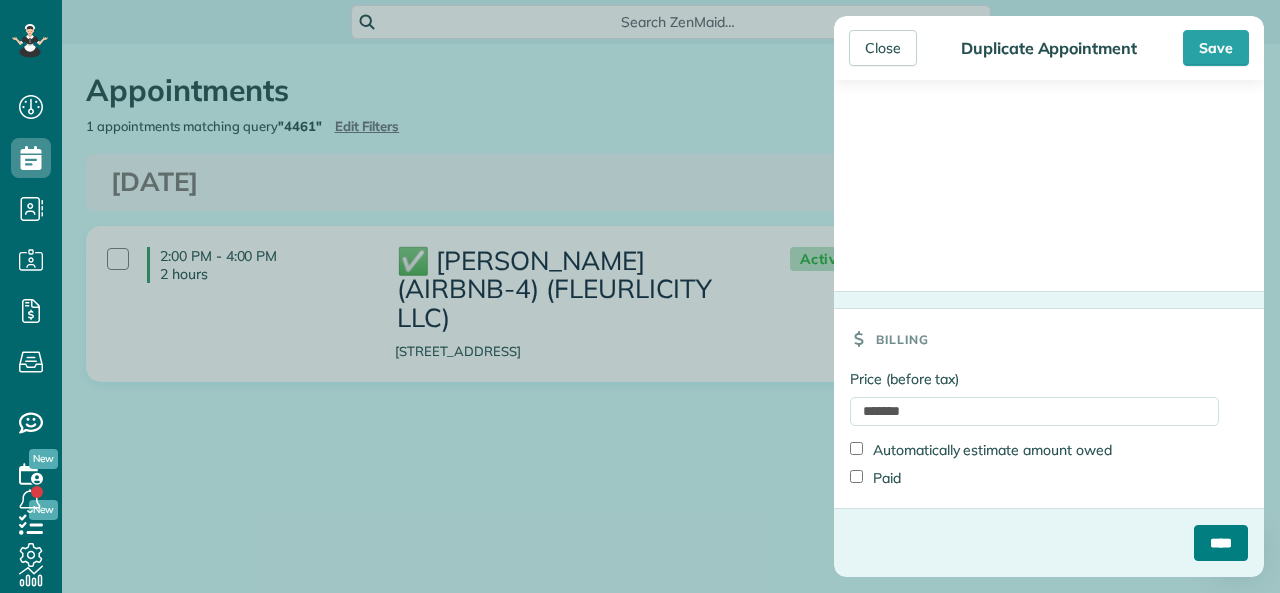 click on "****" at bounding box center [1221, 543] 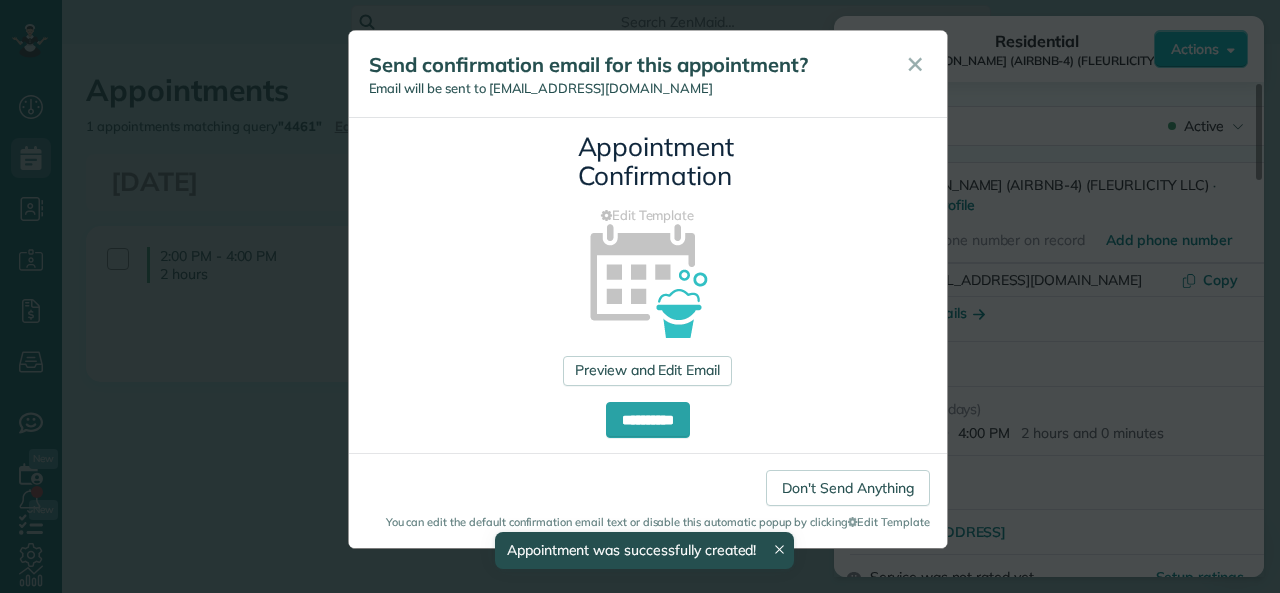 scroll, scrollTop: 0, scrollLeft: 0, axis: both 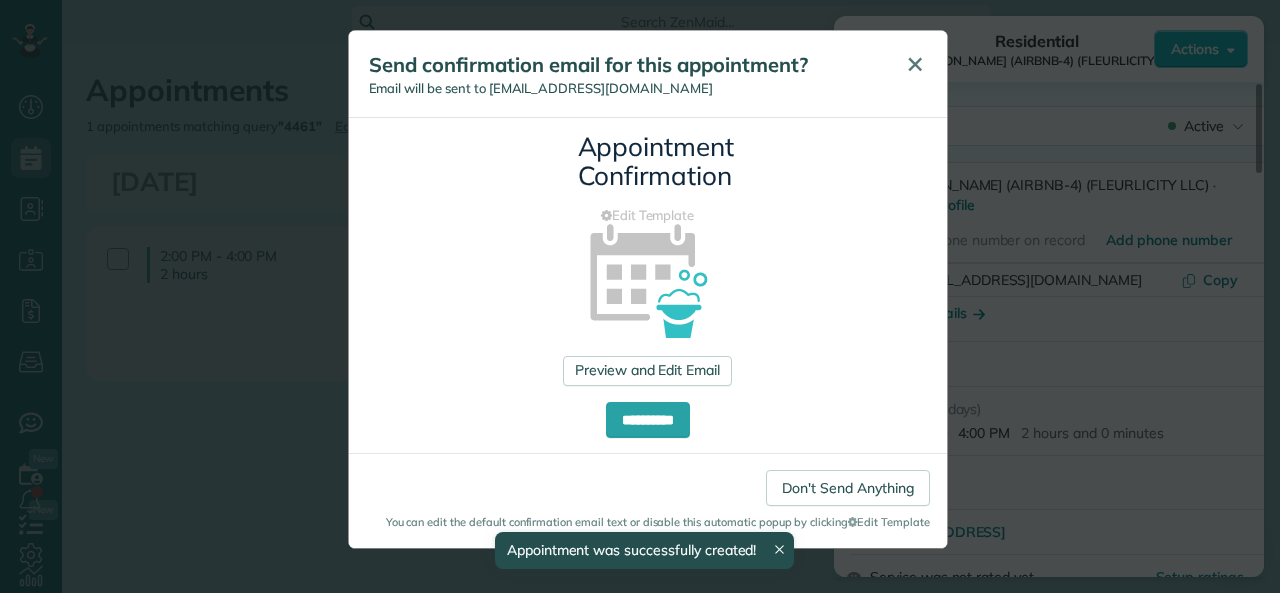 click on "✕" at bounding box center [915, 64] 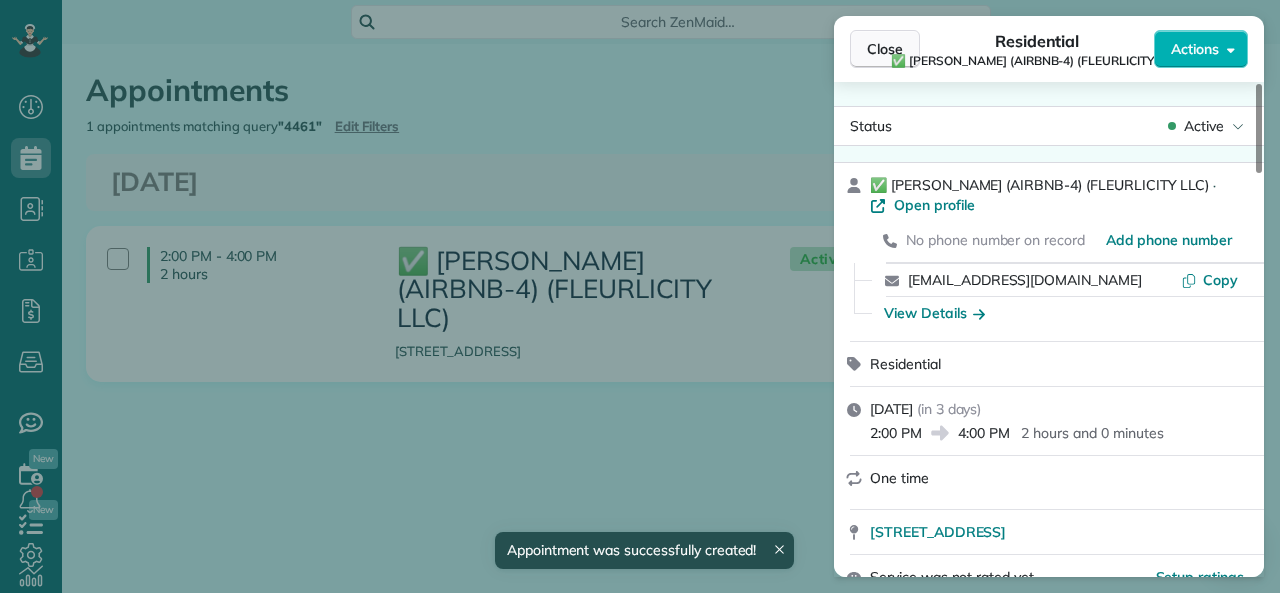 click on "Close" at bounding box center (885, 49) 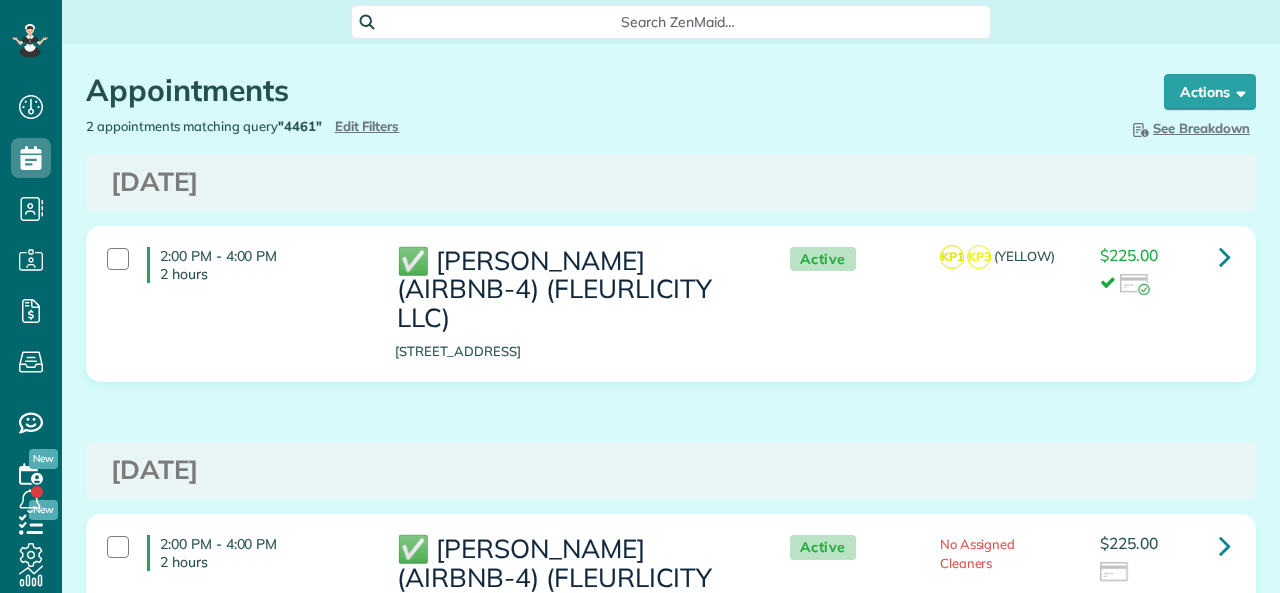 scroll, scrollTop: 0, scrollLeft: 0, axis: both 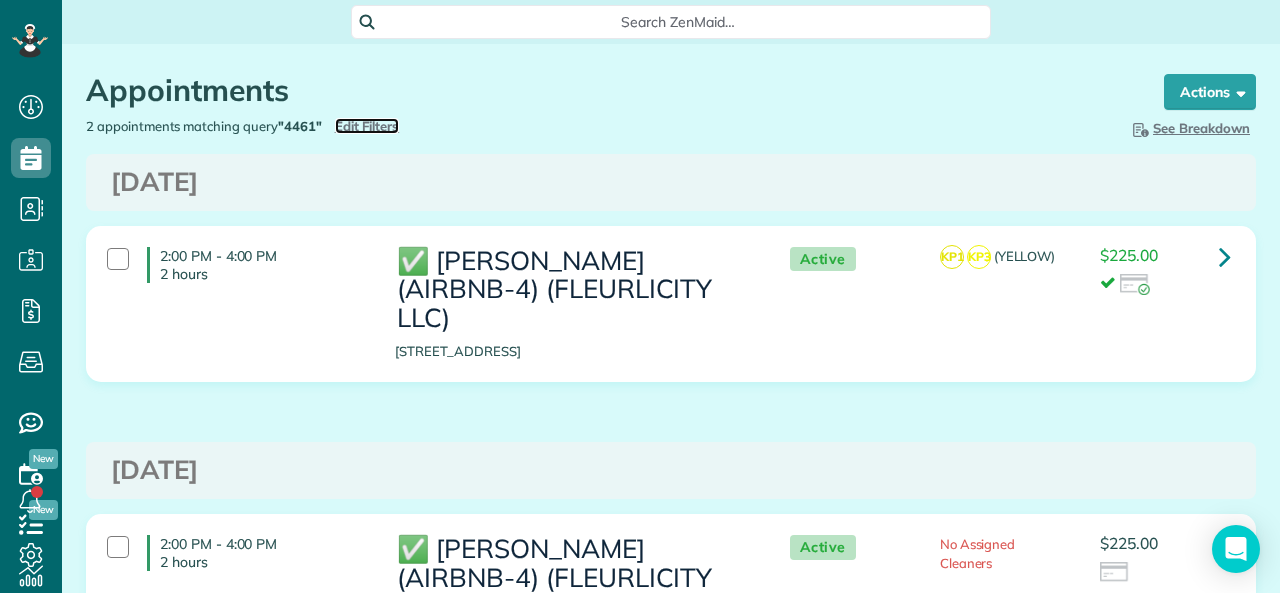 click on "Edit Filters" at bounding box center (367, 126) 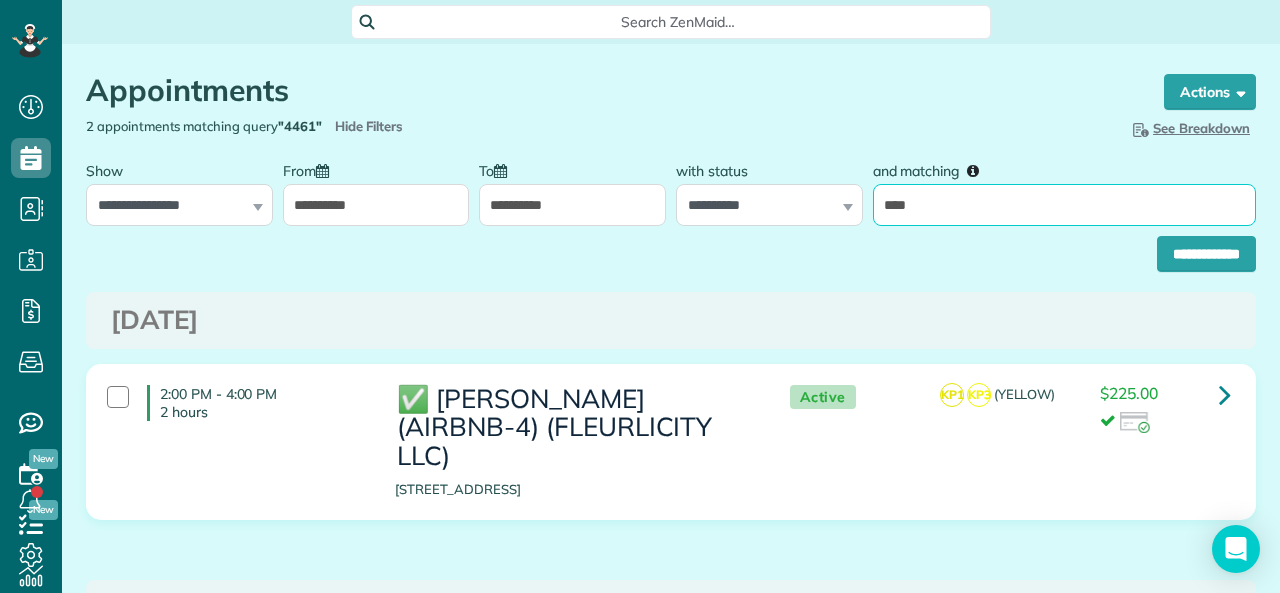 click on "****" at bounding box center (1064, 205) 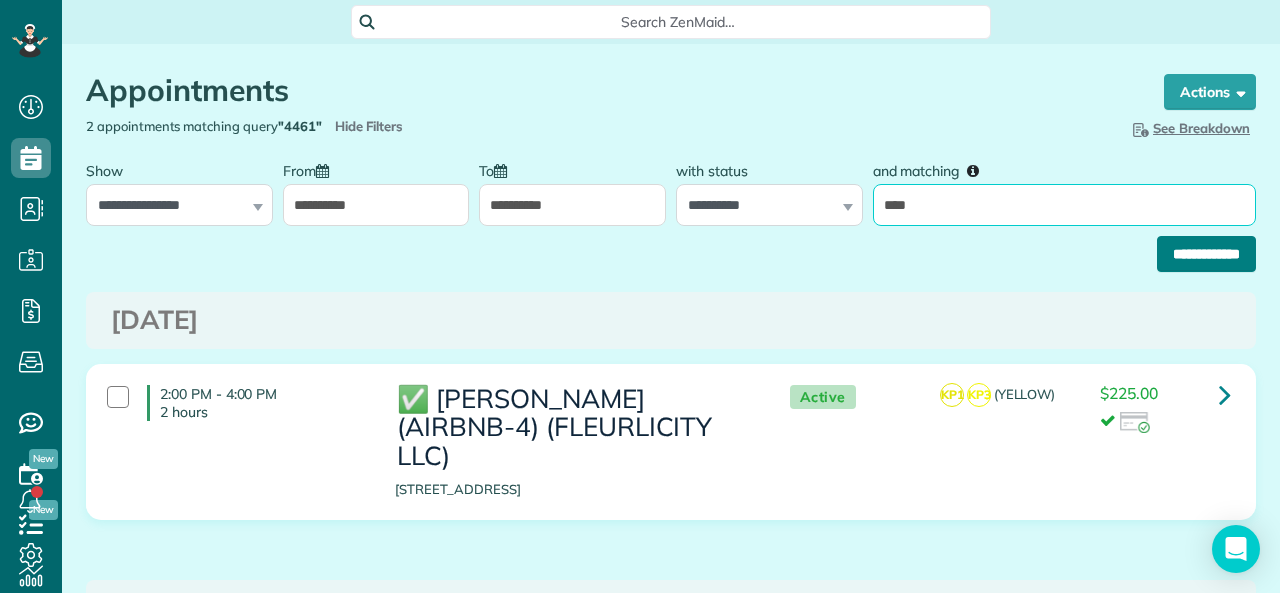 type on "****" 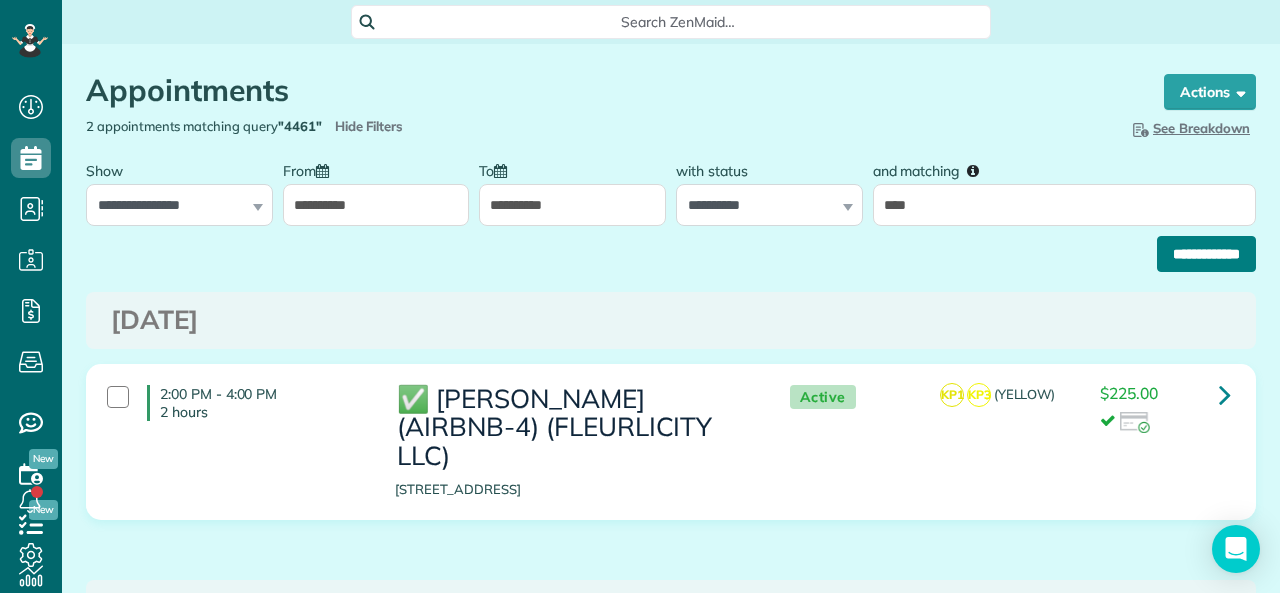 click on "**********" at bounding box center [1206, 254] 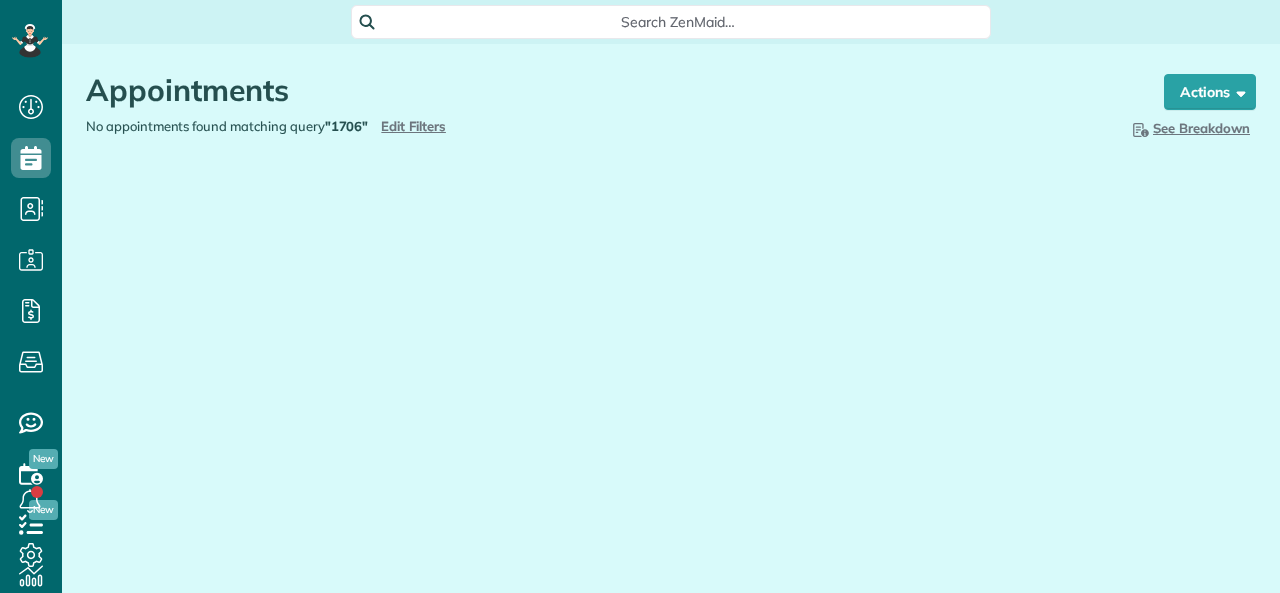 scroll, scrollTop: 0, scrollLeft: 0, axis: both 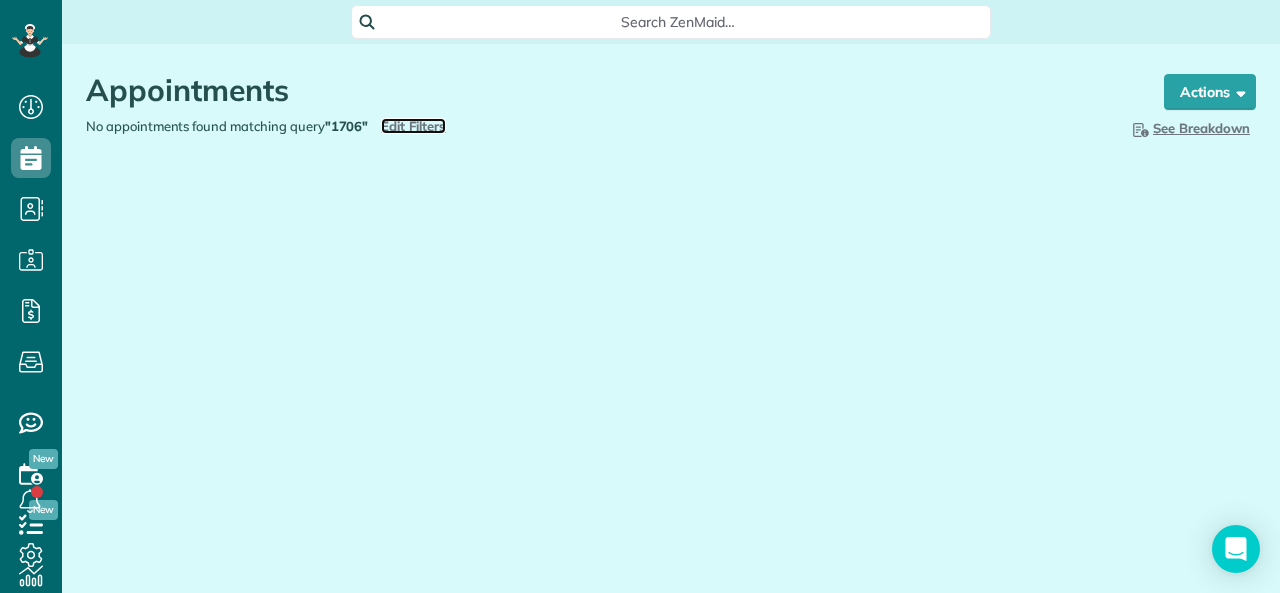 click on "Edit Filters" at bounding box center [413, 126] 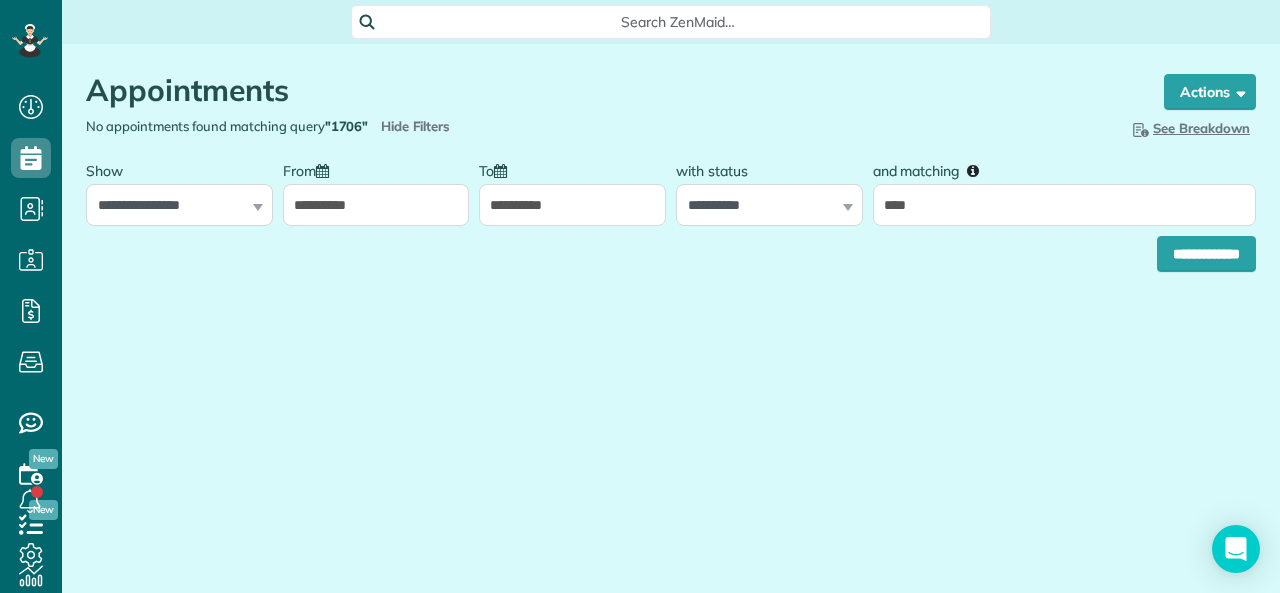 click on "**********" at bounding box center (376, 205) 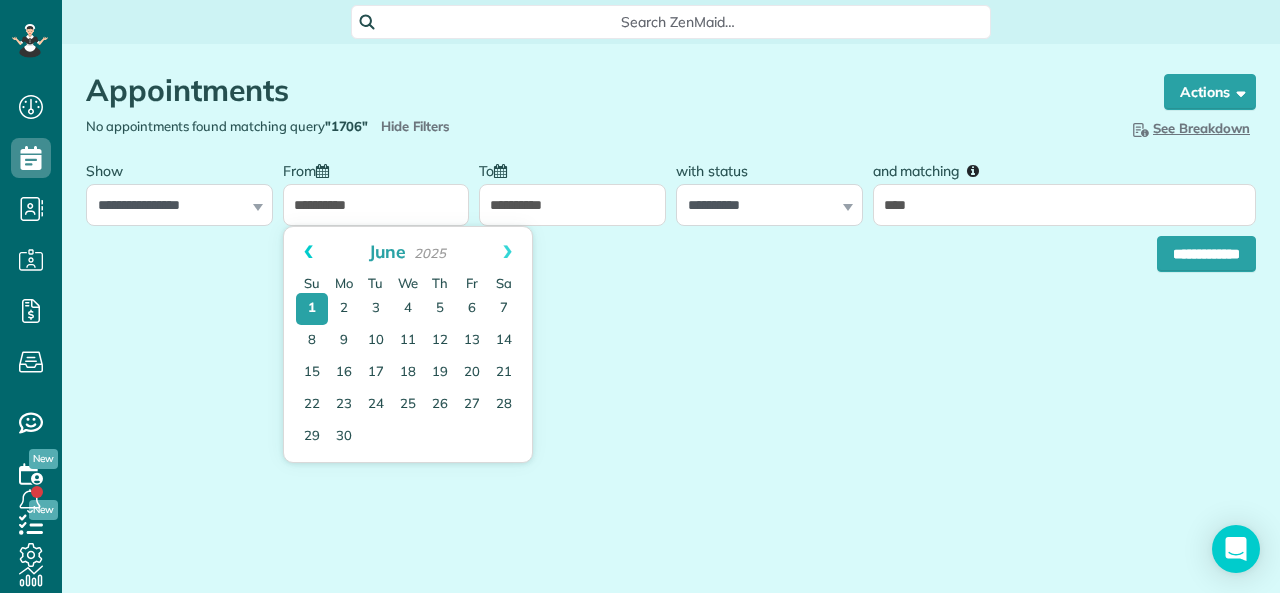 click on "Prev" at bounding box center (308, 252) 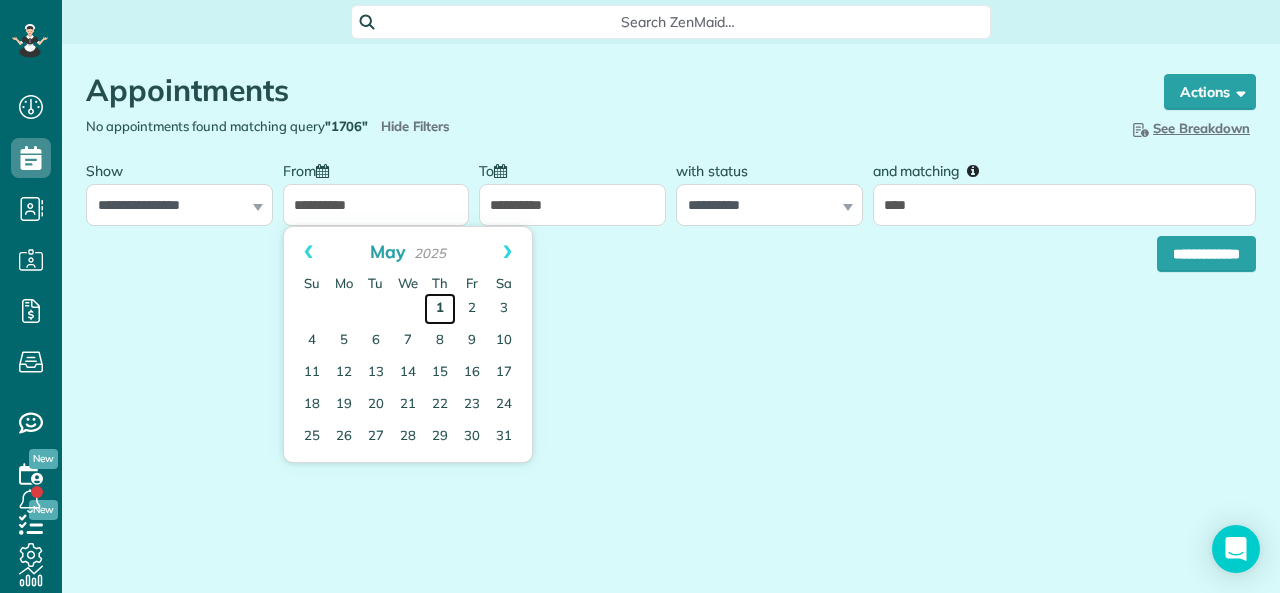 click on "1" at bounding box center (440, 309) 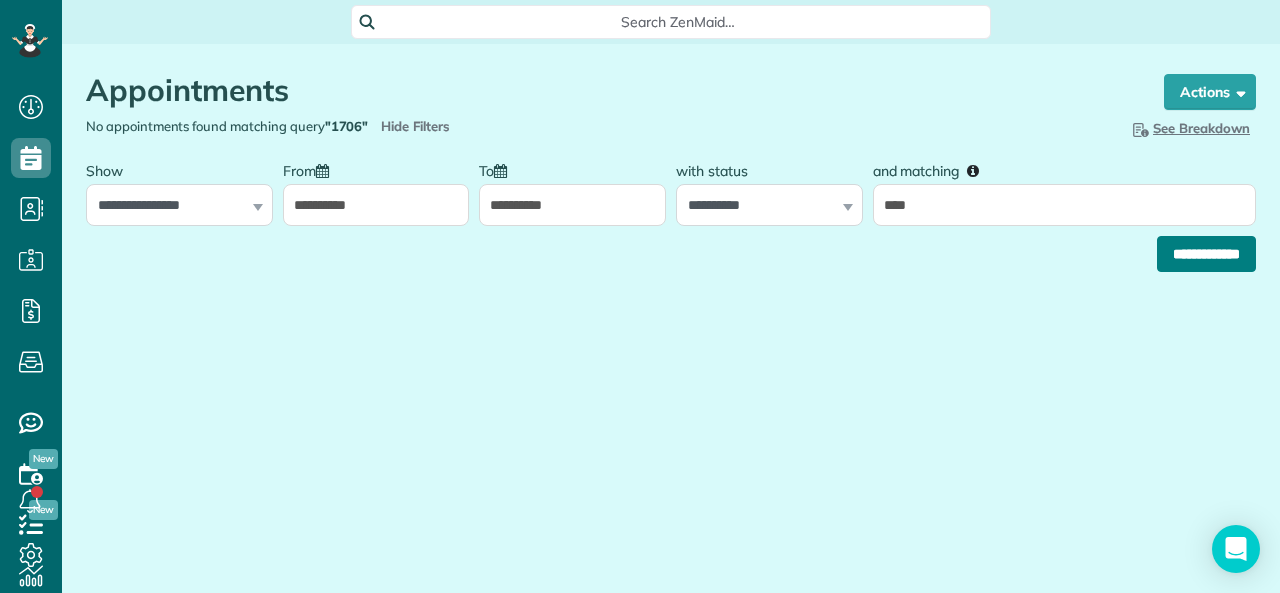 click on "**********" at bounding box center [1206, 254] 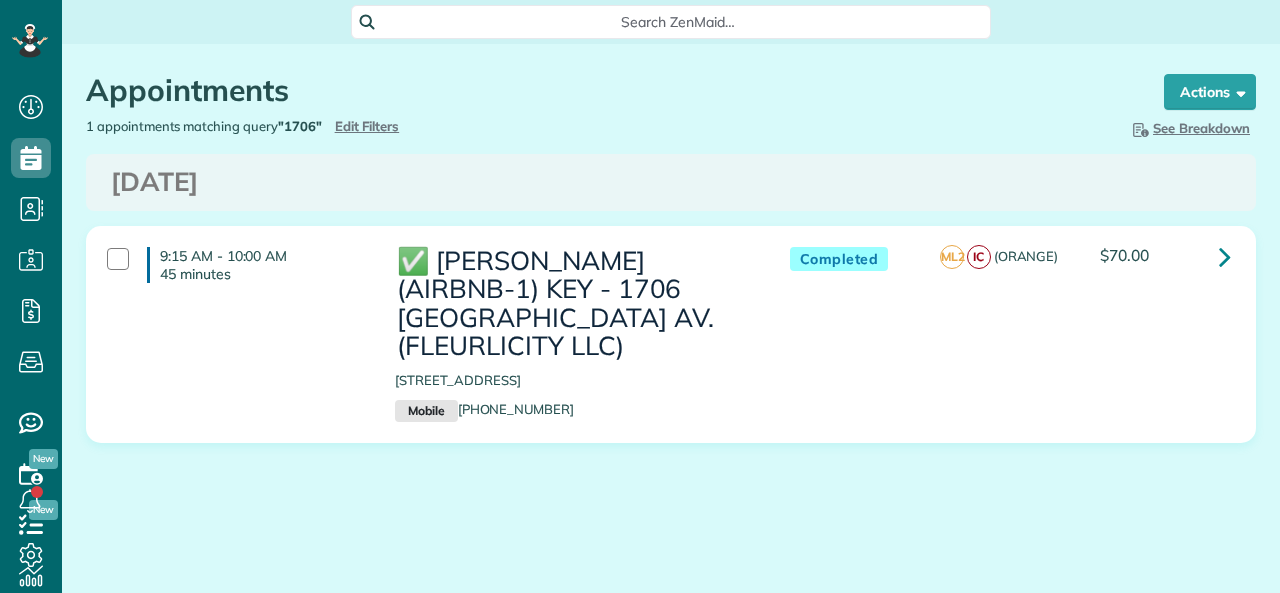 scroll, scrollTop: 0, scrollLeft: 0, axis: both 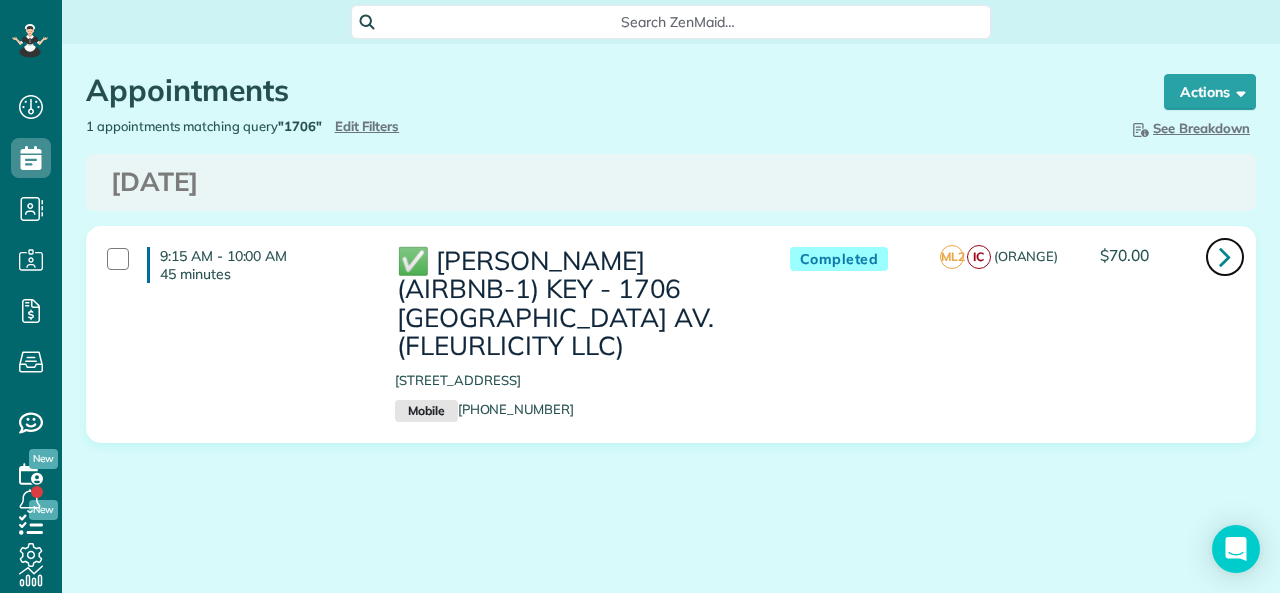 click at bounding box center (1225, 256) 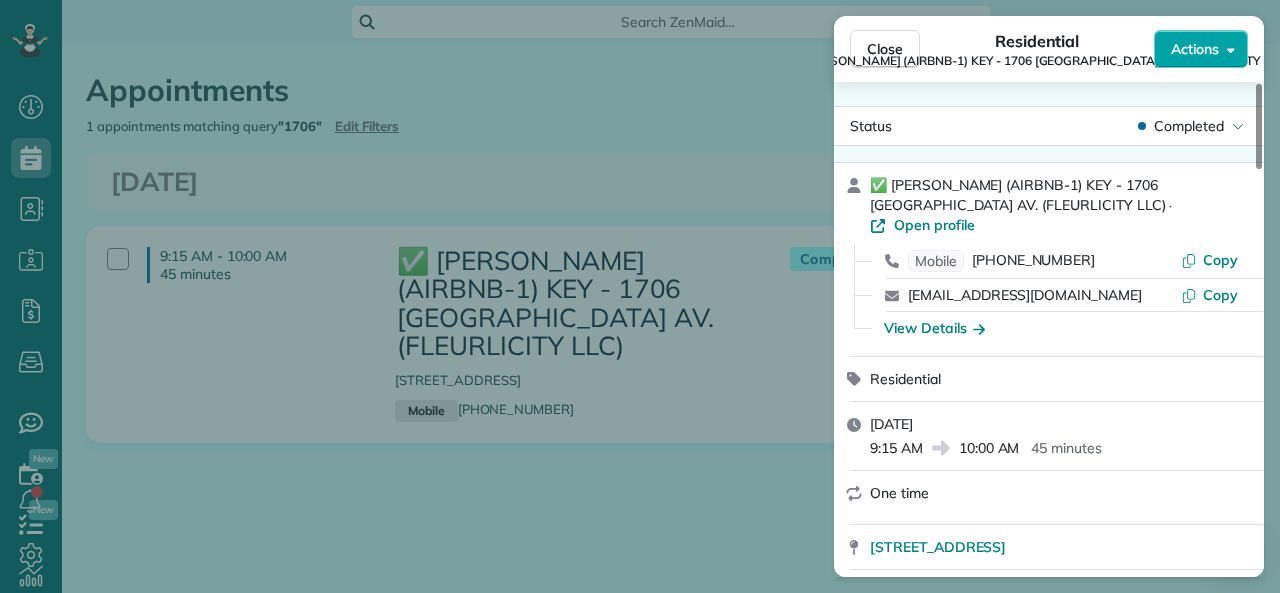 click on "Actions" at bounding box center [1201, 49] 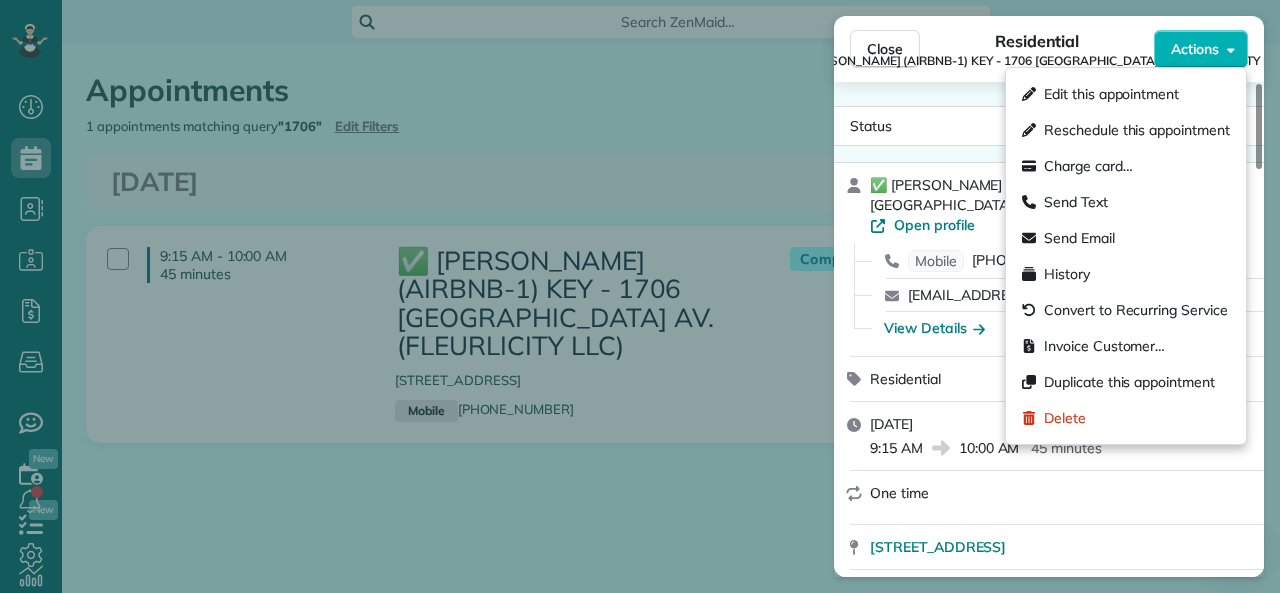 click on "Status Completed ✅ NELSON RICHARD (AIRBNB-1) KEY - 1706 POLAND AV. (FLEURLICITY LLC) · Open profile Mobile (504) 270-3360 Copy qualityrecyclingllc@yahoo.com Copy View Details Residential Friday, May 09, 2025 9:15 AM 10:00 AM 45 minutes One time 1706 Poland Avenue New Orleans LA 70117 Service was not rated yet Setup ratings Cleaners Time in and out Assign Invite Team ORANGE Cleaners MARBELLA   LOBO 9:22 AM 10:00 AM INES   CORDOVA 9:22 AM 10:00 AM Checklist Try Now Keep this appointment up to your standards. Stay on top of every detail, keep your cleaners organised, and your client happy. Assign a checklist Watch a 5 min demo Billing Billing actions Price $70.00 Overcharge $0.00 Discount $0.00 Coupon discount - Primary tax - Secondary tax - Total appointment price $70.00 Tips collected New feature! $0.00 Unpaid Mark as paid Total including tip $70.00 INVOICE #2317 View invoice $70.00 Open Sent 4 times Due in 55 days Appointment custom fields No custom fields to display Work items No work items to display 2 2" at bounding box center (1049, 329) 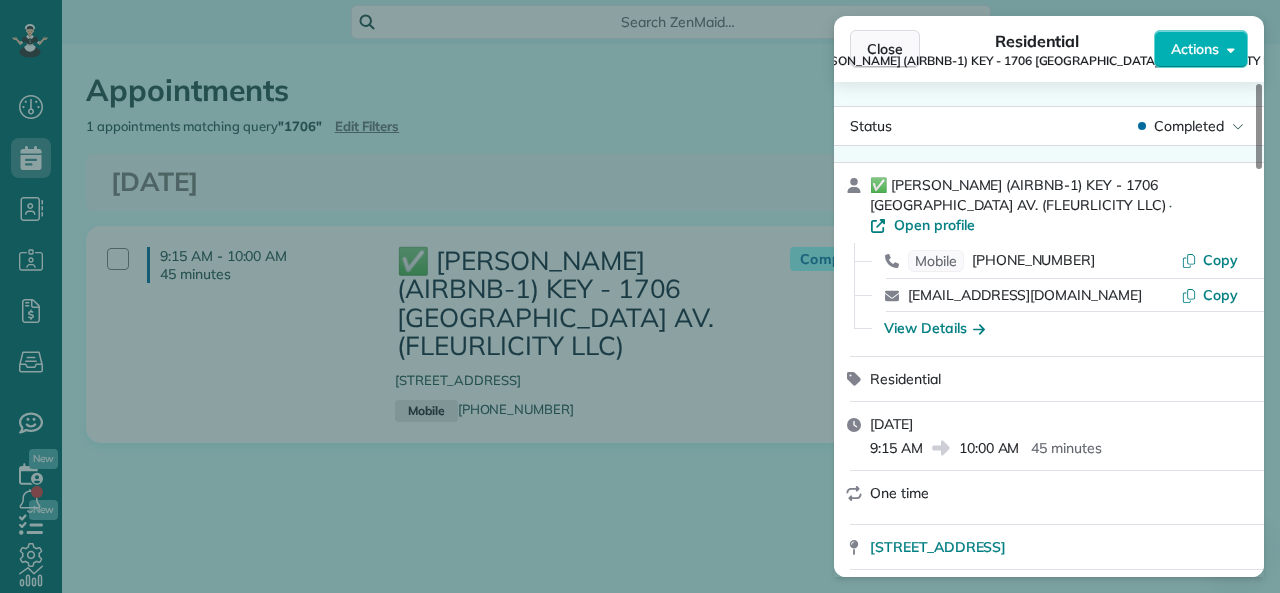 click on "Close" at bounding box center (885, 49) 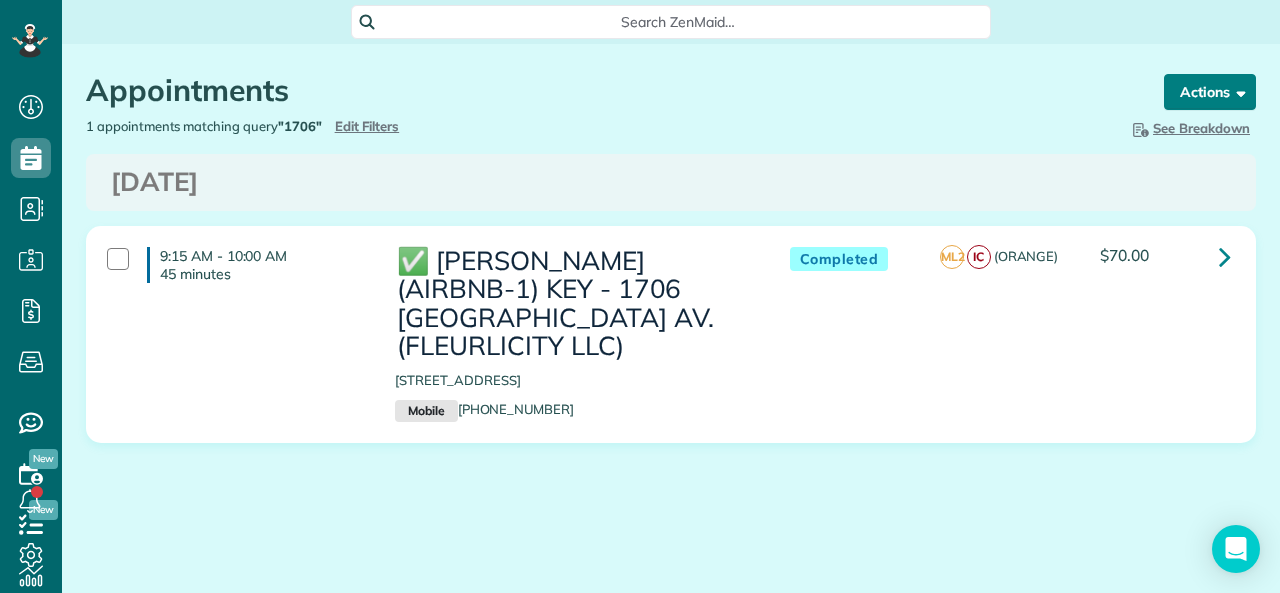 click on "Actions" at bounding box center [1210, 92] 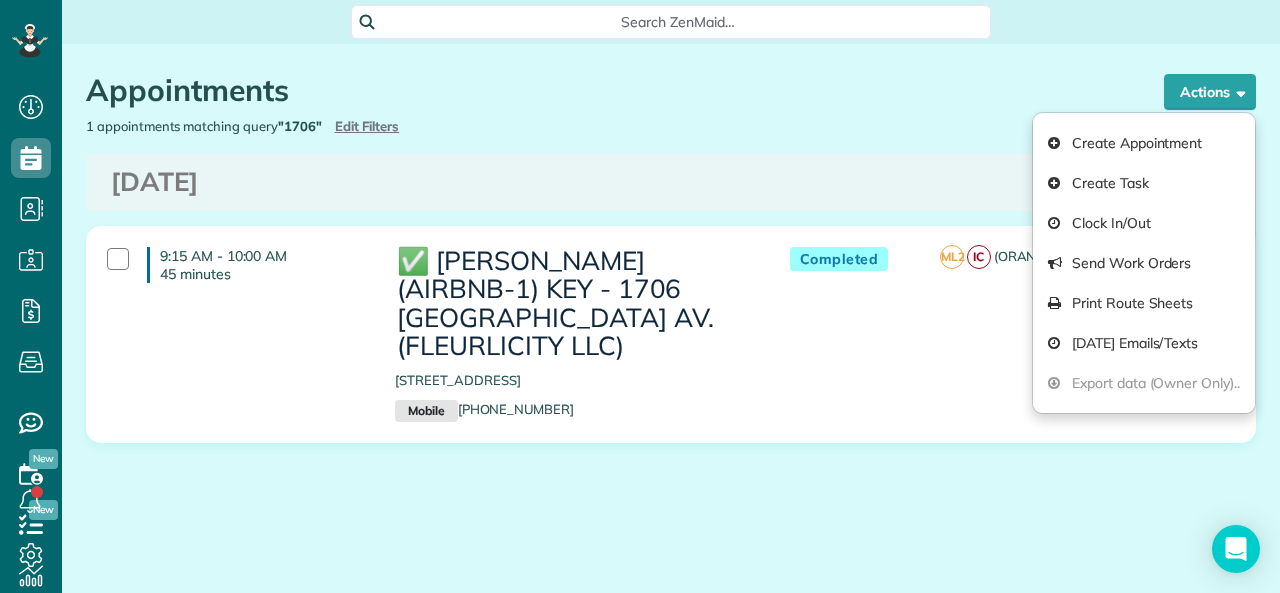 click on "Hide Breakdown
See Breakdown
Total Revenue
Appts.
Active Appointments
Appts.
Unpaid Appointments
Appts.
Assigned Appointments
Appts.
Unassigned Appointments
Appts.
Active / Assigned Cleaners
2 Cleaners" at bounding box center (971, 128) 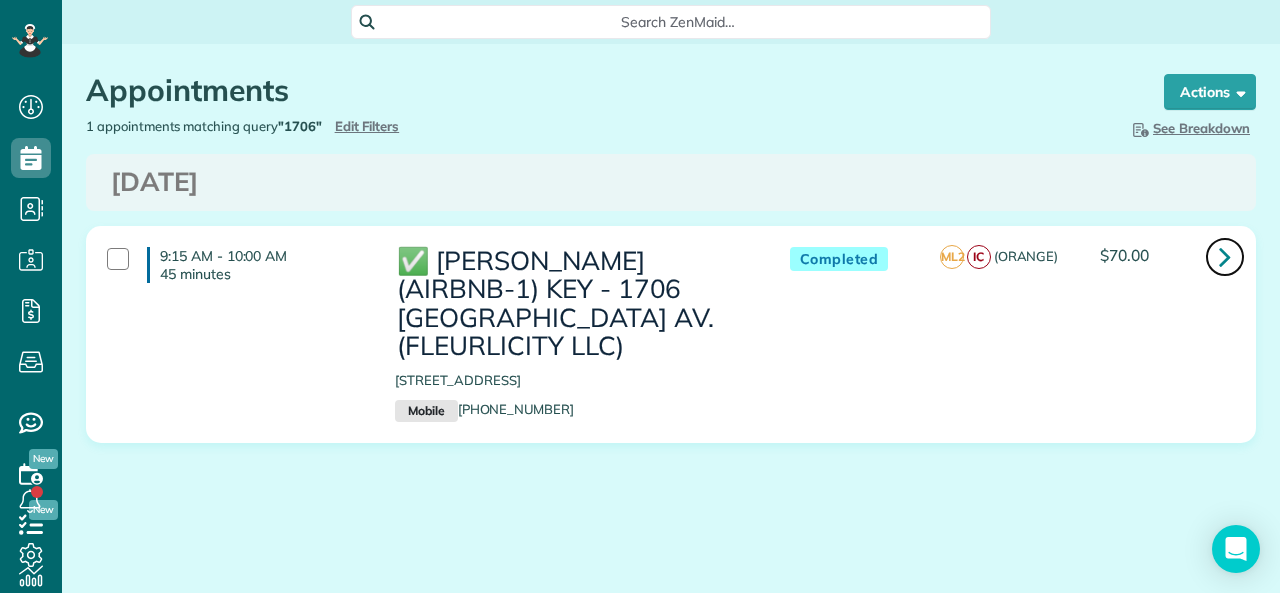 click at bounding box center [1225, 256] 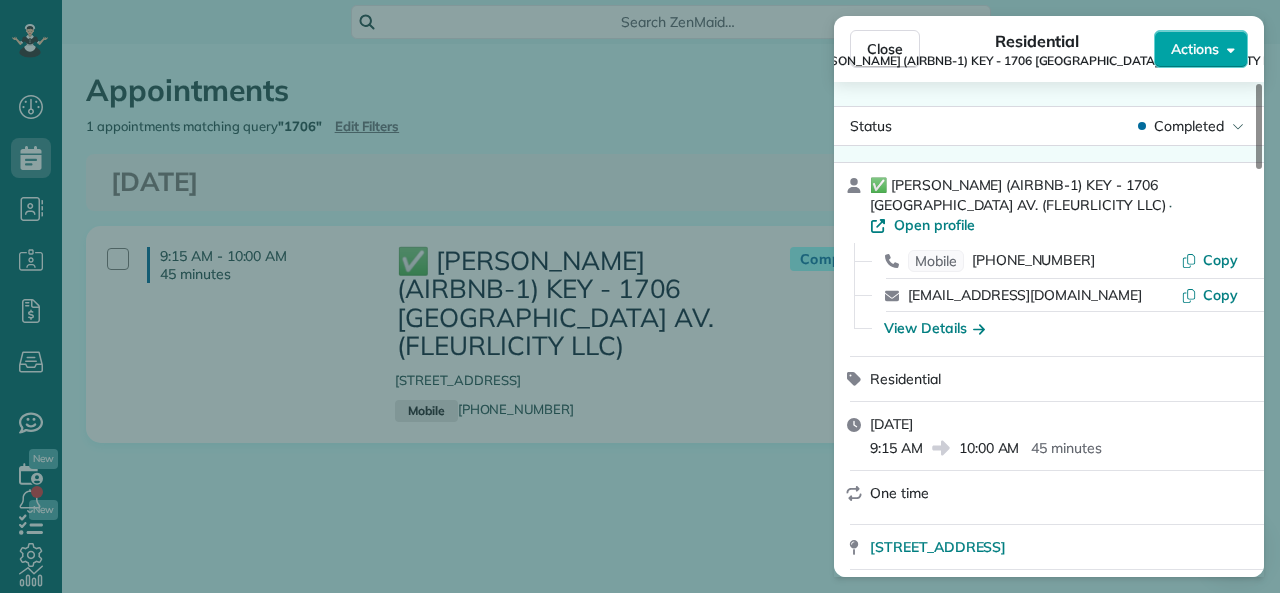 click on "Actions" at bounding box center [1201, 49] 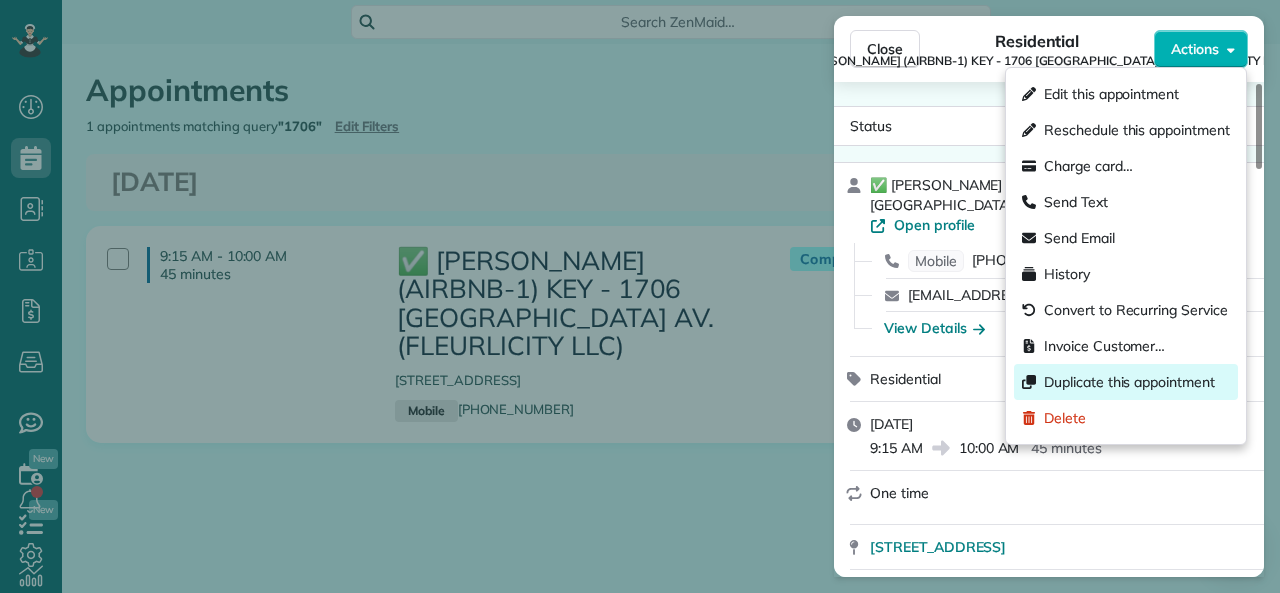 click on "Duplicate this appointment" at bounding box center [1129, 382] 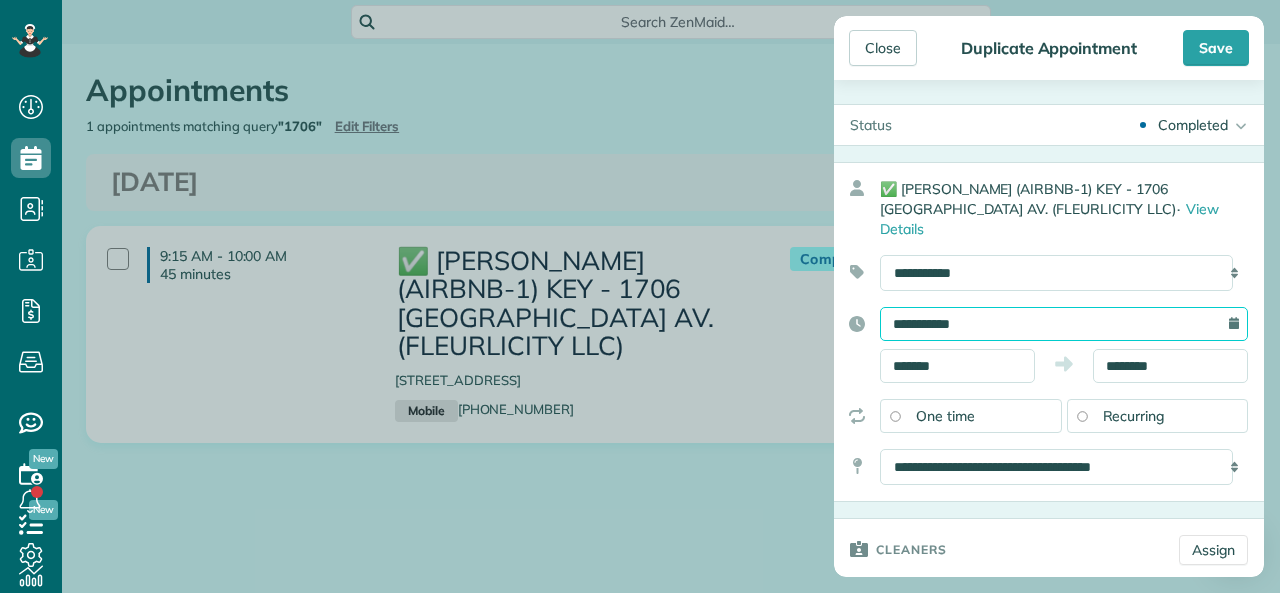 click on "**********" at bounding box center [1064, 324] 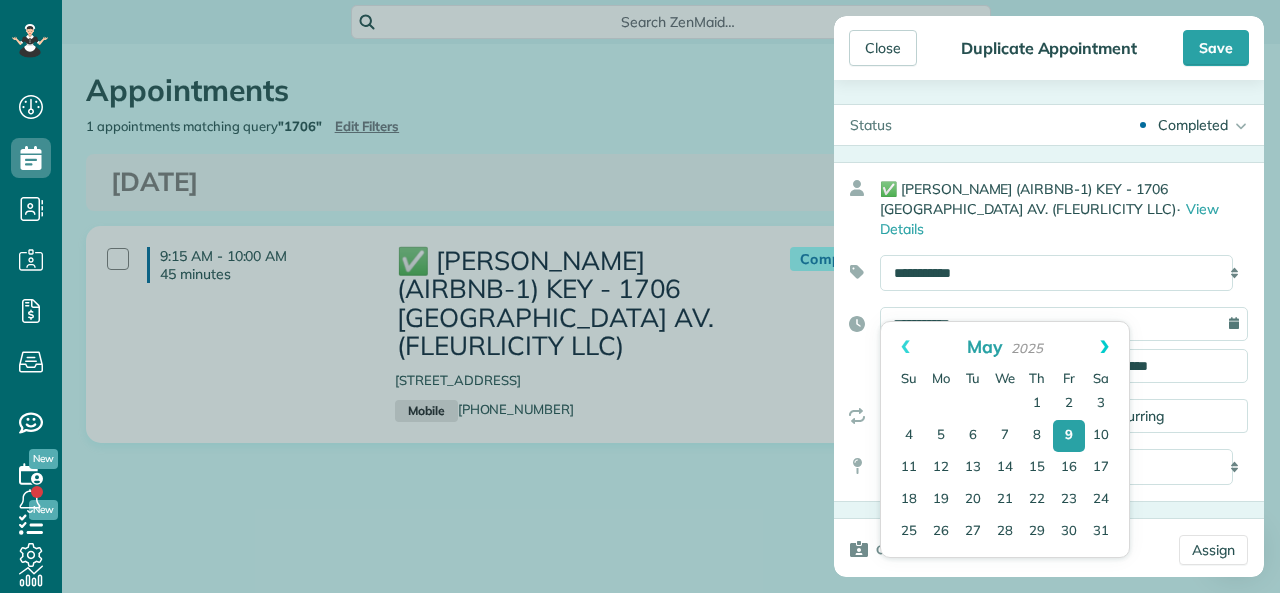 click on "Next" at bounding box center [1104, 347] 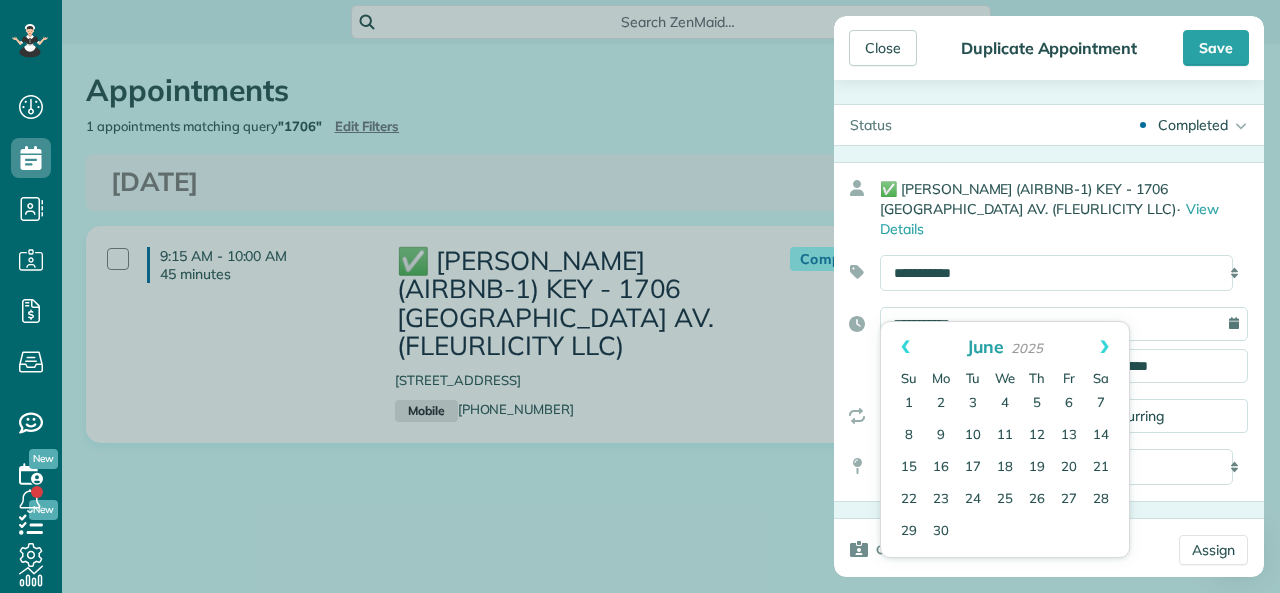 click on "Next" at bounding box center [1104, 347] 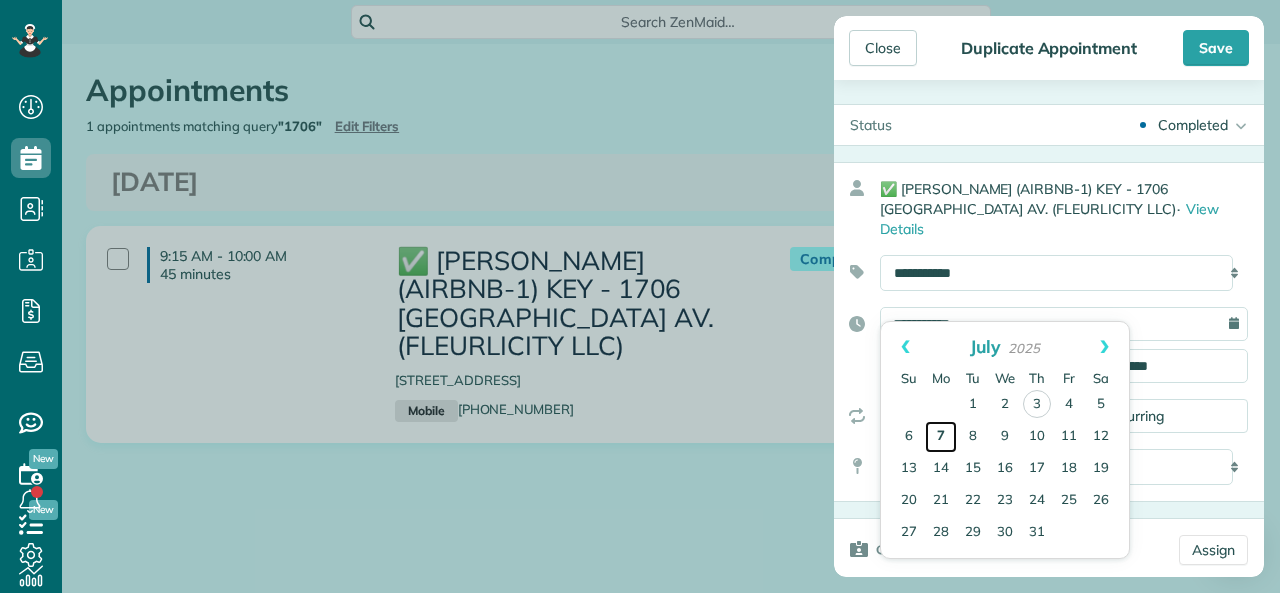 click on "7" at bounding box center (941, 437) 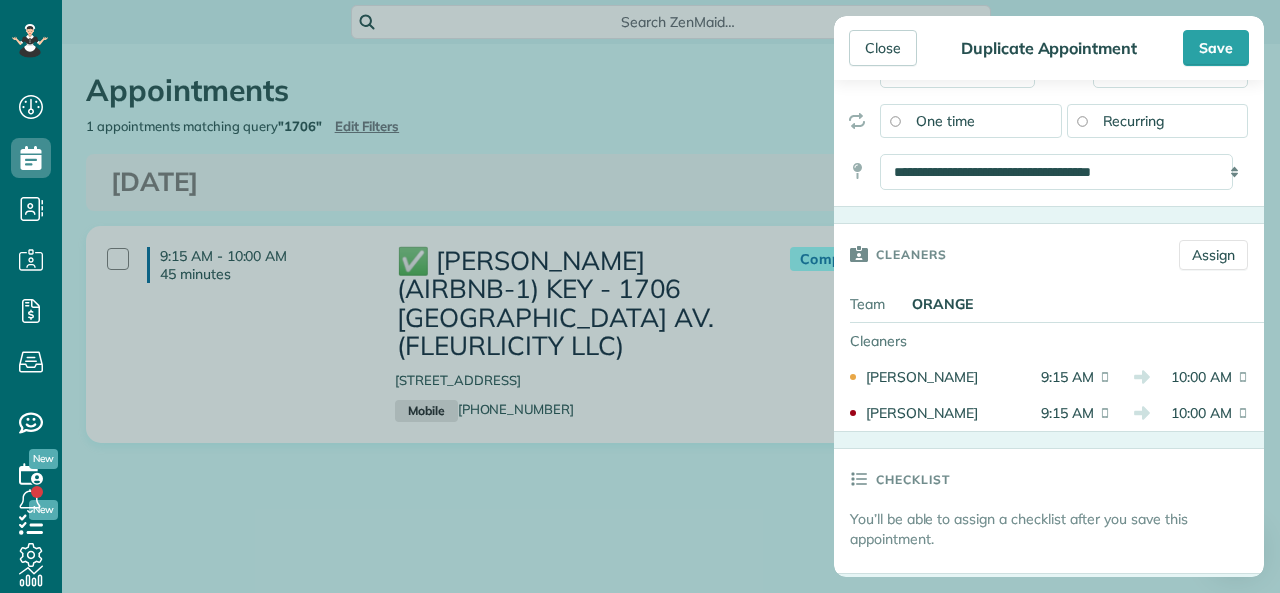 scroll, scrollTop: 300, scrollLeft: 0, axis: vertical 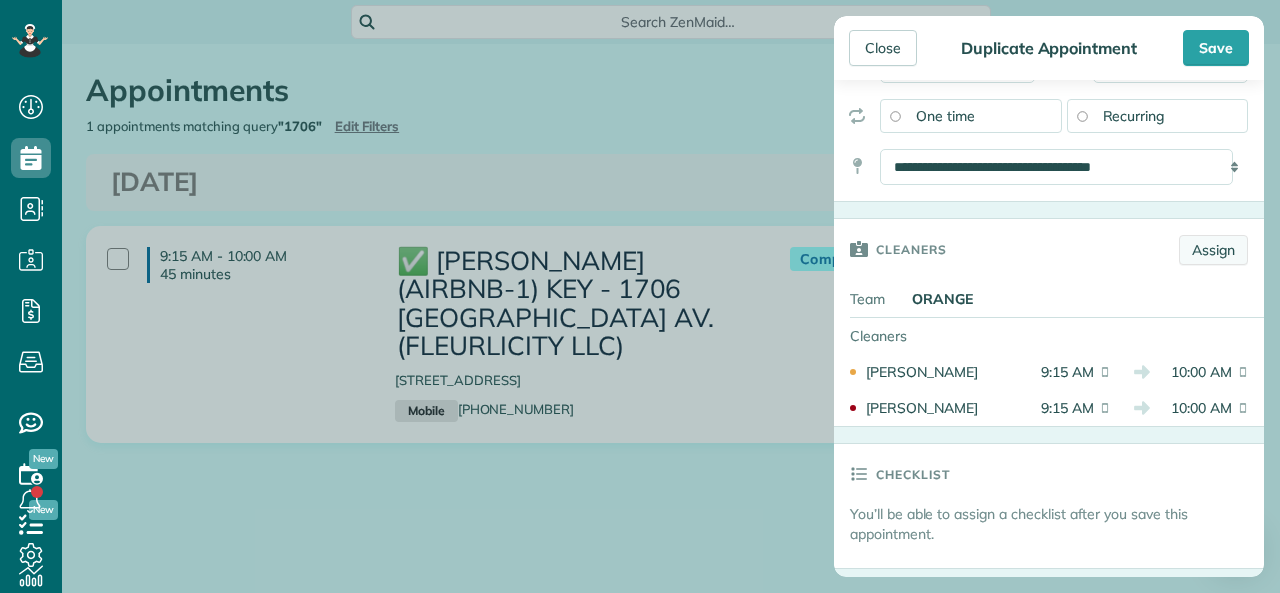 click on "Assign" at bounding box center [1213, 250] 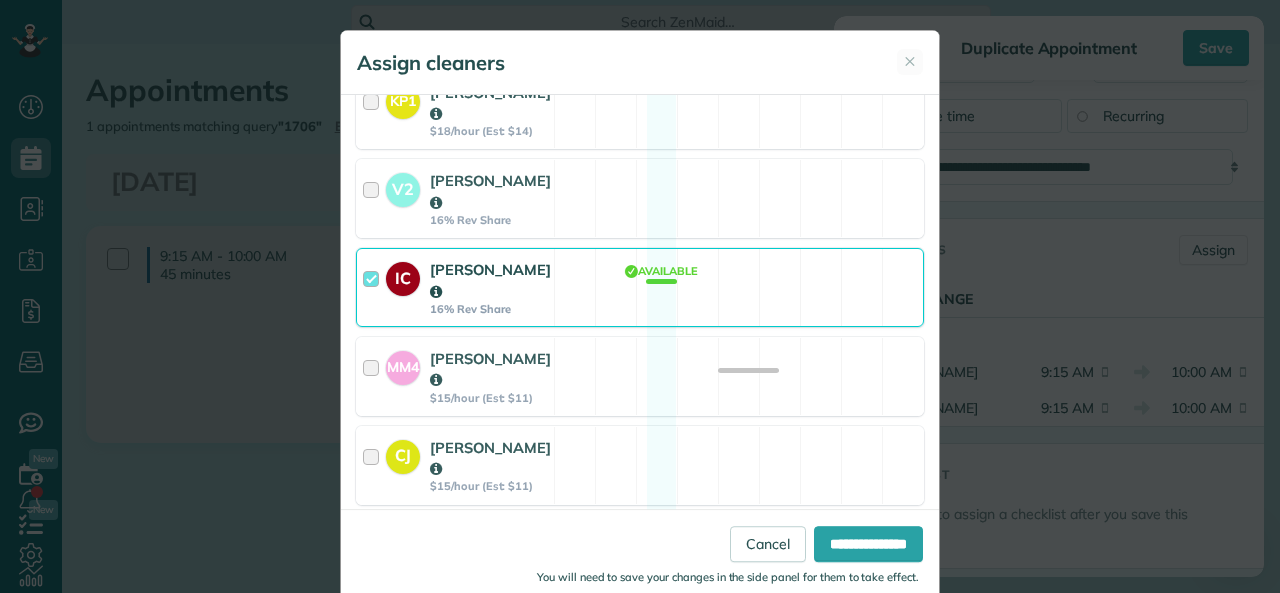 click at bounding box center [374, 287] 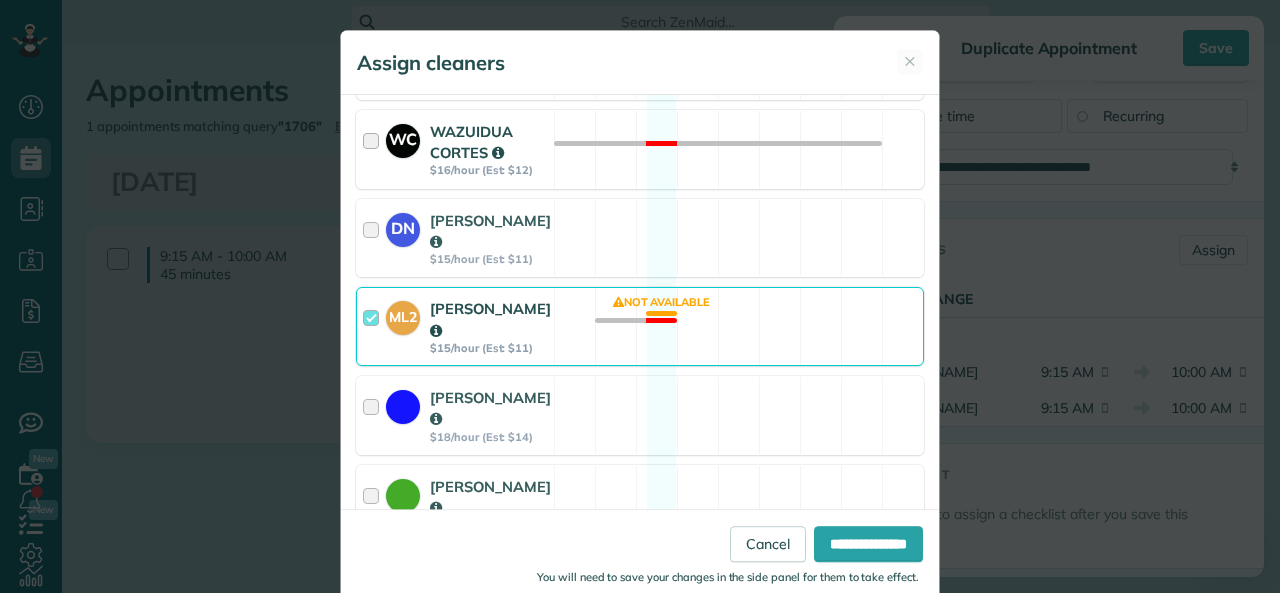 scroll, scrollTop: 1295, scrollLeft: 0, axis: vertical 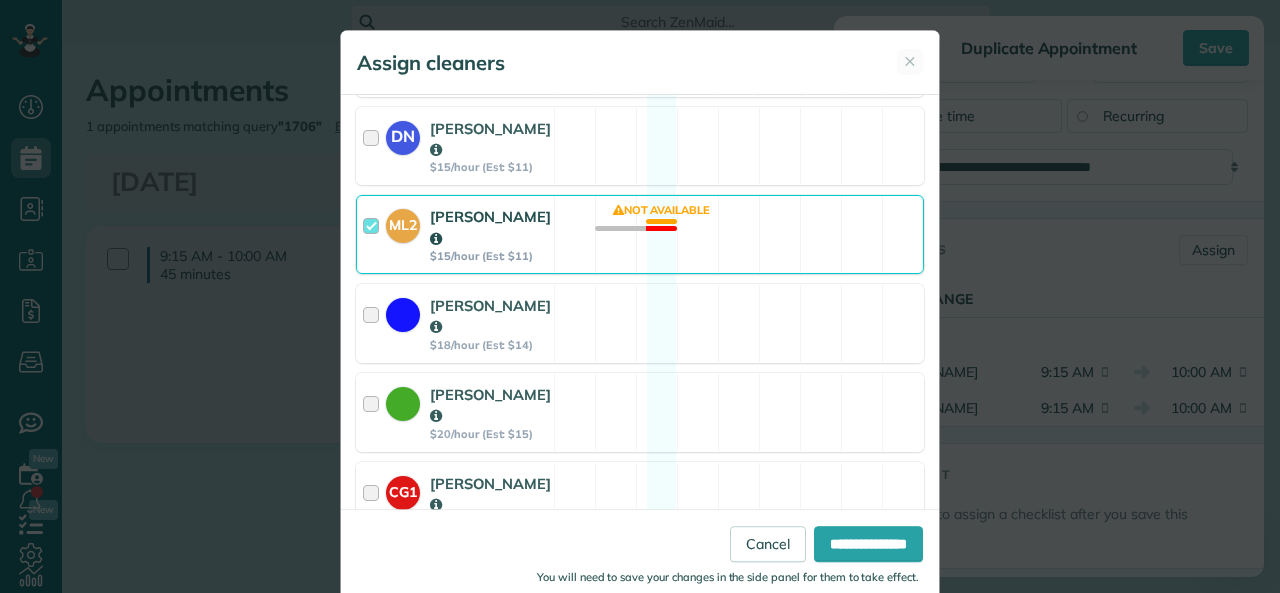 click at bounding box center [374, 234] 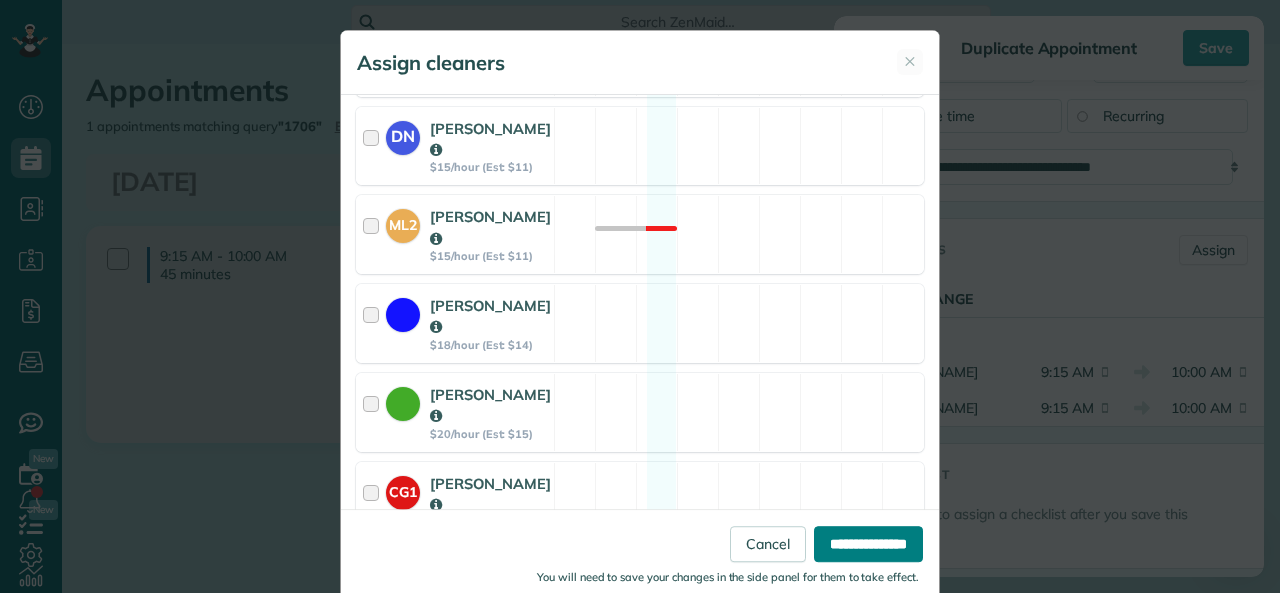 click on "**********" at bounding box center [868, 544] 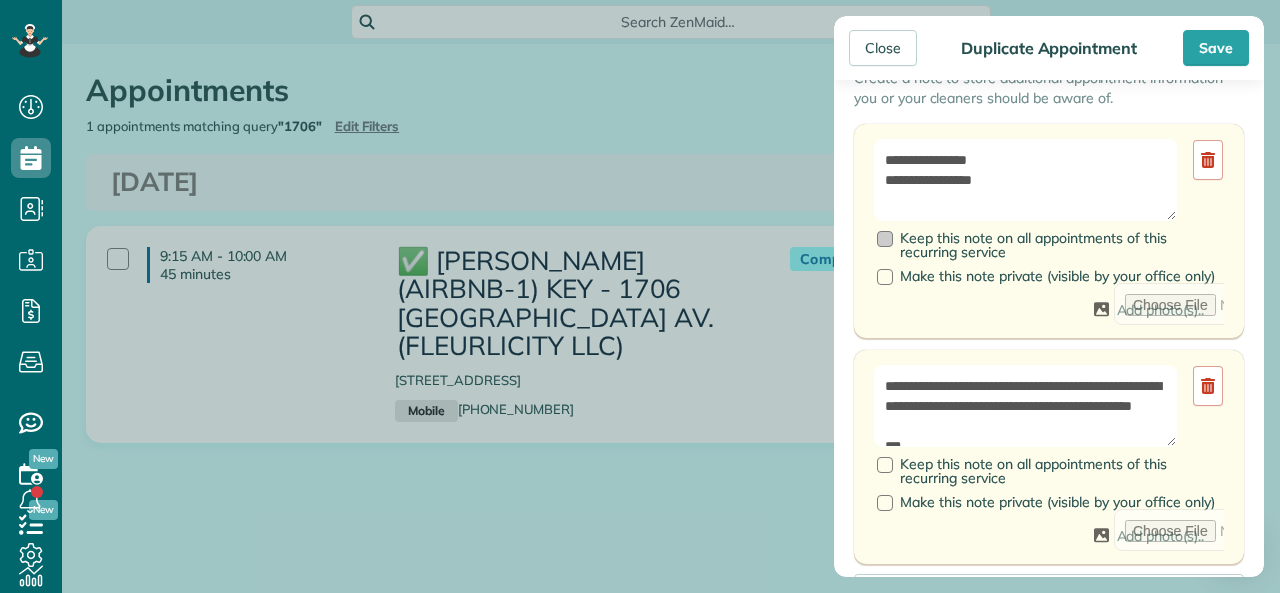 scroll, scrollTop: 800, scrollLeft: 0, axis: vertical 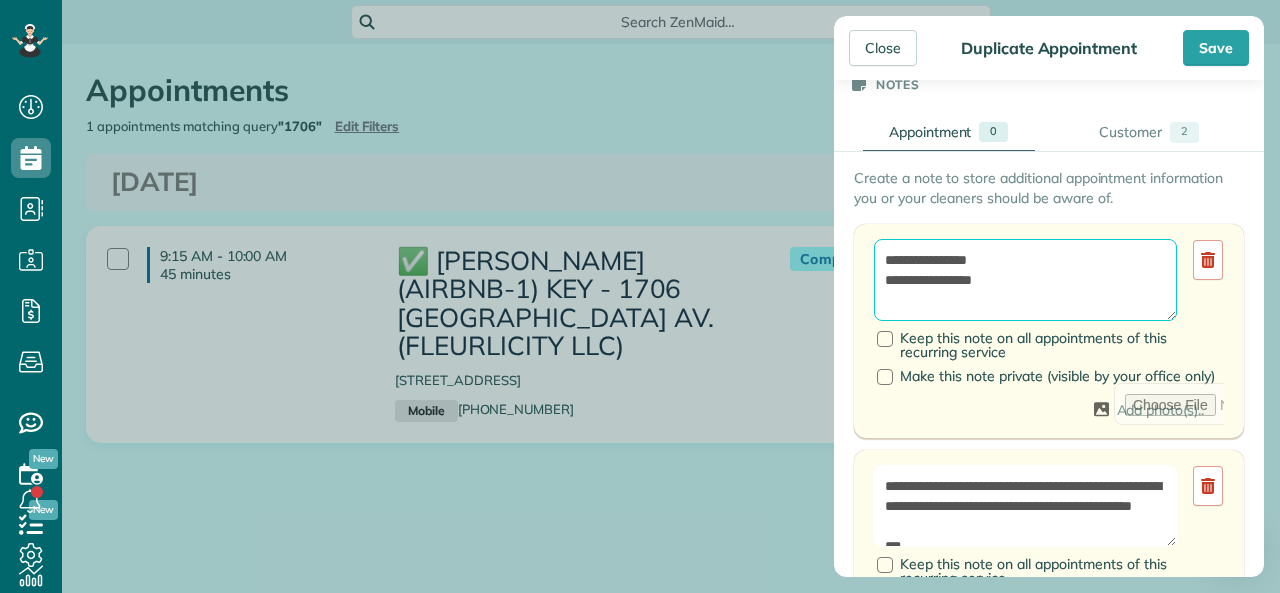 click on "**********" at bounding box center (1025, 280) 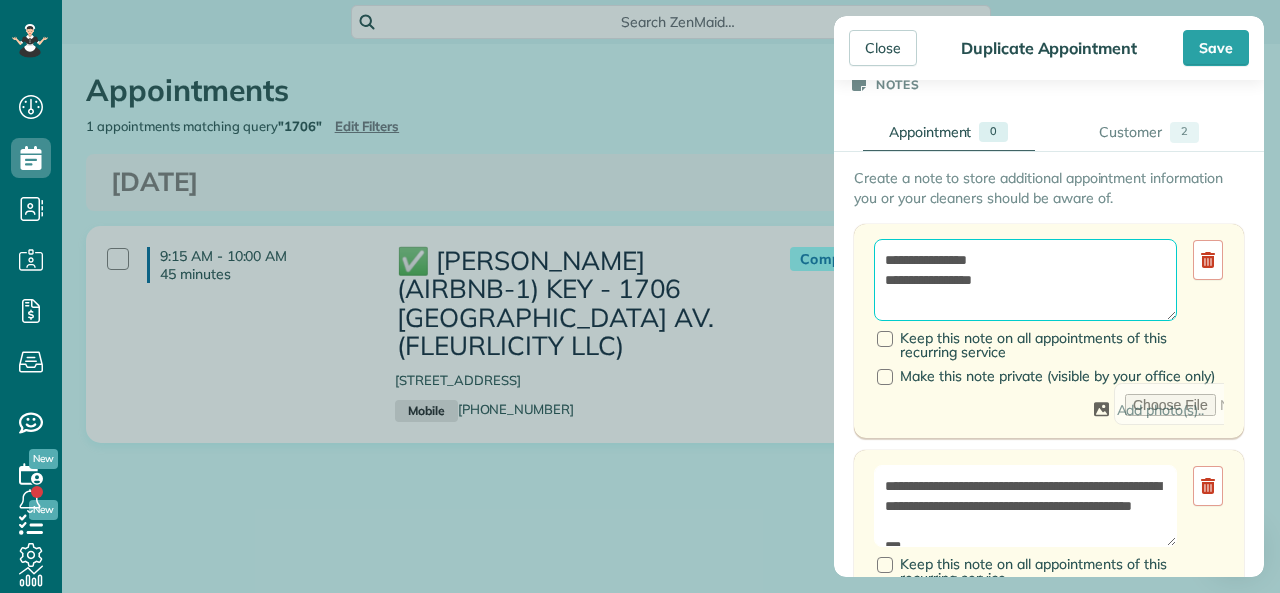 click on "**********" at bounding box center (1025, 280) 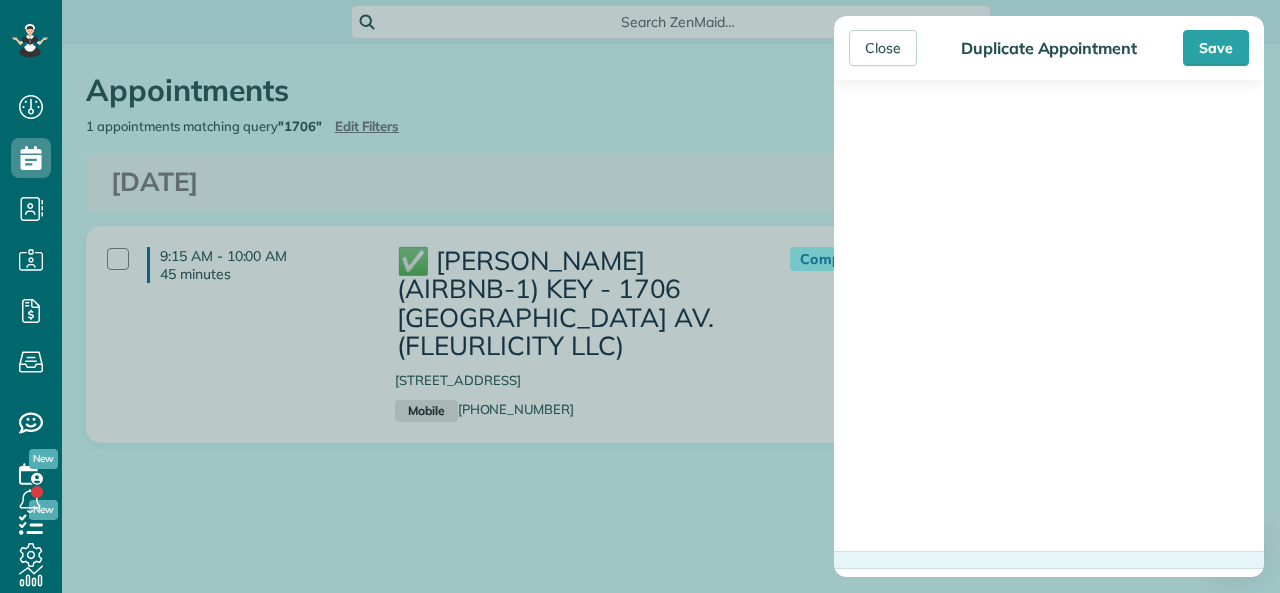 scroll, scrollTop: 1843, scrollLeft: 0, axis: vertical 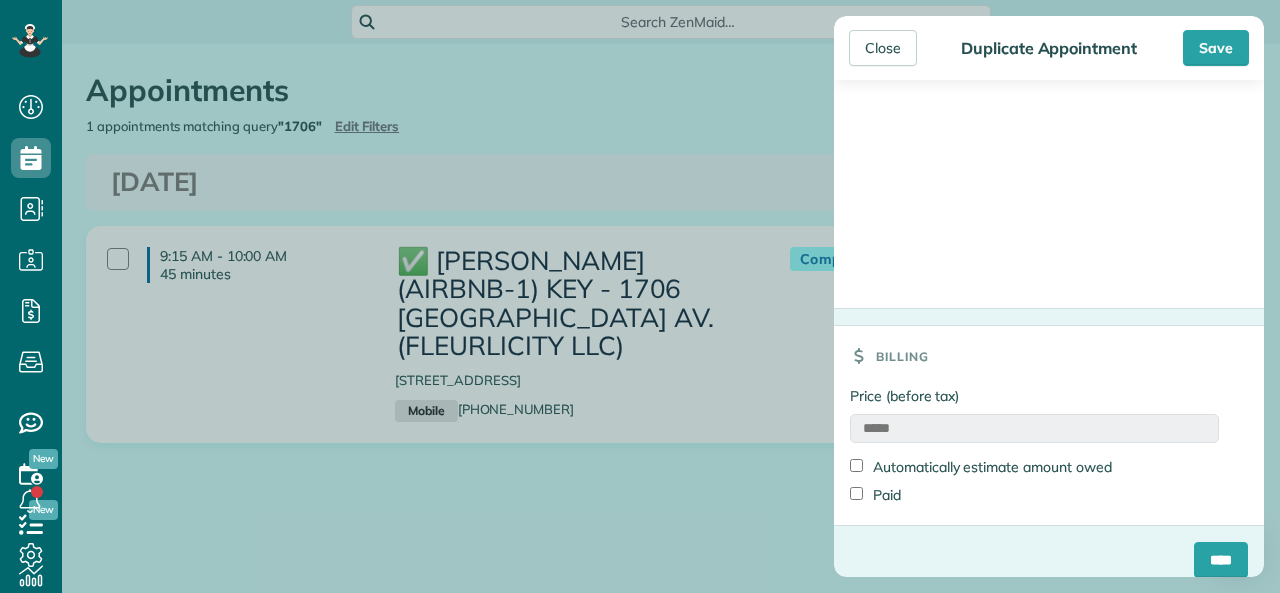type on "**********" 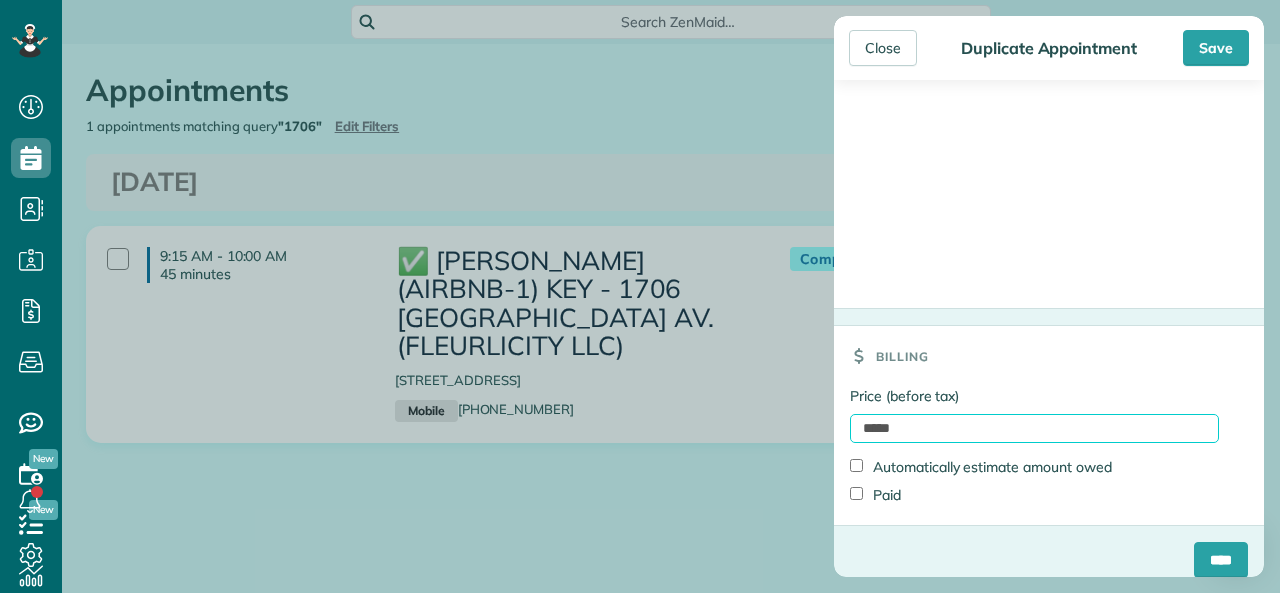 click on "*****" at bounding box center [1034, 428] 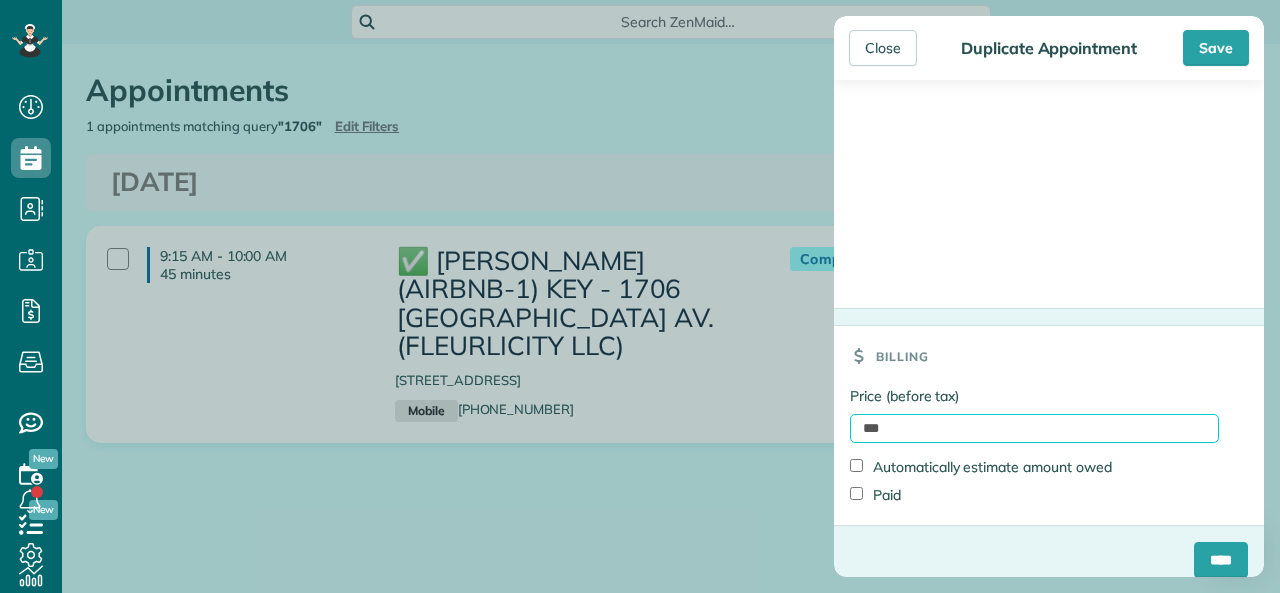 type on "******" 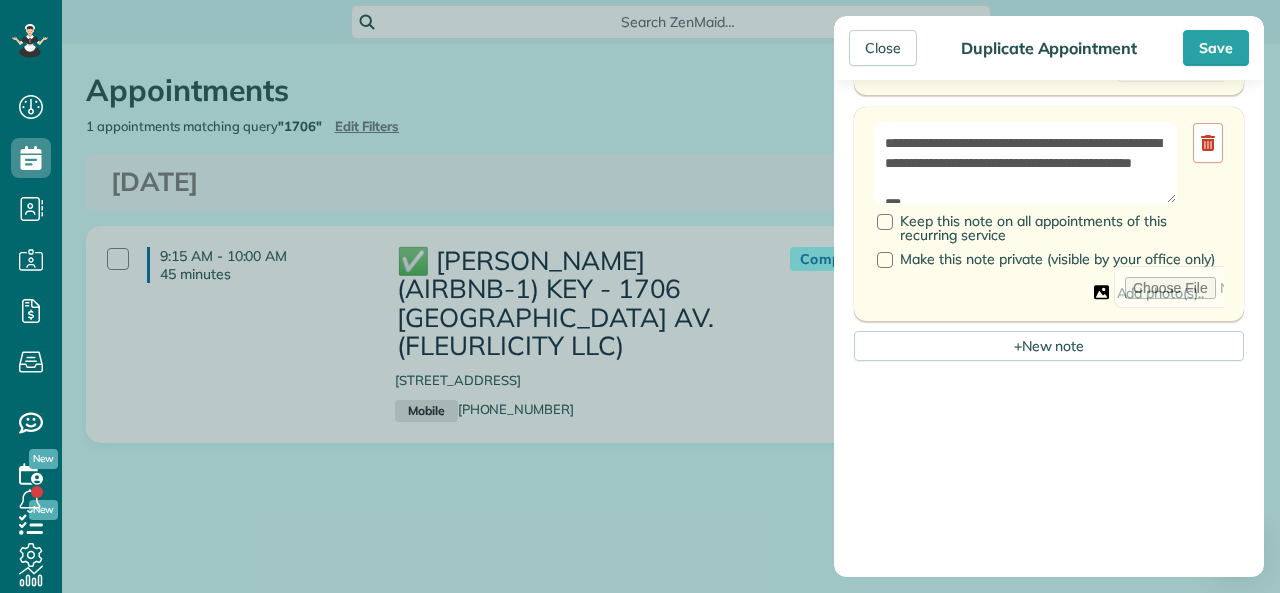 scroll, scrollTop: 1043, scrollLeft: 0, axis: vertical 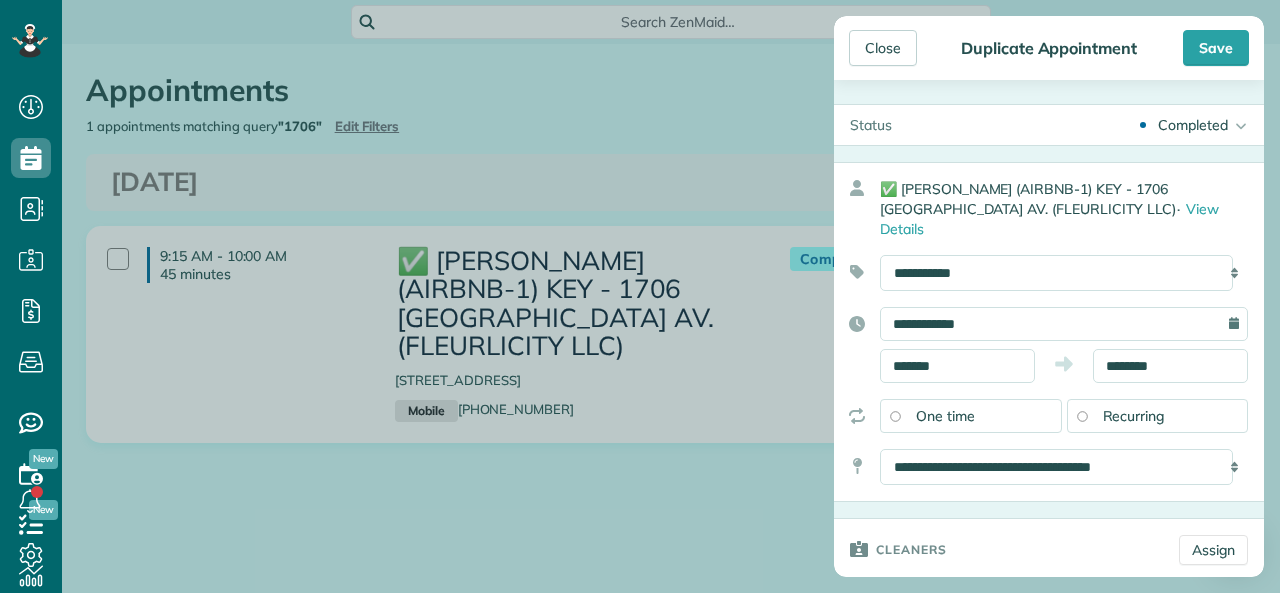 click on "Completed" at bounding box center [1193, 125] 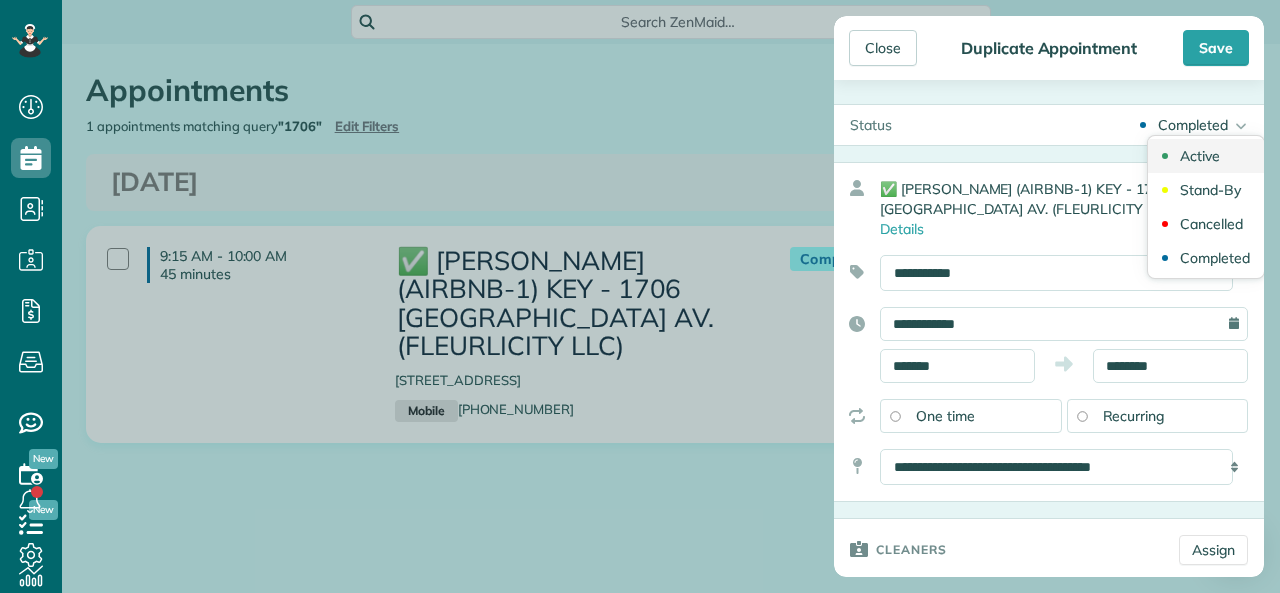 click on "Active" at bounding box center (1200, 156) 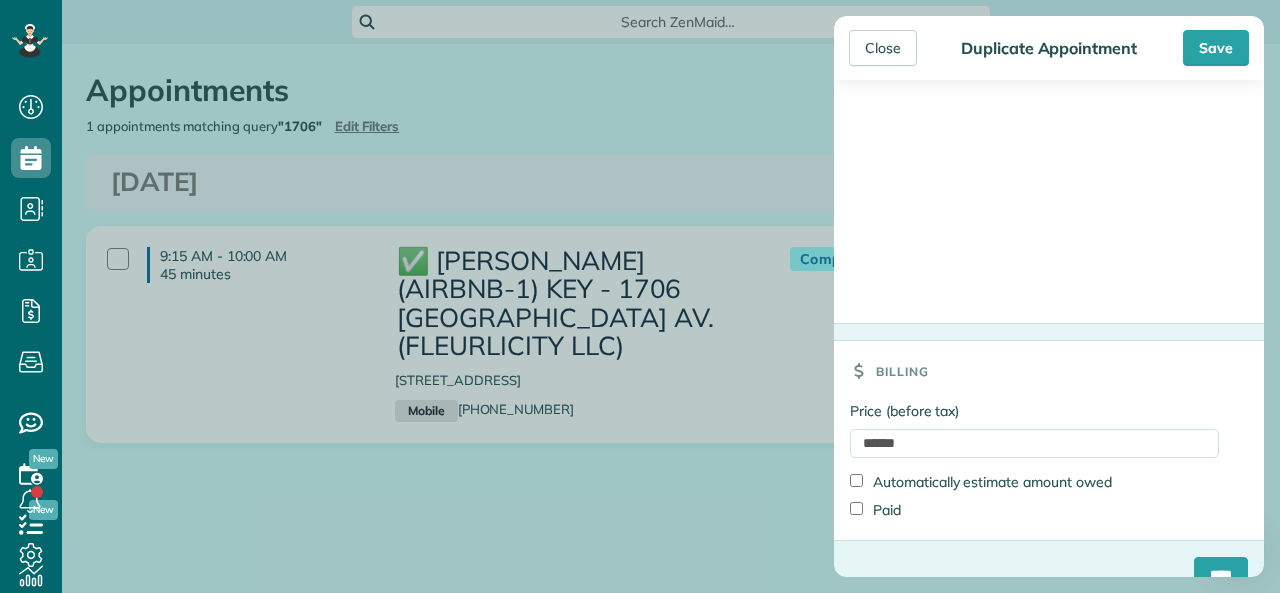 scroll, scrollTop: 1843, scrollLeft: 0, axis: vertical 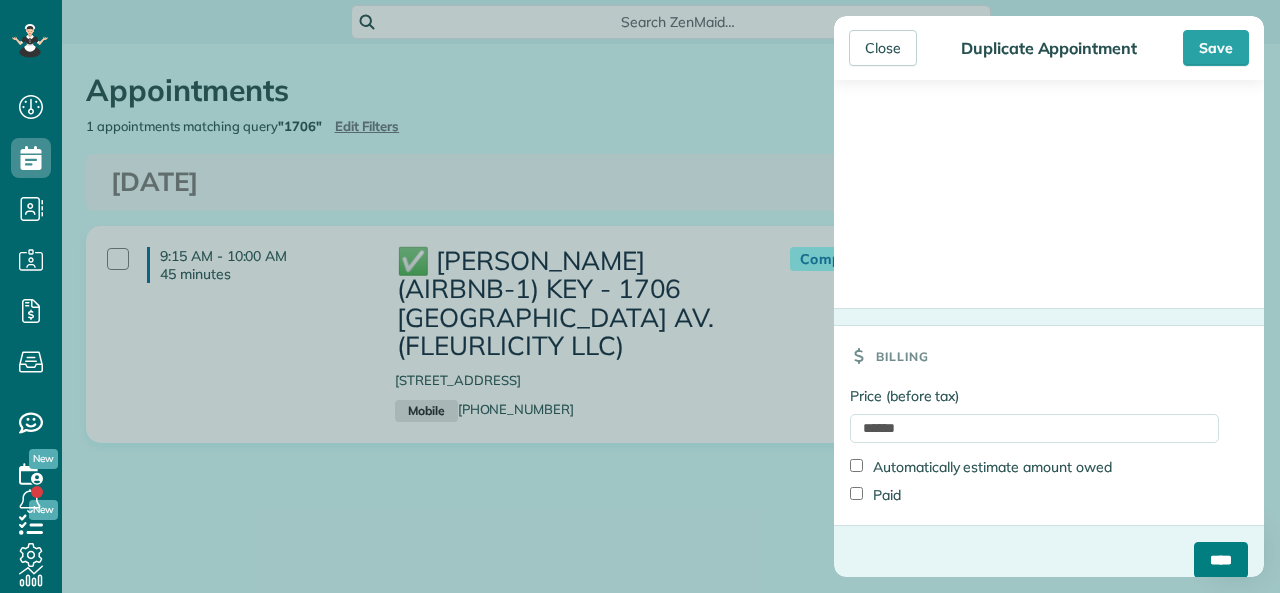 click on "****" at bounding box center (1221, 560) 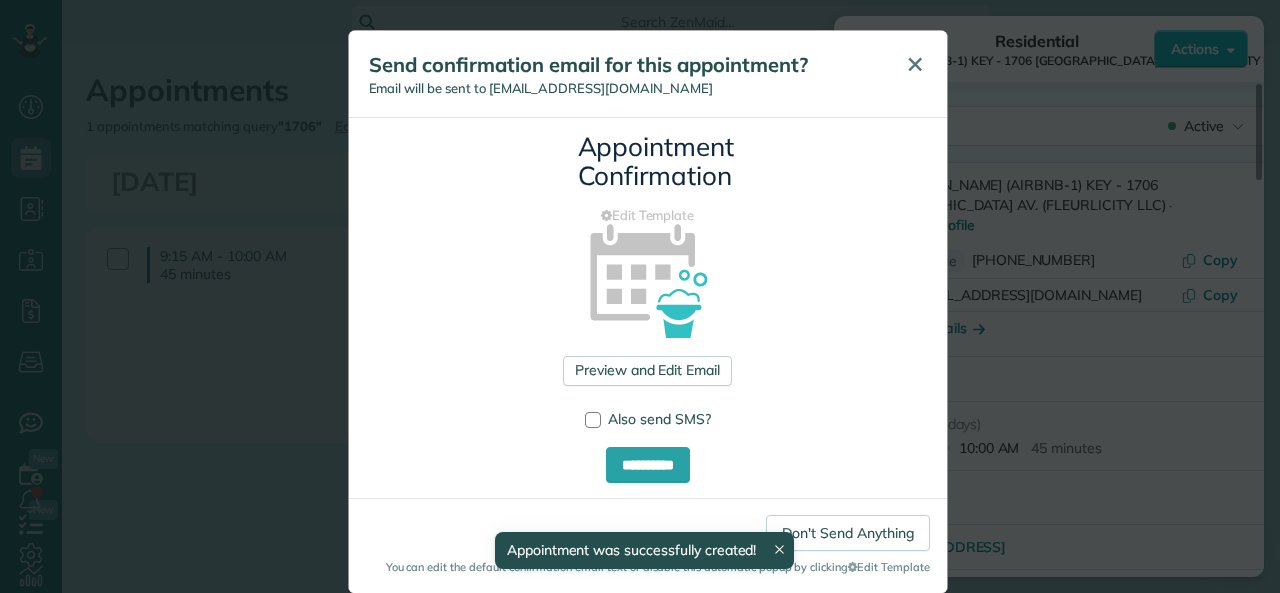 click on "✕" at bounding box center [915, 64] 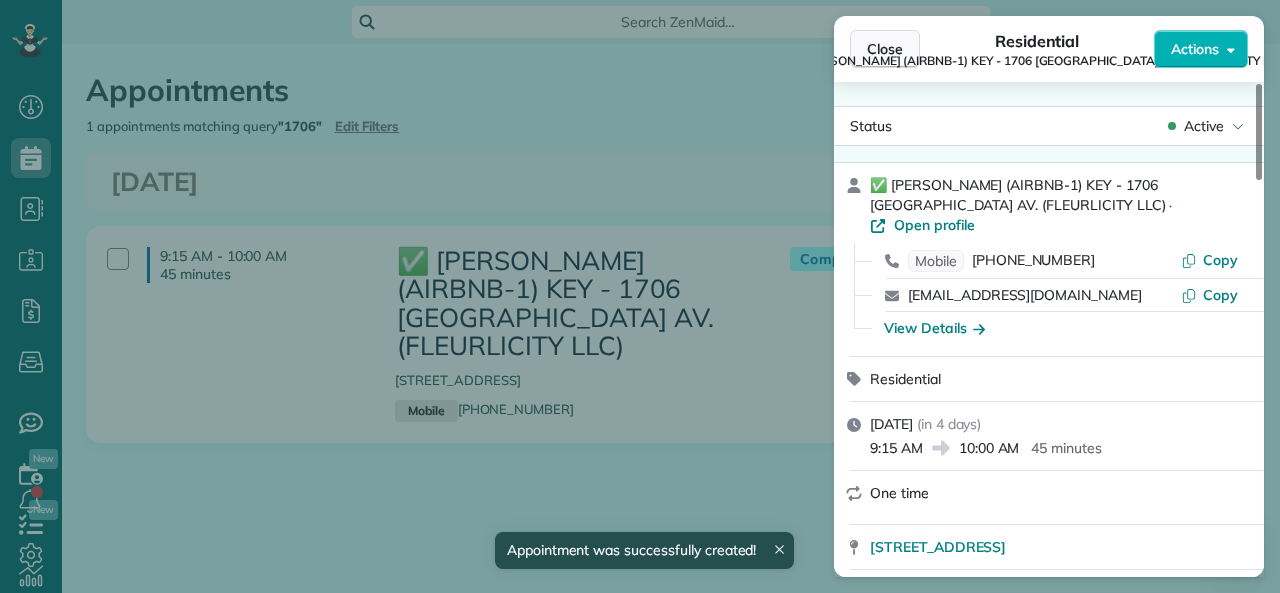 click on "Close" at bounding box center (885, 49) 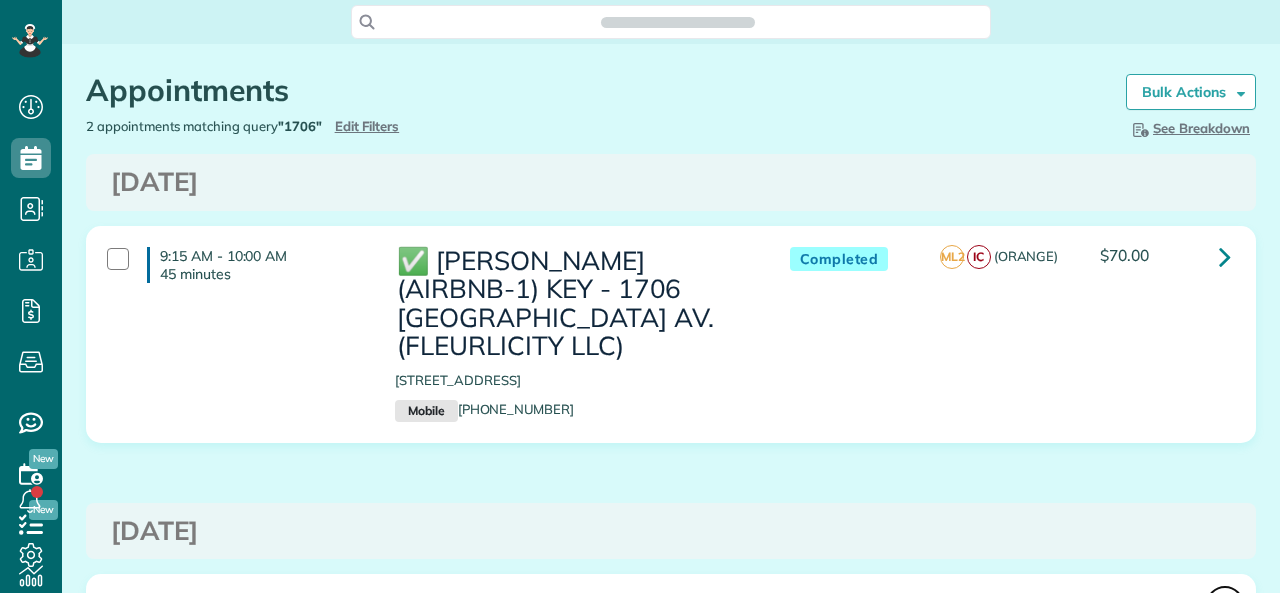 click at bounding box center (1225, 605) 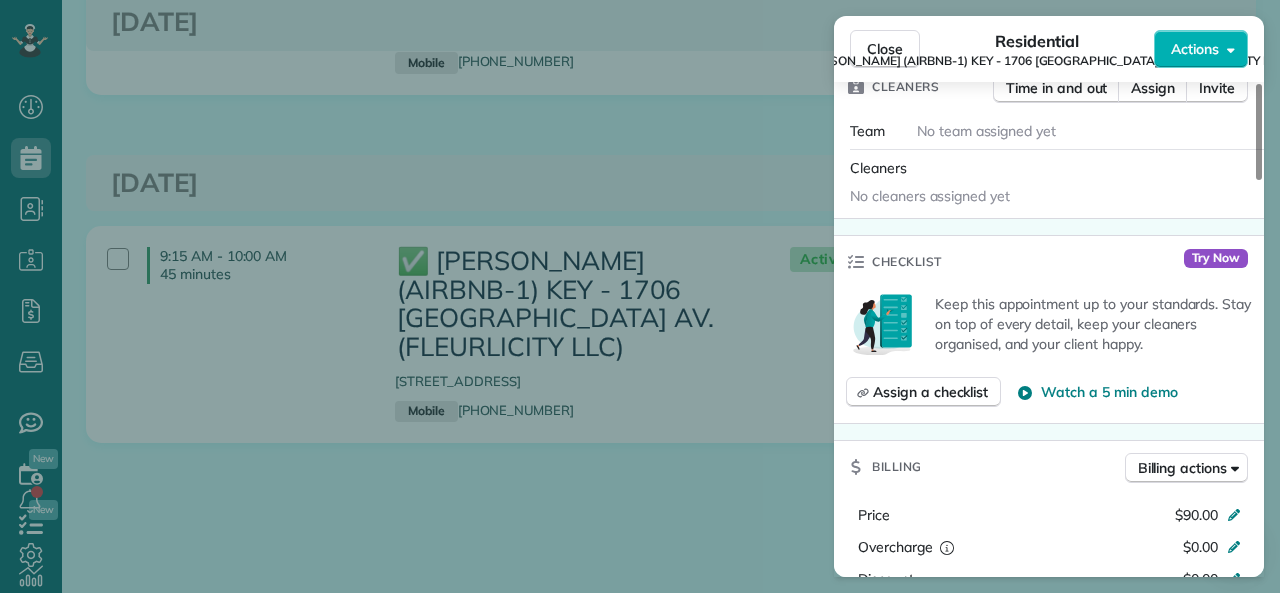 scroll, scrollTop: 600, scrollLeft: 0, axis: vertical 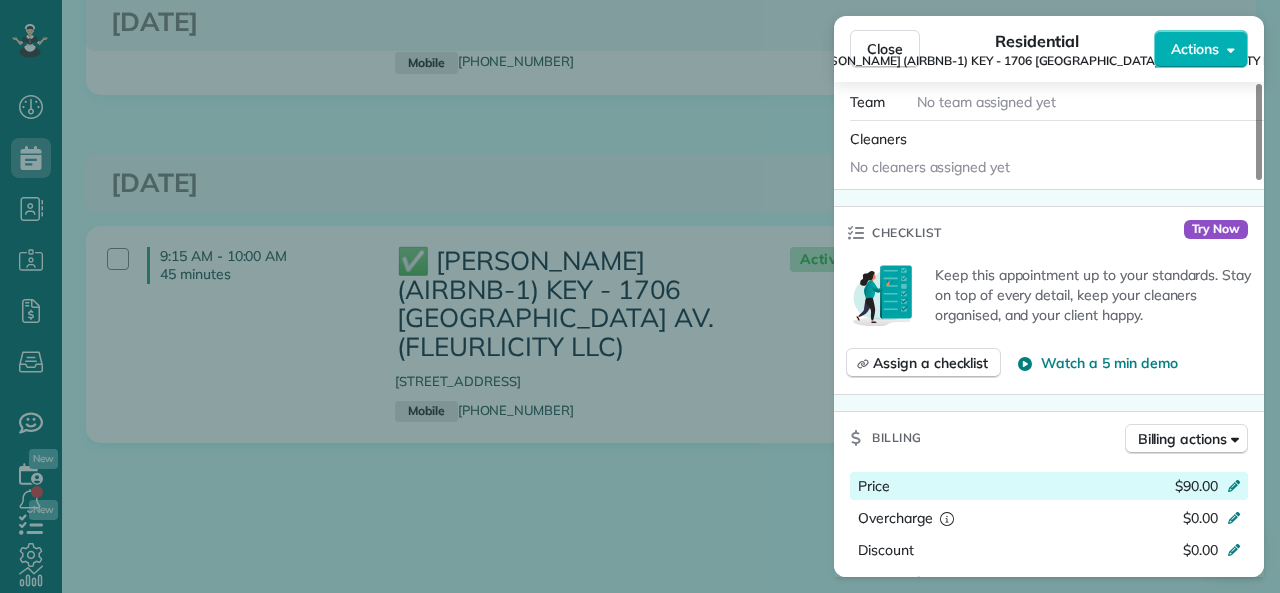 click 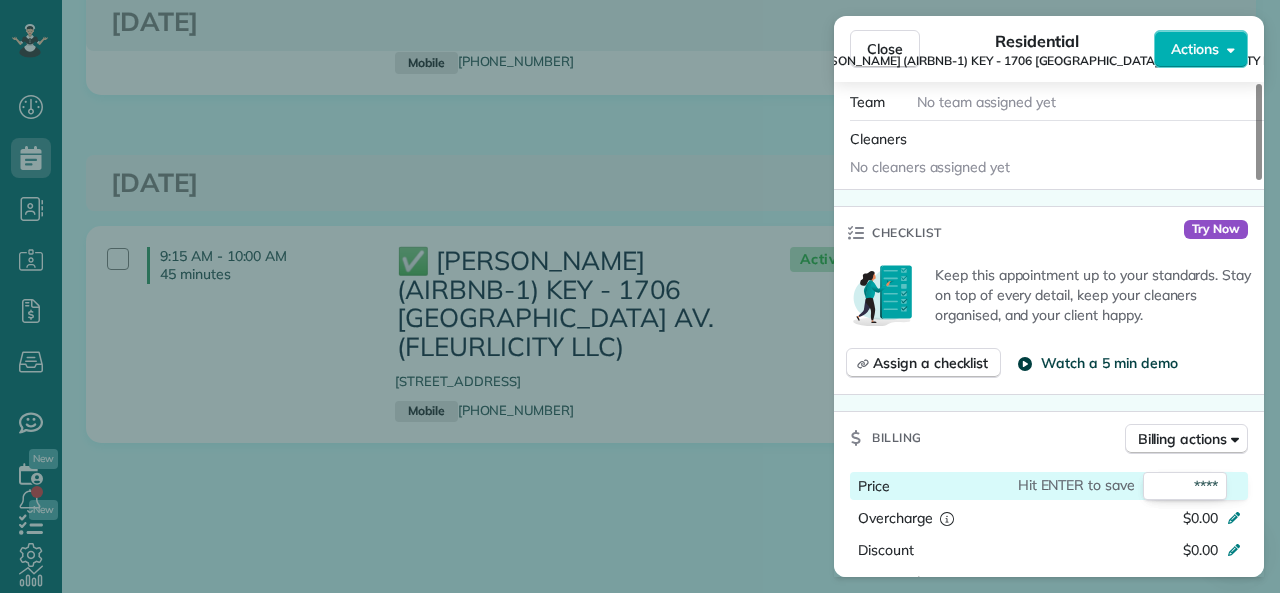 type on "*****" 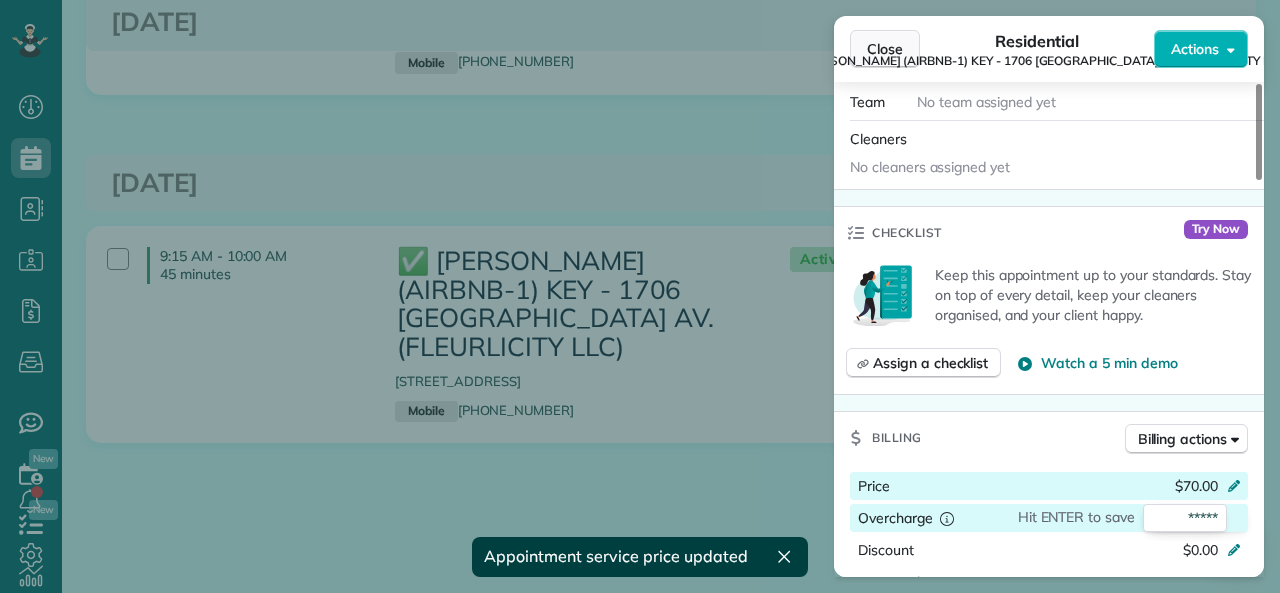 click on "Close" at bounding box center (885, 49) 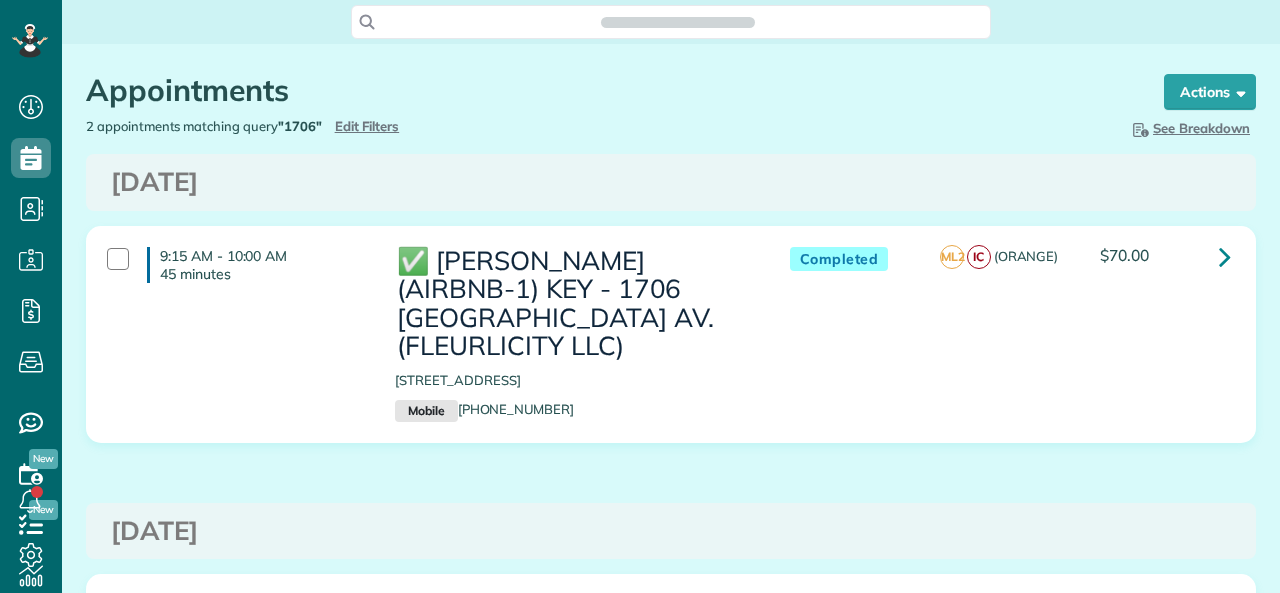 scroll, scrollTop: 0, scrollLeft: 0, axis: both 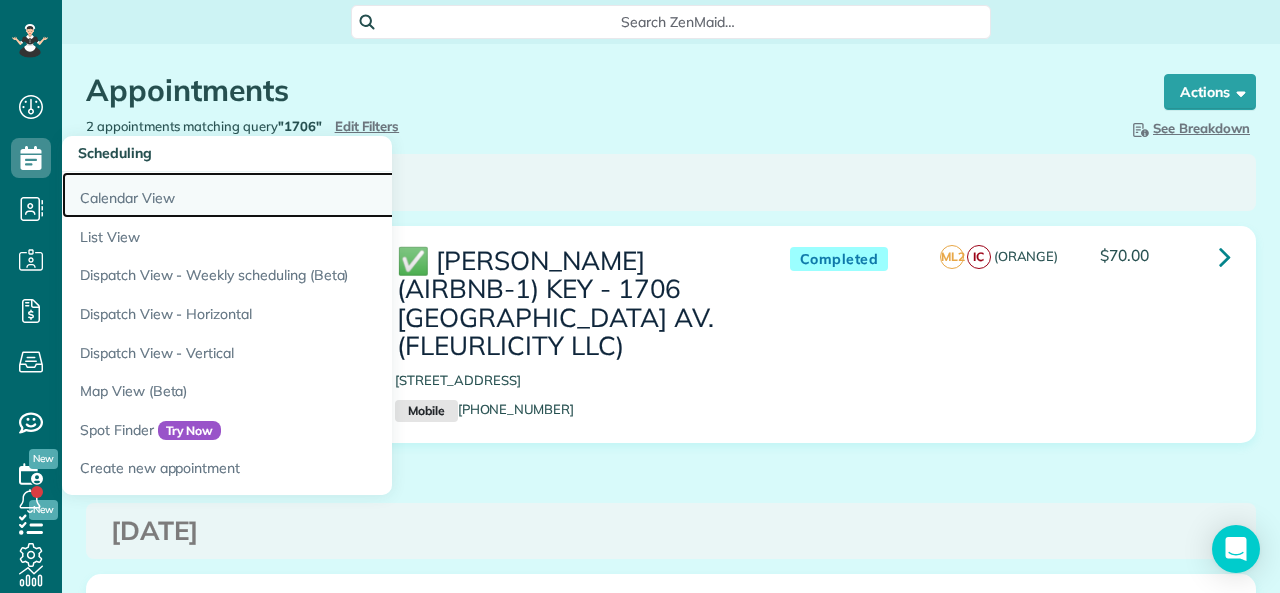 click on "Calendar View" at bounding box center (312, 195) 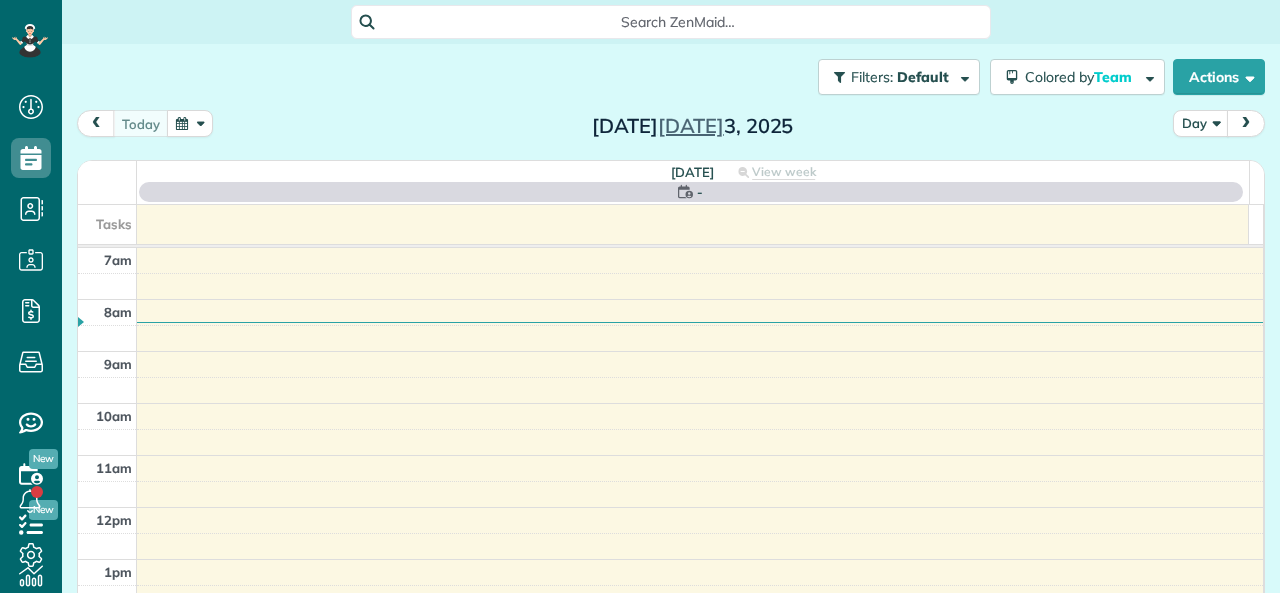 scroll, scrollTop: 0, scrollLeft: 0, axis: both 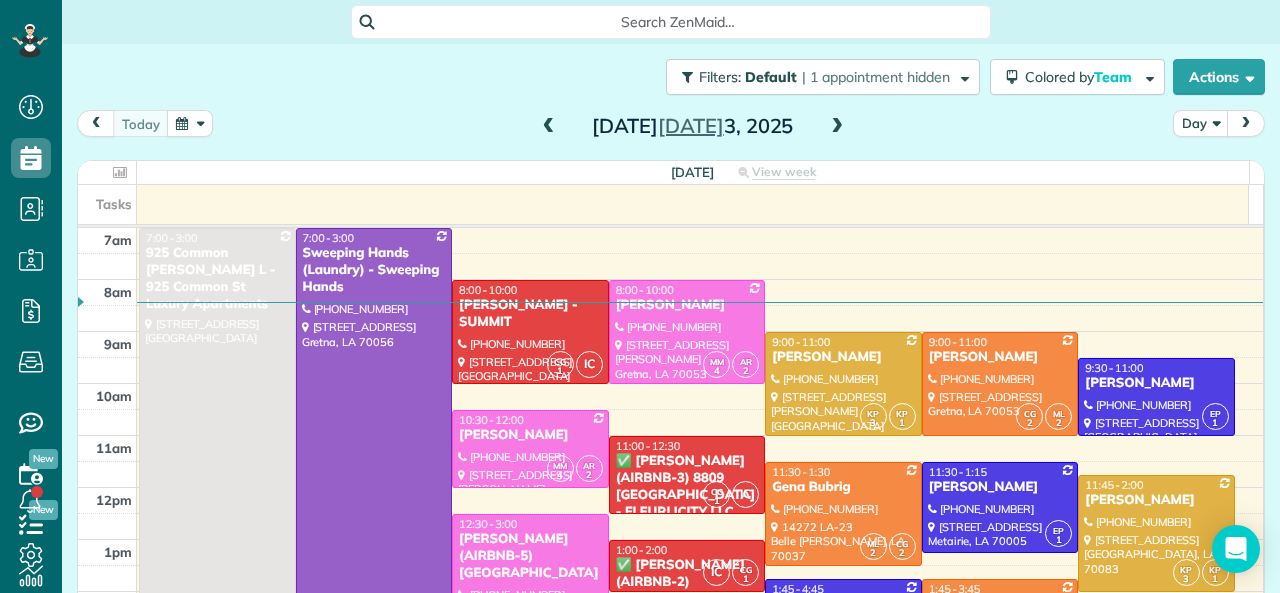 click at bounding box center [549, 127] 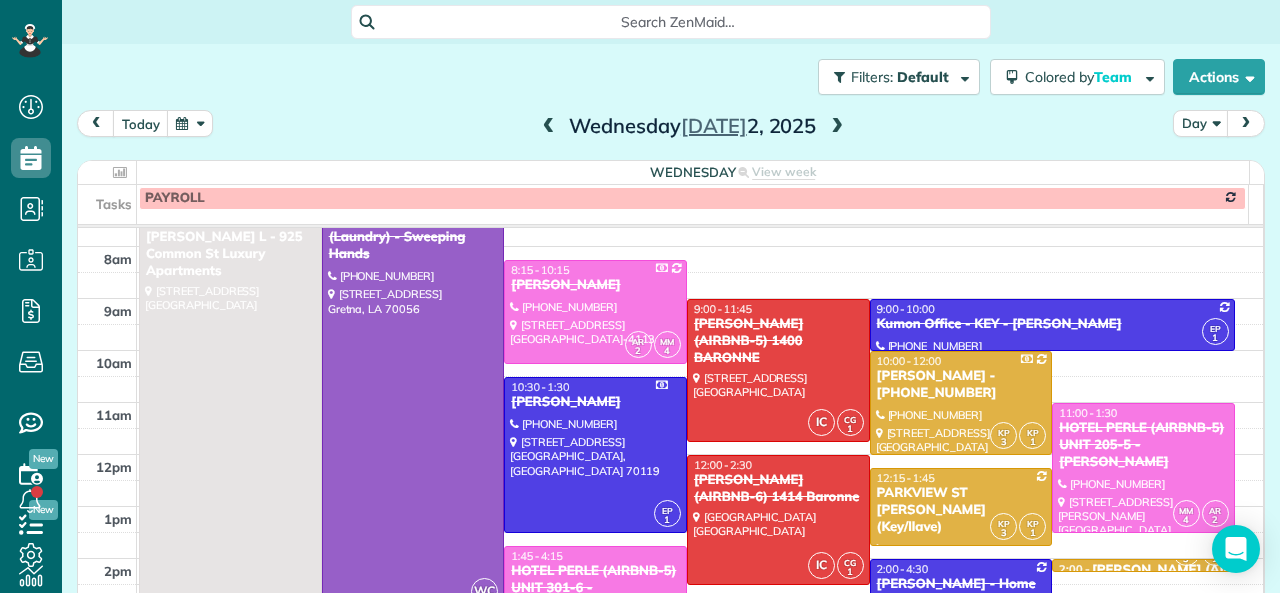 scroll, scrollTop: 0, scrollLeft: 0, axis: both 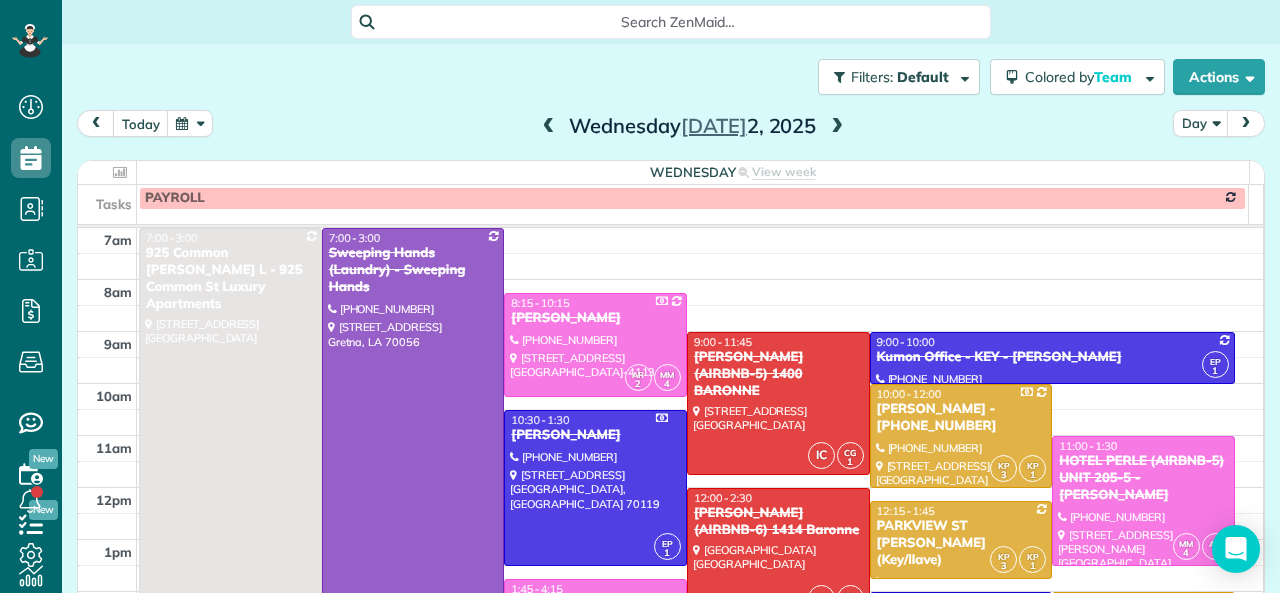 drag, startPoint x: 445, startPoint y: 311, endPoint x: 462, endPoint y: 311, distance: 17 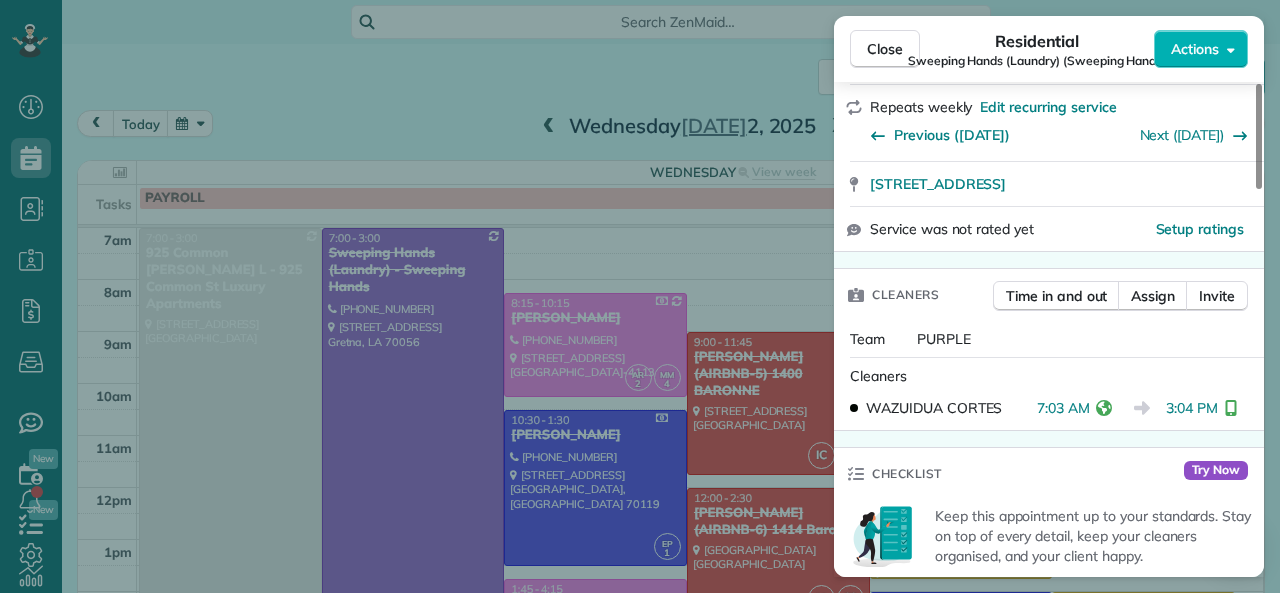 scroll, scrollTop: 400, scrollLeft: 0, axis: vertical 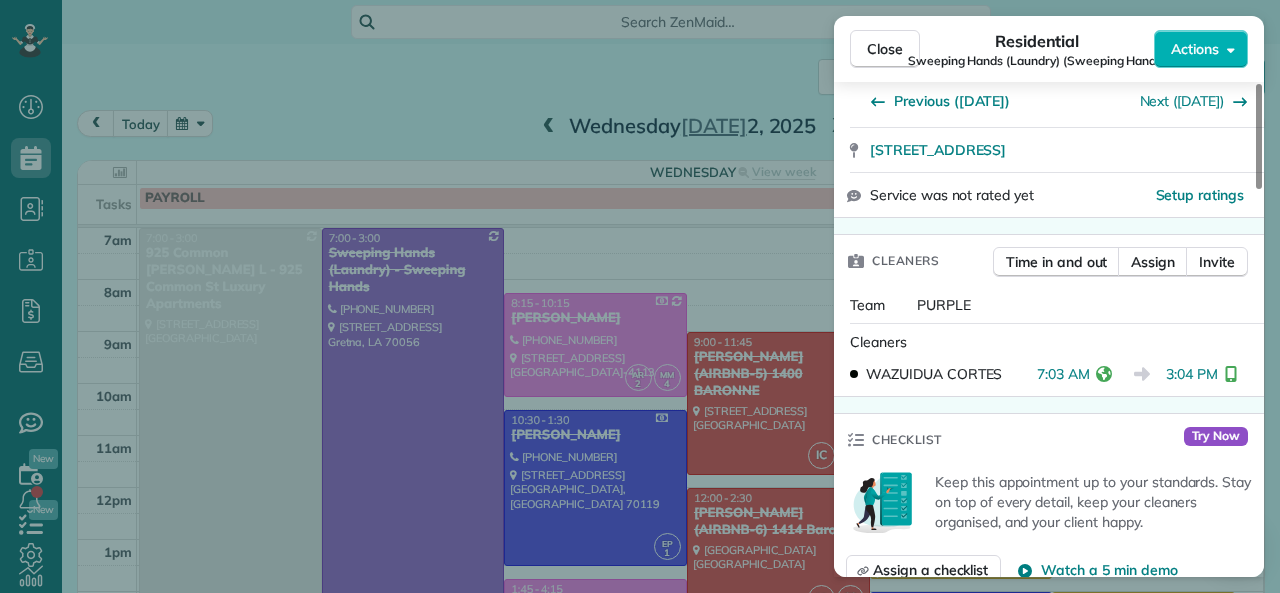 drag, startPoint x: 1039, startPoint y: 371, endPoint x: 1087, endPoint y: 381, distance: 49.0306 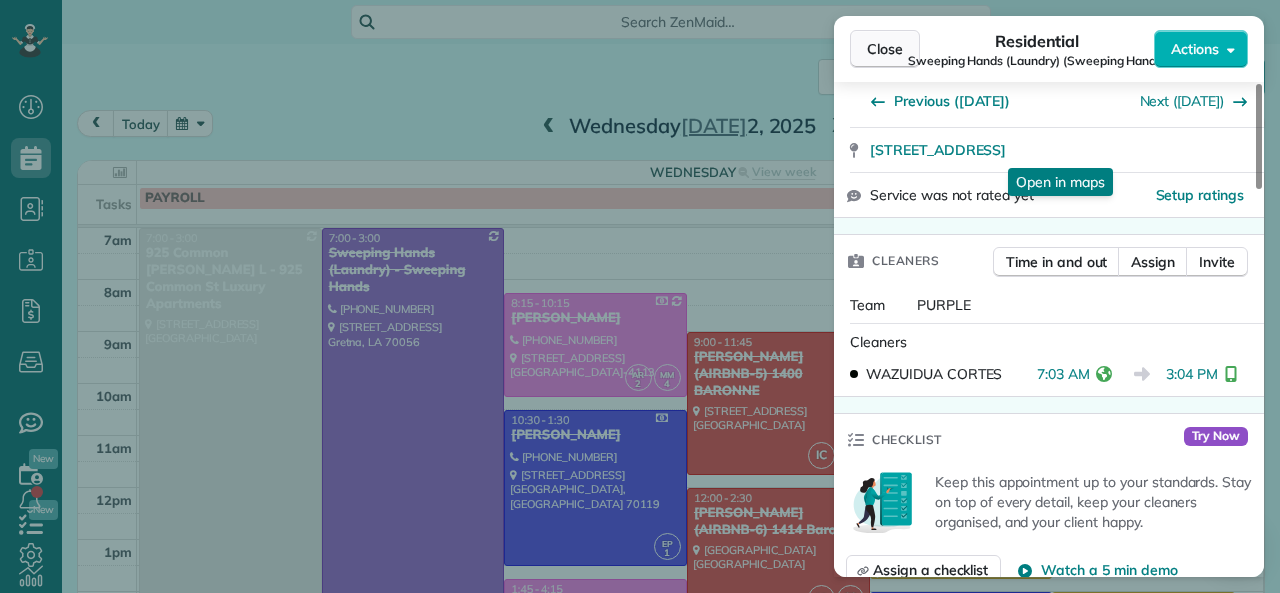 click on "Close" at bounding box center [885, 49] 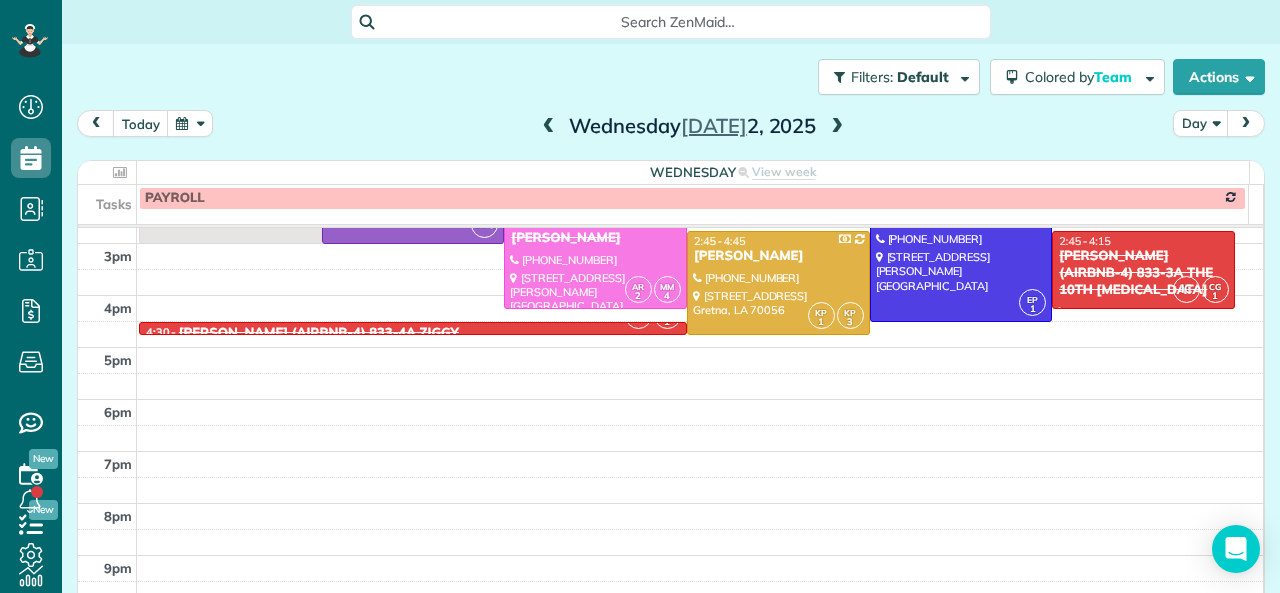 scroll, scrollTop: 0, scrollLeft: 0, axis: both 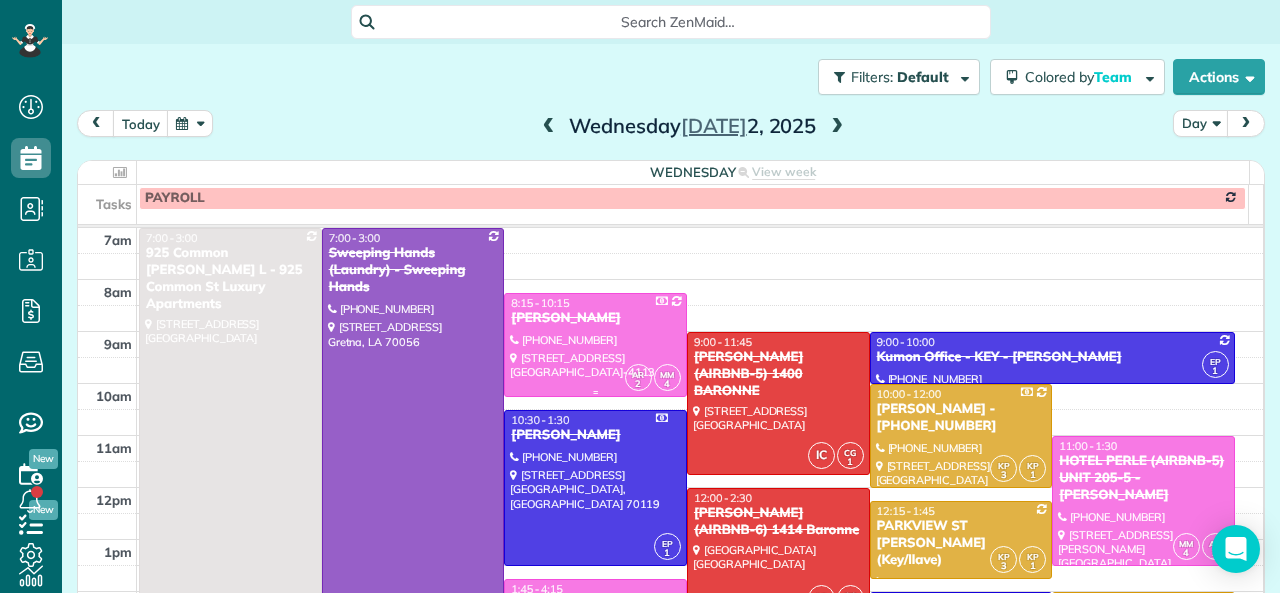 click at bounding box center [595, 345] 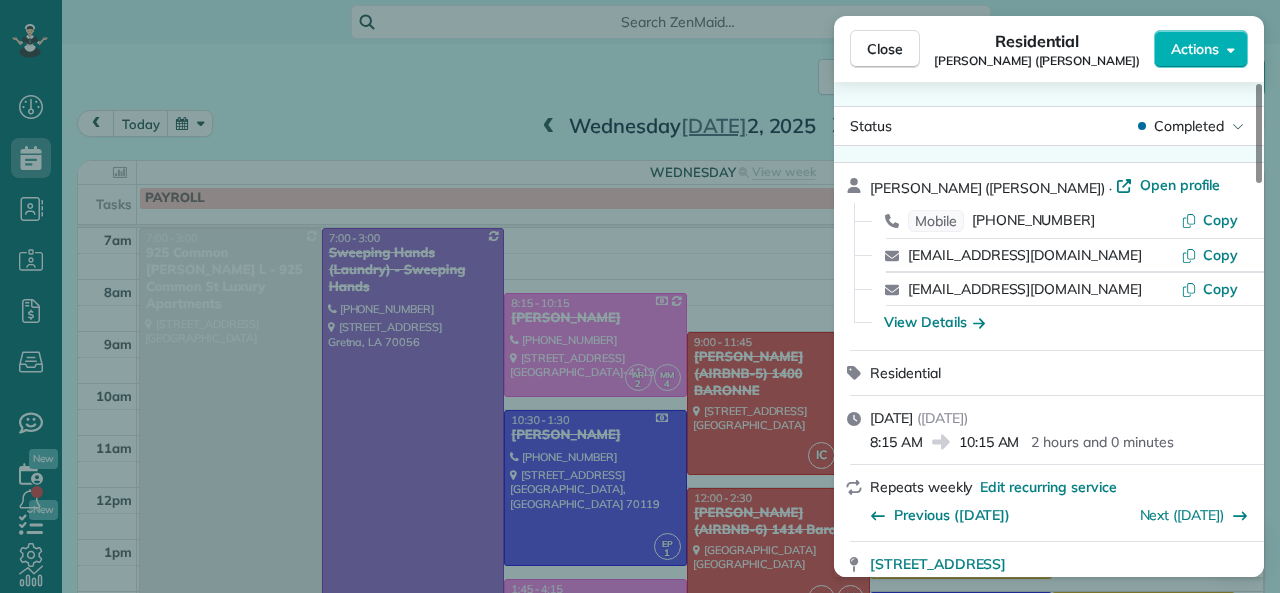 drag, startPoint x: 883, startPoint y: 446, endPoint x: 923, endPoint y: 442, distance: 40.1995 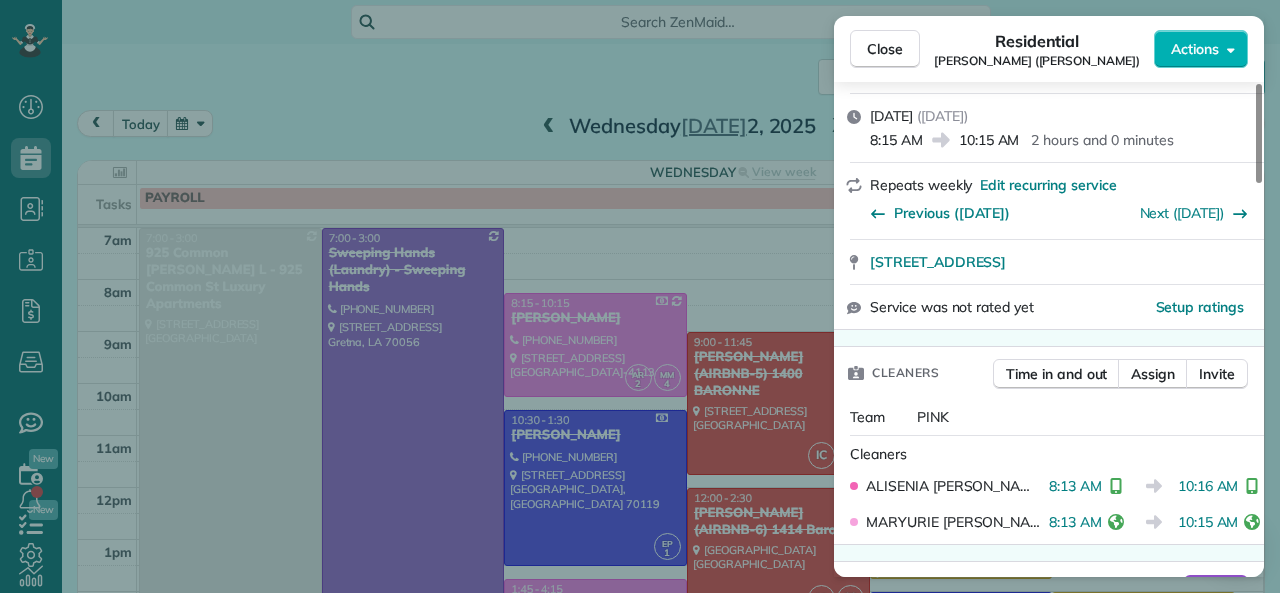 scroll, scrollTop: 400, scrollLeft: 0, axis: vertical 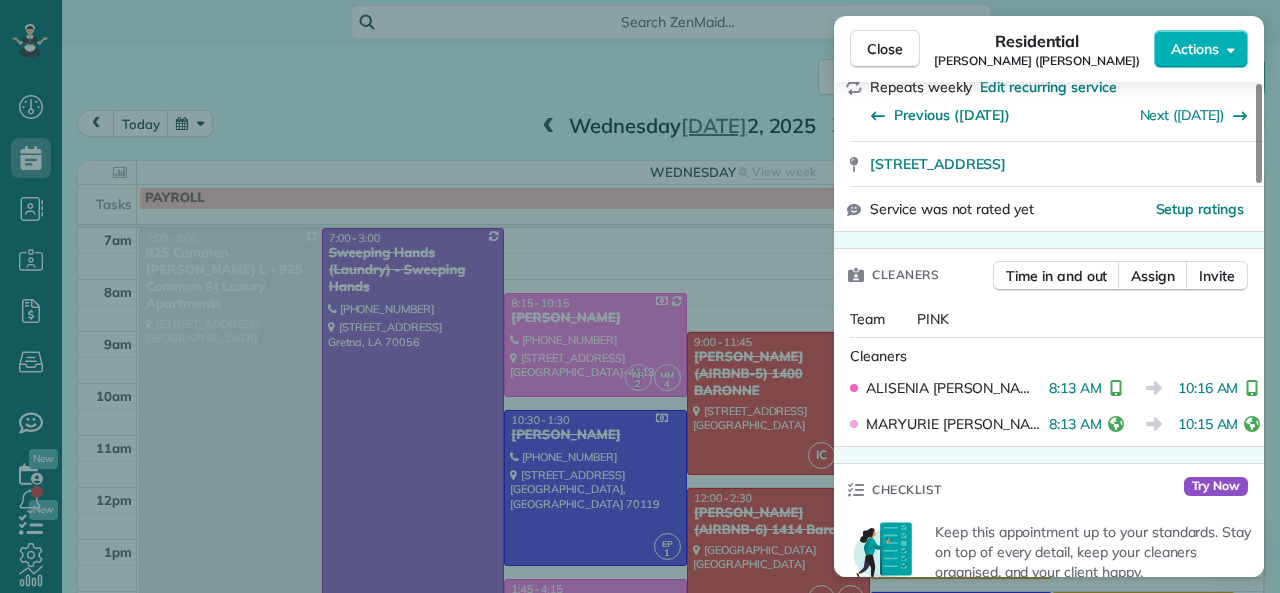 drag, startPoint x: 1037, startPoint y: 389, endPoint x: 1089, endPoint y: 391, distance: 52.03845 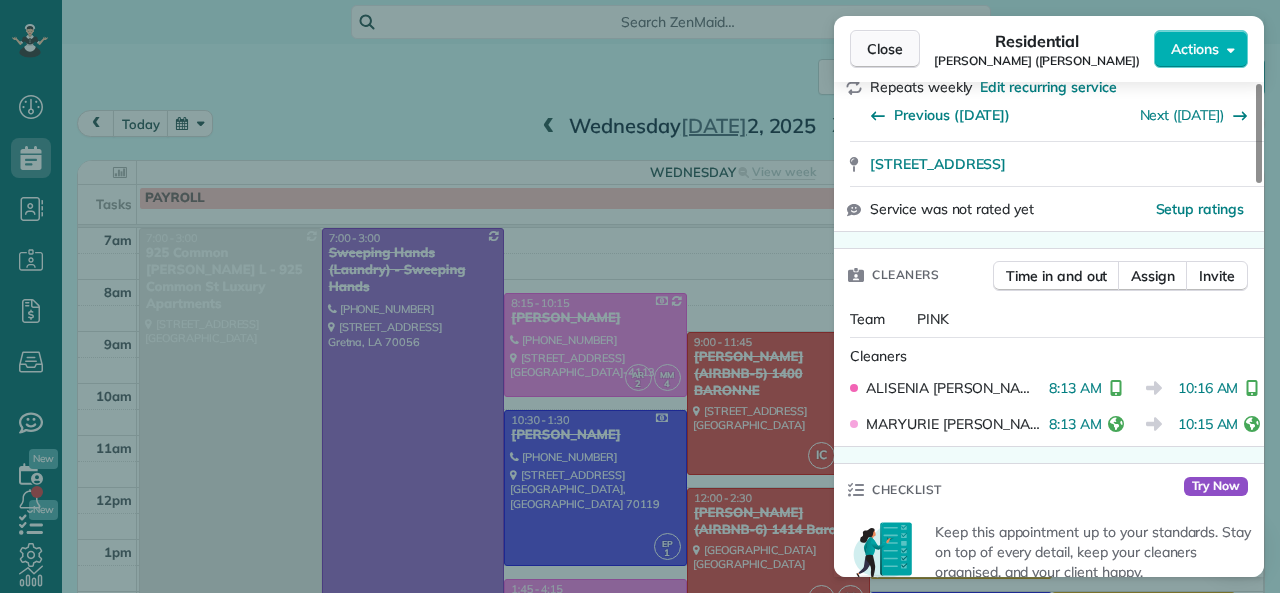 click on "Close" at bounding box center [885, 49] 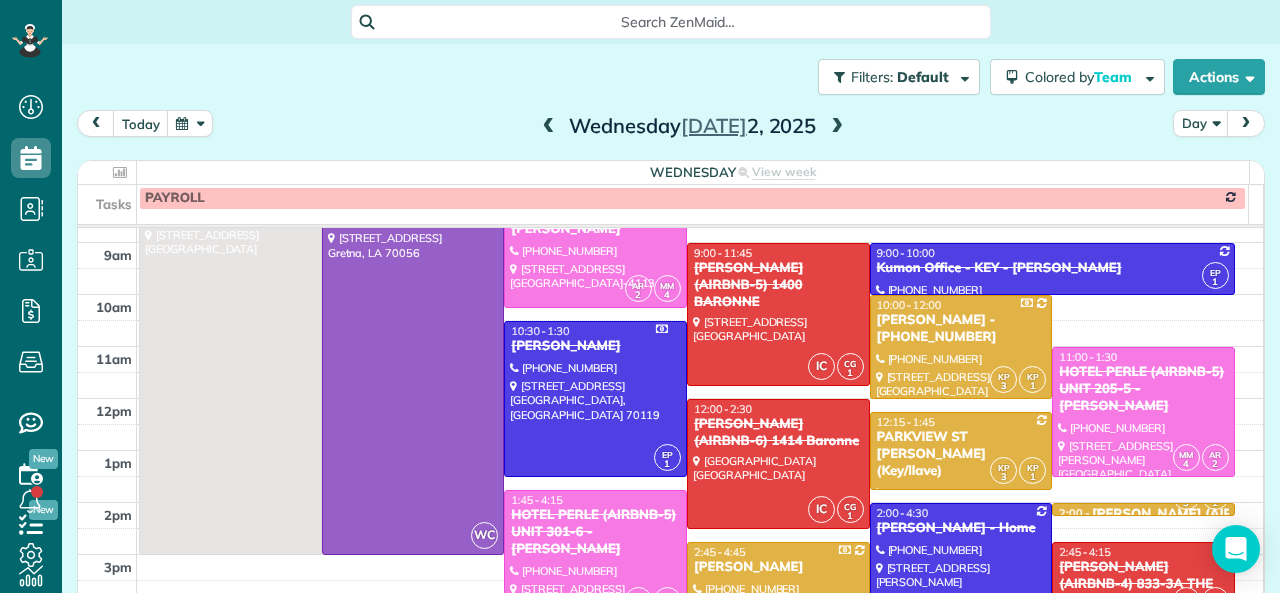 scroll, scrollTop: 300, scrollLeft: 0, axis: vertical 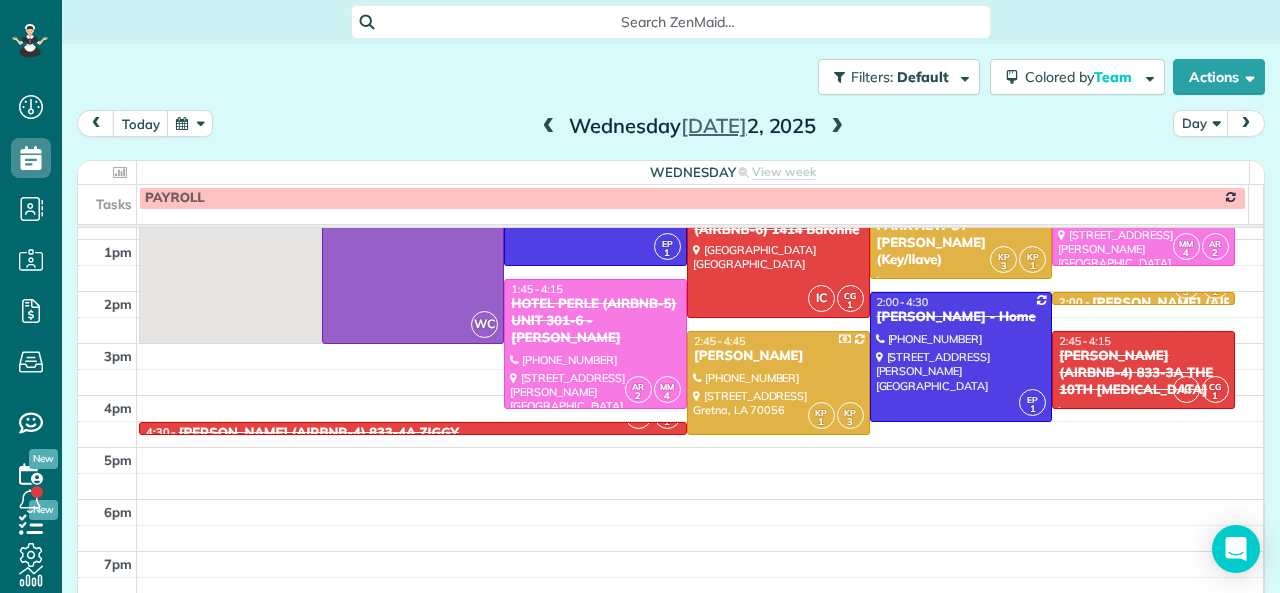 click on "HOTEL PERLE (AIRBNB-5) UNIT 301-6 - [PERSON_NAME]" at bounding box center (595, 321) 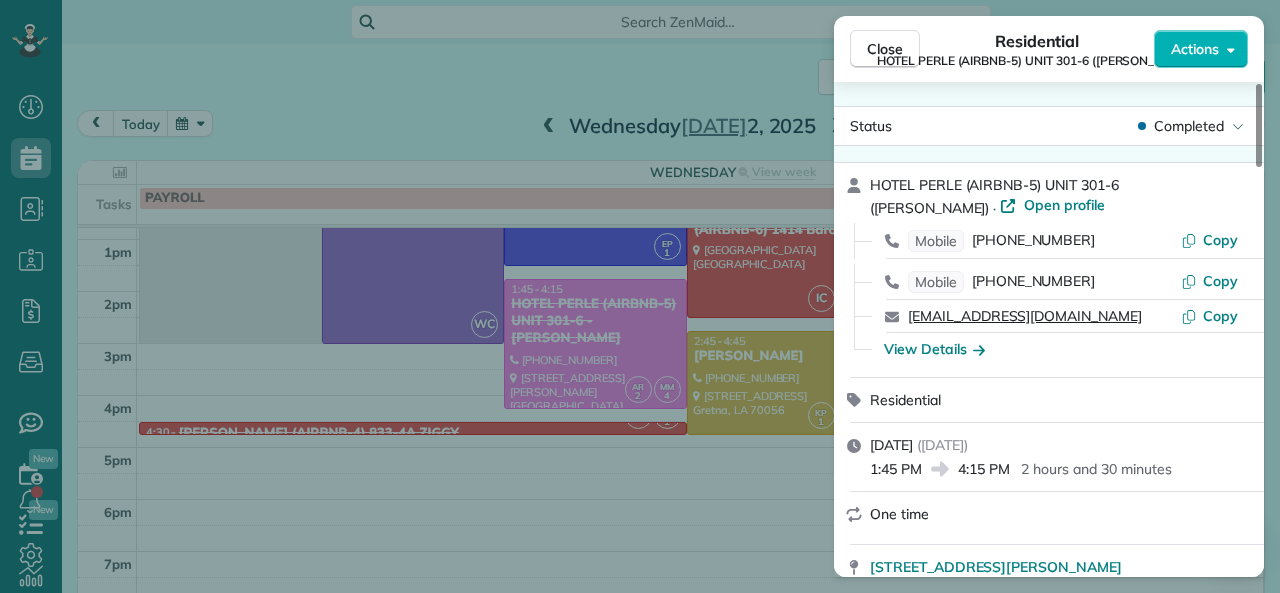 scroll, scrollTop: 100, scrollLeft: 0, axis: vertical 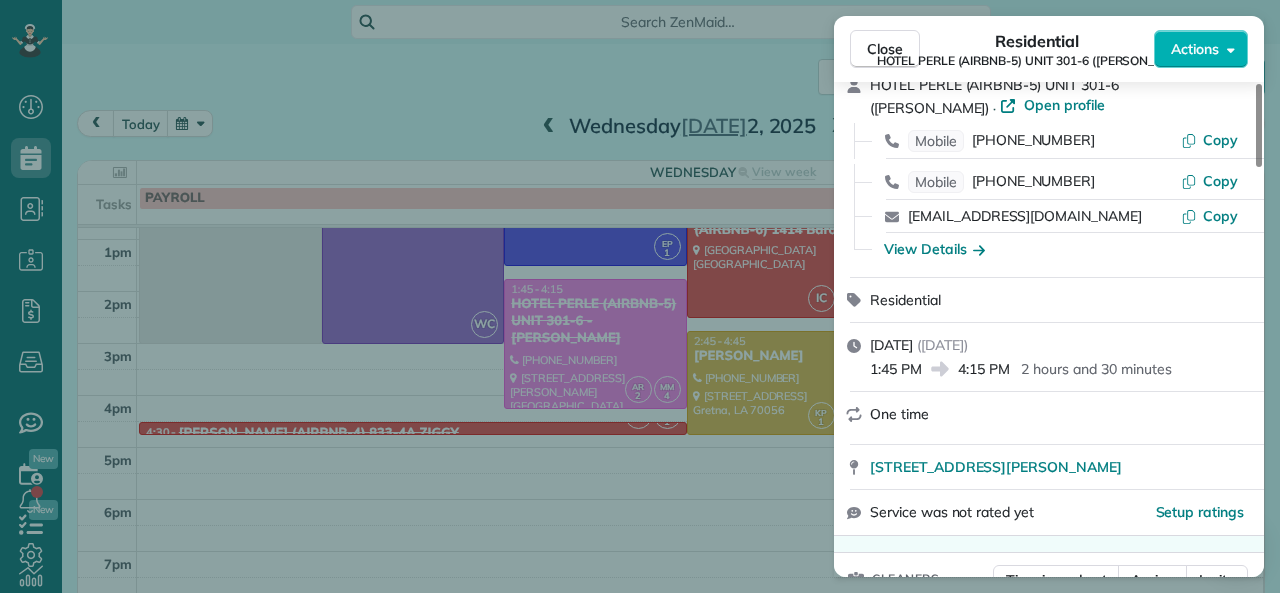 drag, startPoint x: 962, startPoint y: 374, endPoint x: 1008, endPoint y: 373, distance: 46.010868 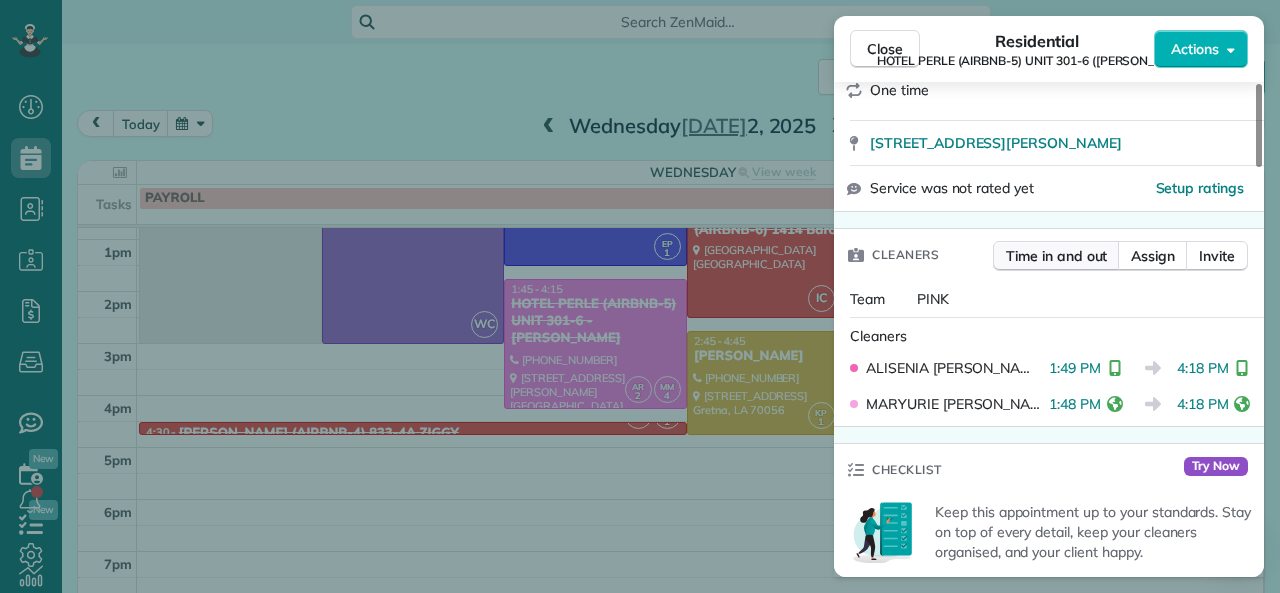 scroll, scrollTop: 500, scrollLeft: 0, axis: vertical 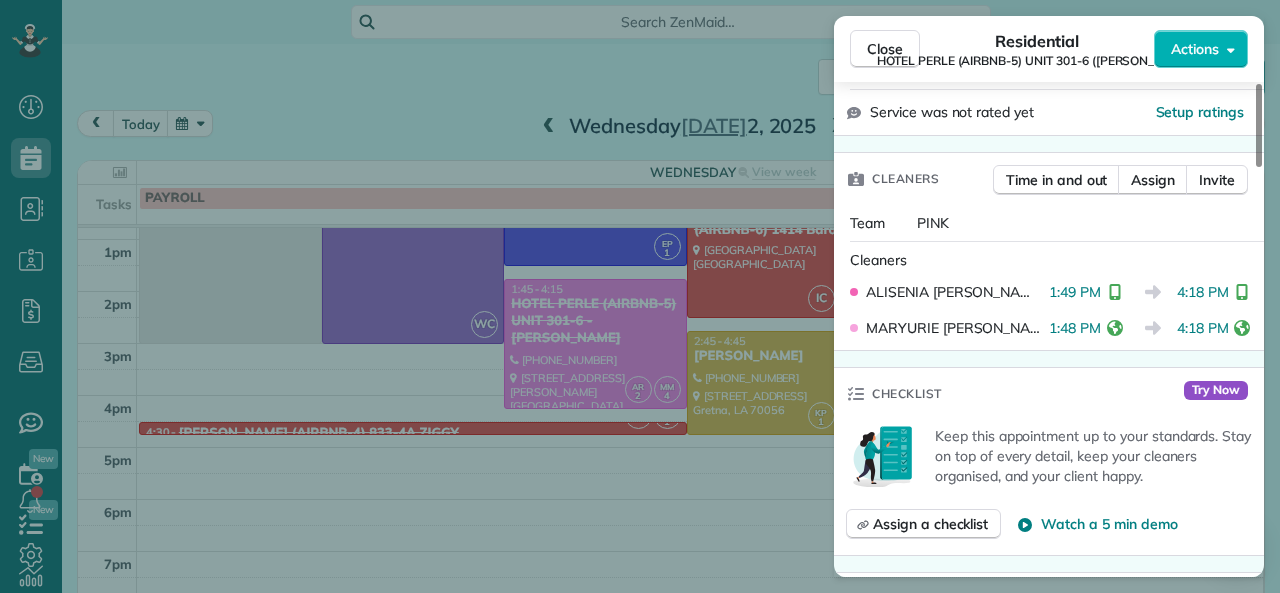 drag, startPoint x: 1168, startPoint y: 290, endPoint x: 1214, endPoint y: 289, distance: 46.010868 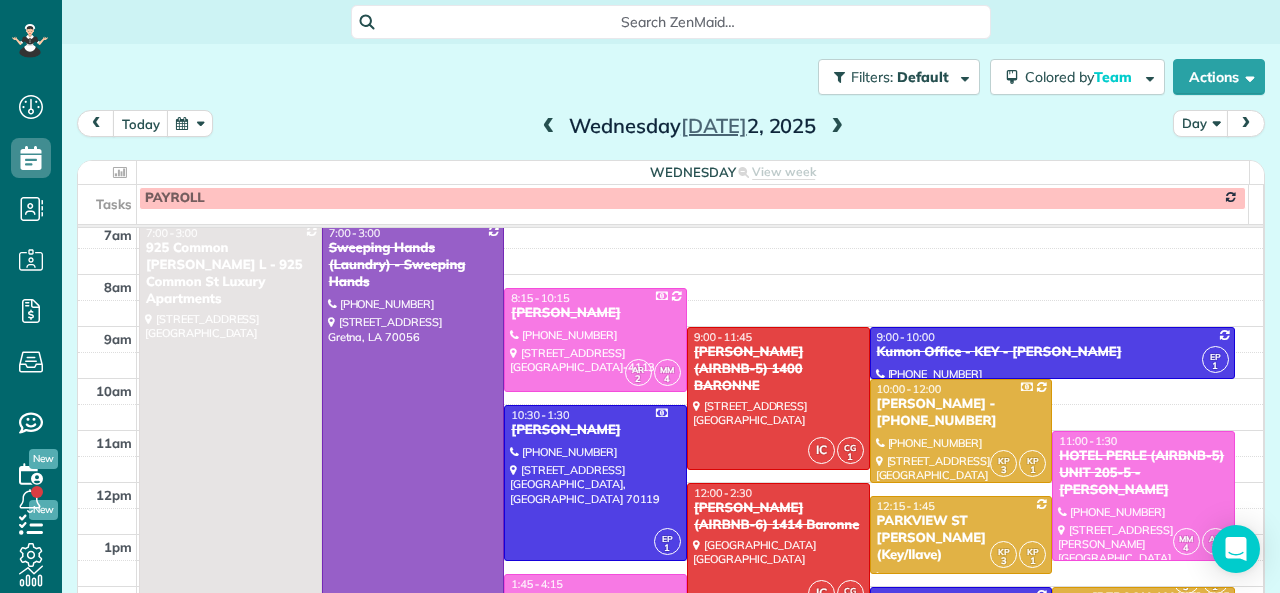 scroll, scrollTop: 0, scrollLeft: 0, axis: both 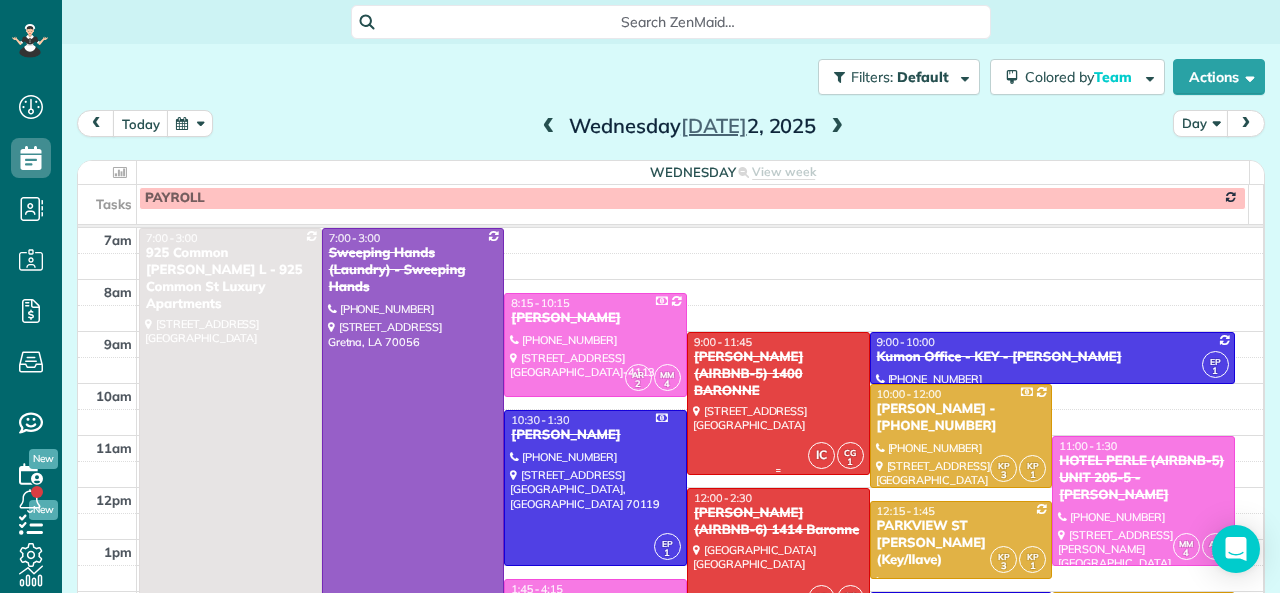 click on "[PERSON_NAME] (AIRBNB-5) 1400 BARONNE" at bounding box center [778, 374] 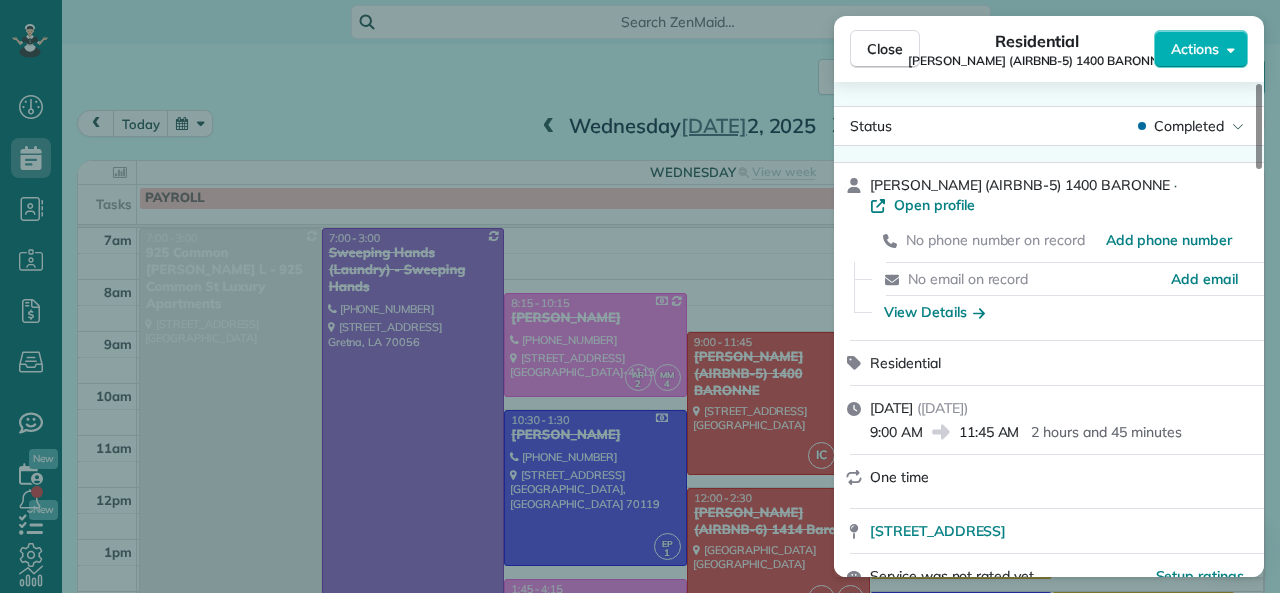 drag, startPoint x: 872, startPoint y: 431, endPoint x: 922, endPoint y: 432, distance: 50.01 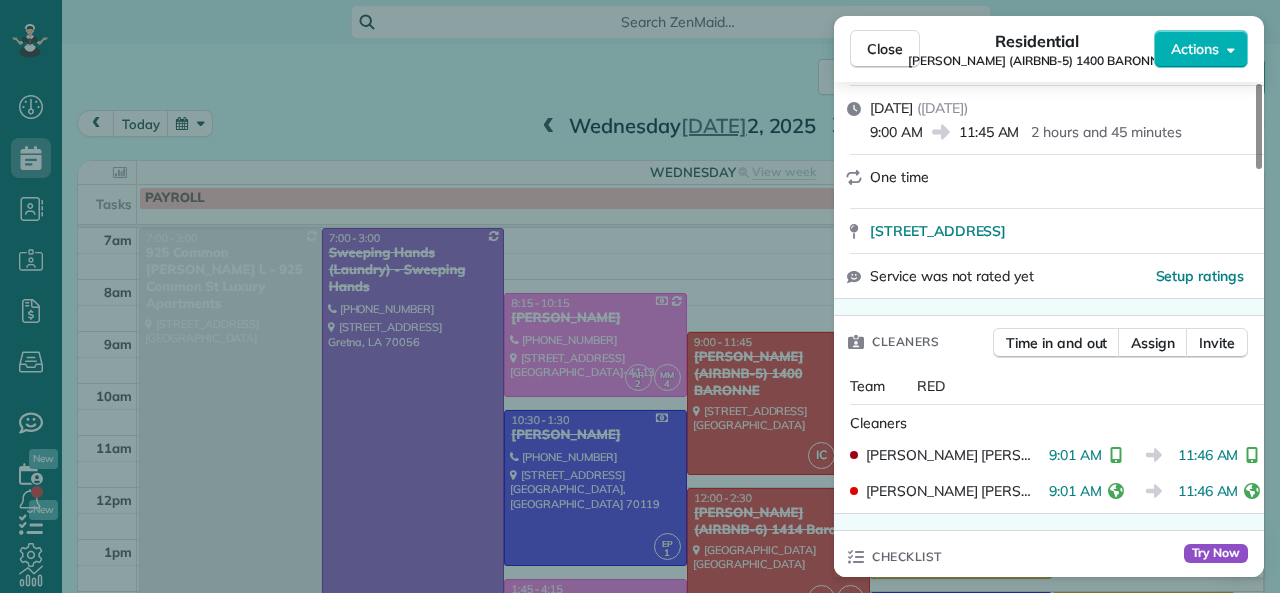 scroll, scrollTop: 400, scrollLeft: 0, axis: vertical 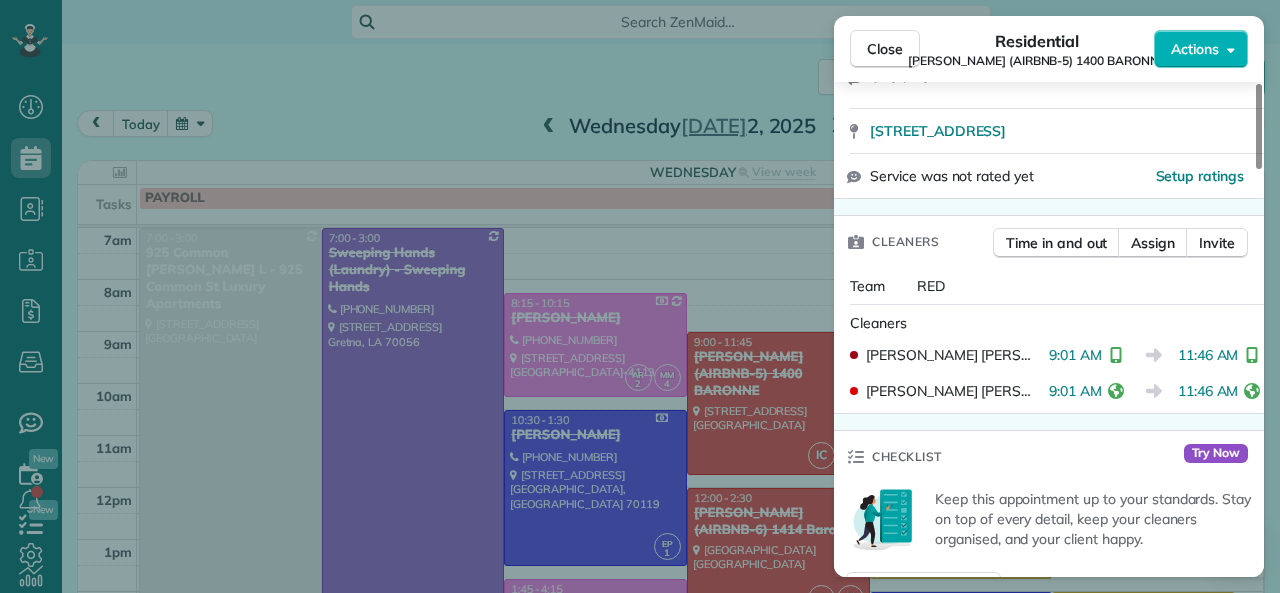 drag, startPoint x: 1039, startPoint y: 355, endPoint x: 1087, endPoint y: 360, distance: 48.259712 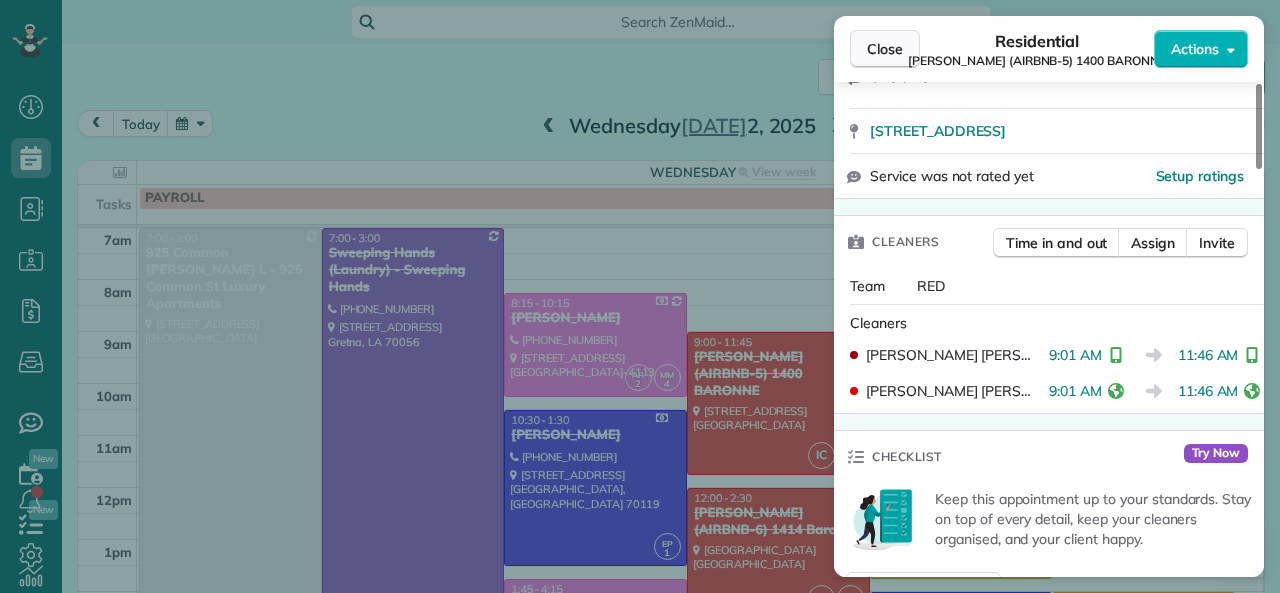 click on "Close" at bounding box center [885, 49] 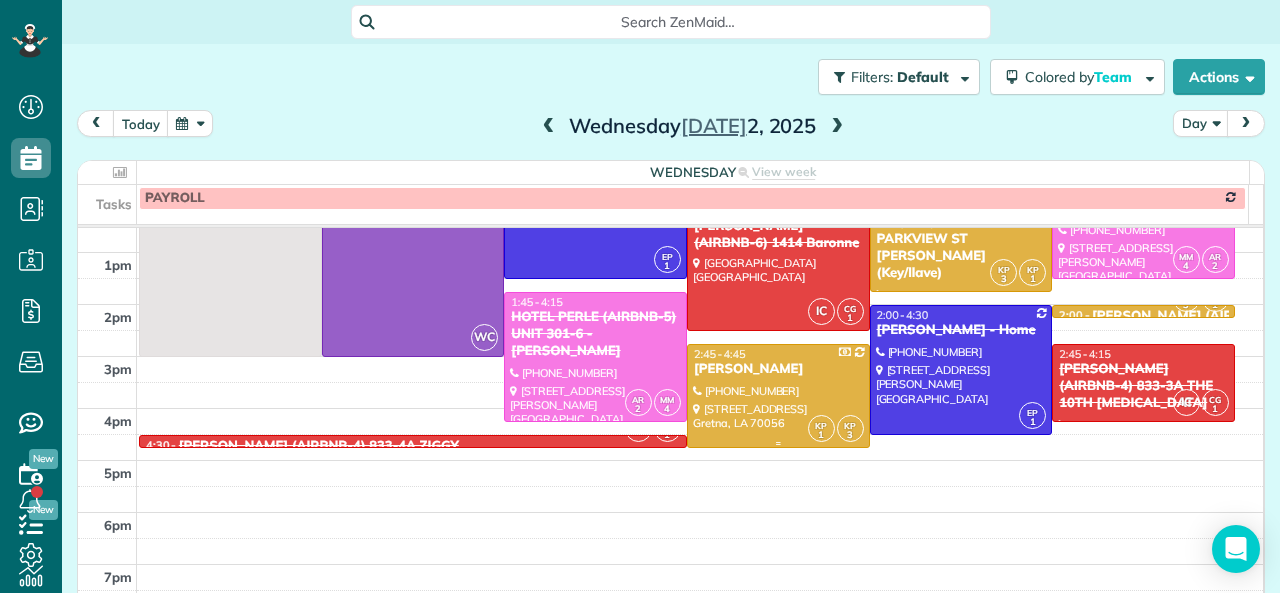 scroll, scrollTop: 400, scrollLeft: 0, axis: vertical 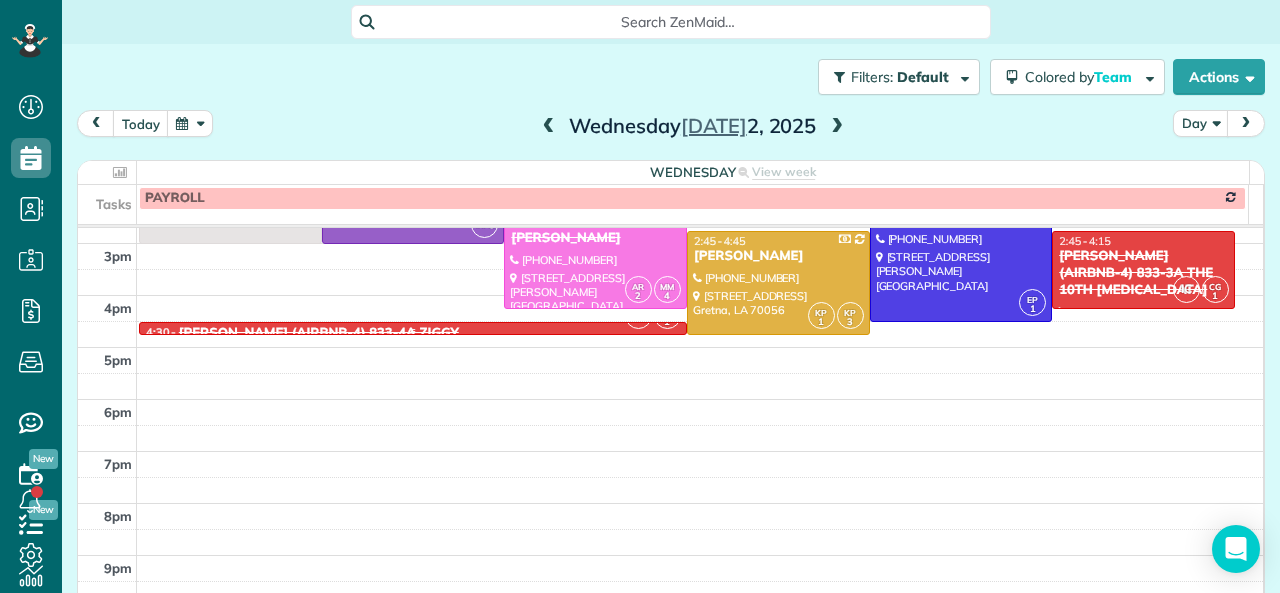 click on "4:30 - 4:45 [PERSON_NAME] (AIRBNB-4) 833-4A ZIGGY" at bounding box center [413, 333] 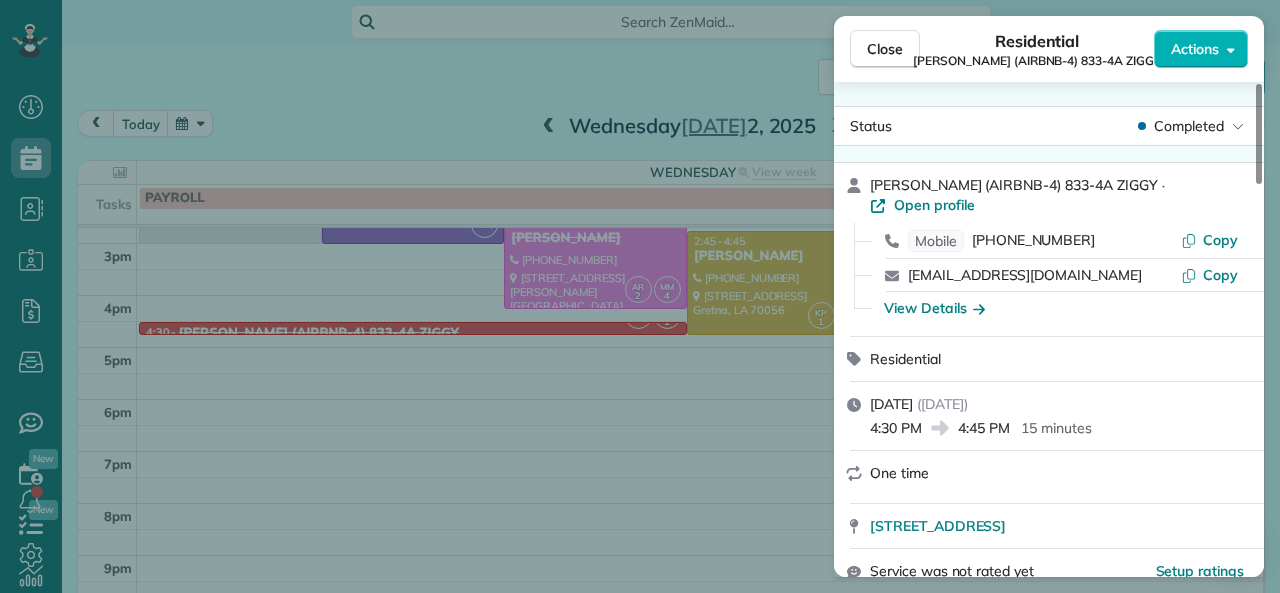 drag, startPoint x: 961, startPoint y: 412, endPoint x: 1009, endPoint y: 414, distance: 48.04165 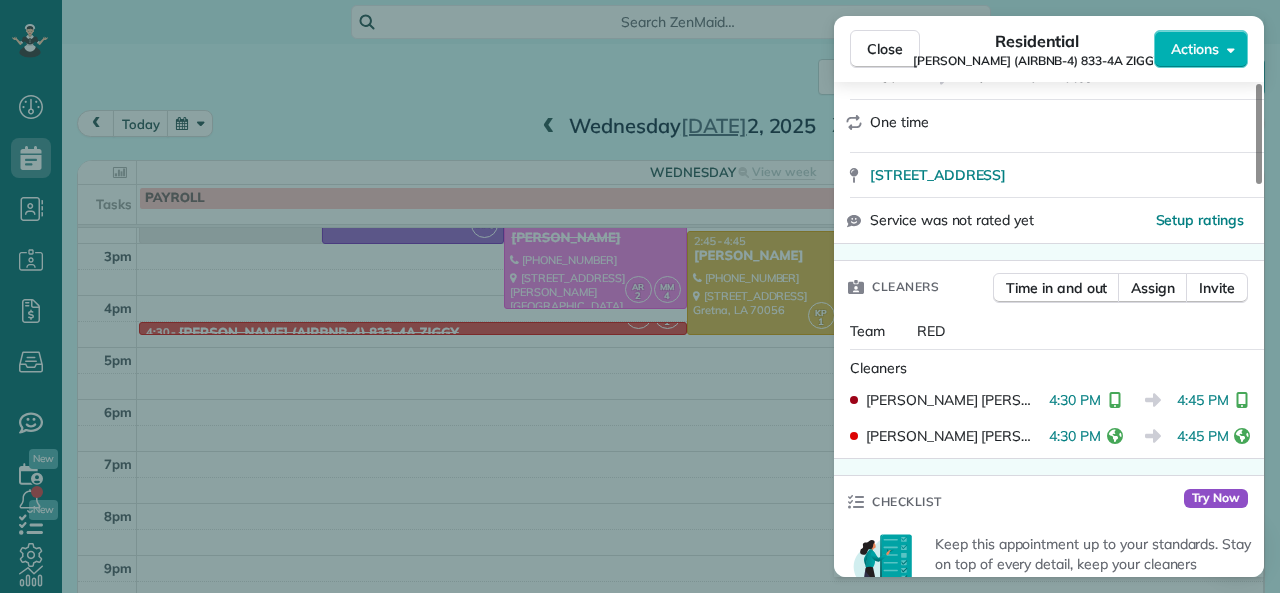 scroll, scrollTop: 400, scrollLeft: 0, axis: vertical 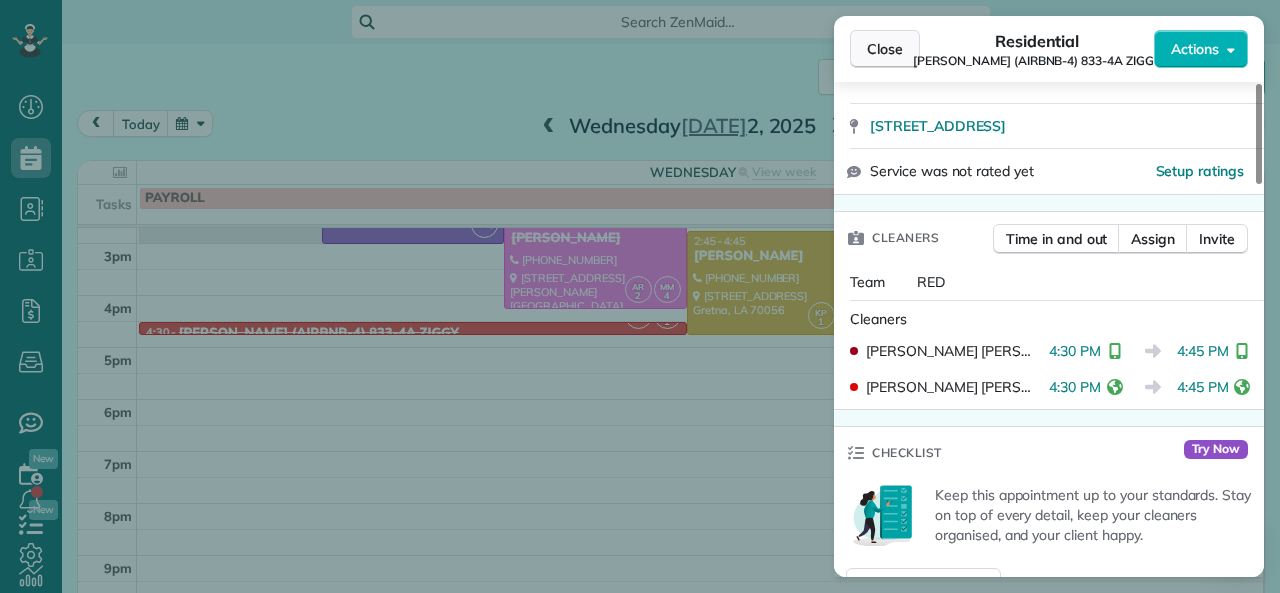 click on "Close" at bounding box center (885, 49) 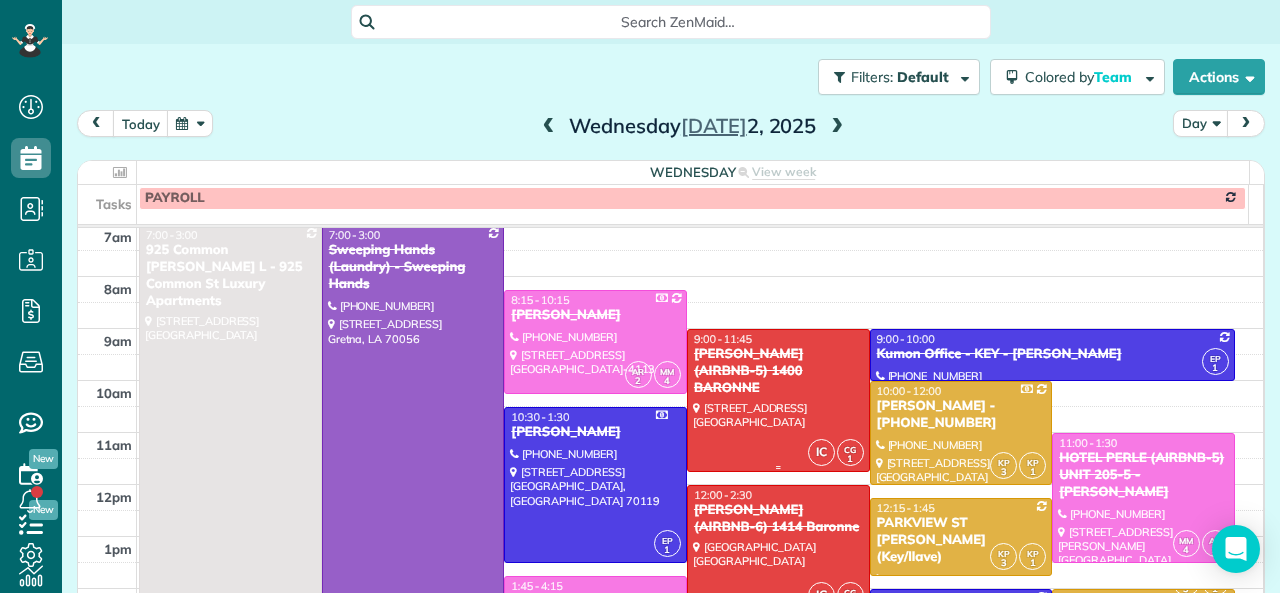 scroll, scrollTop: 0, scrollLeft: 0, axis: both 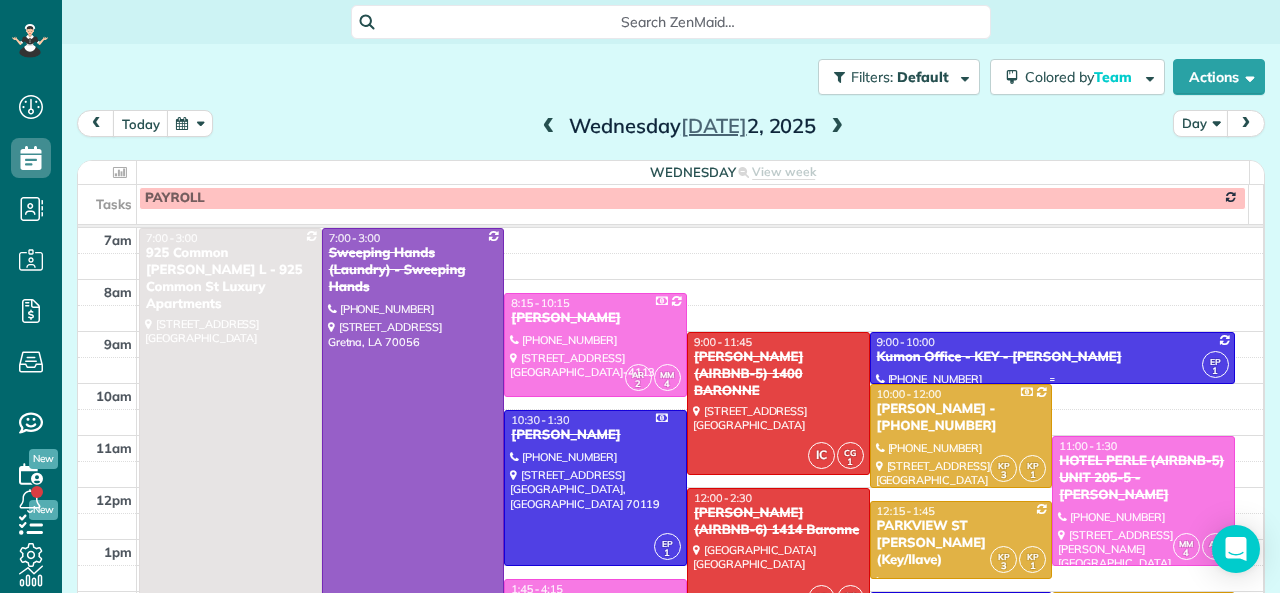 click on "Kumon Office - KEY - [PERSON_NAME]" at bounding box center [1052, 357] 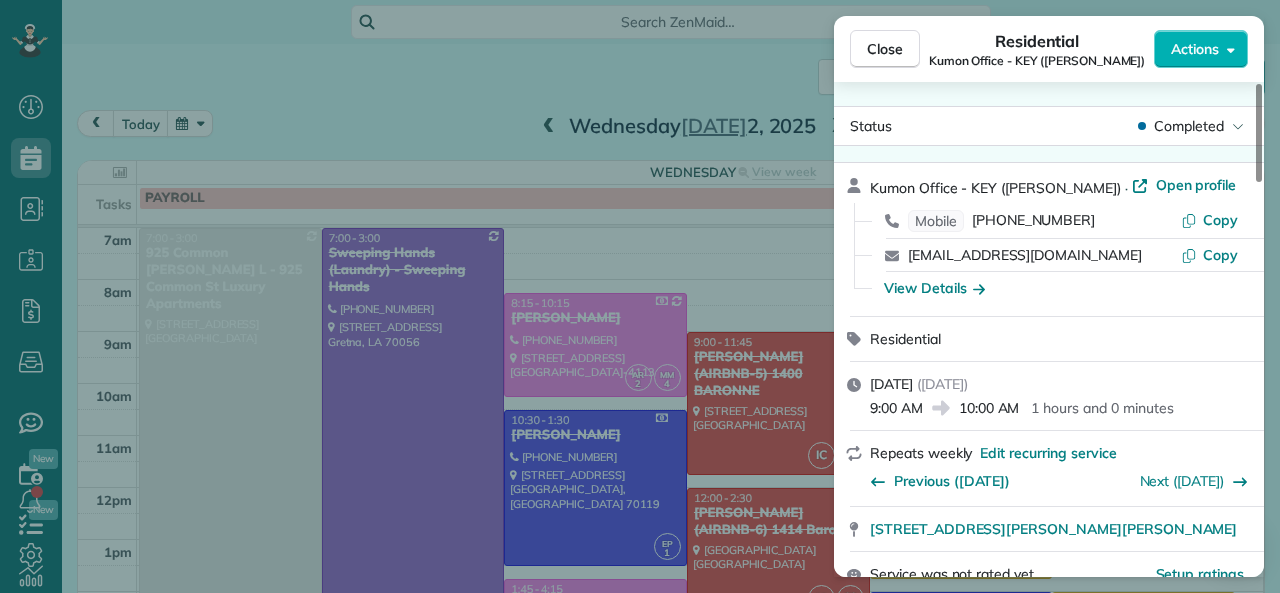 drag, startPoint x: 870, startPoint y: 408, endPoint x: 922, endPoint y: 408, distance: 52 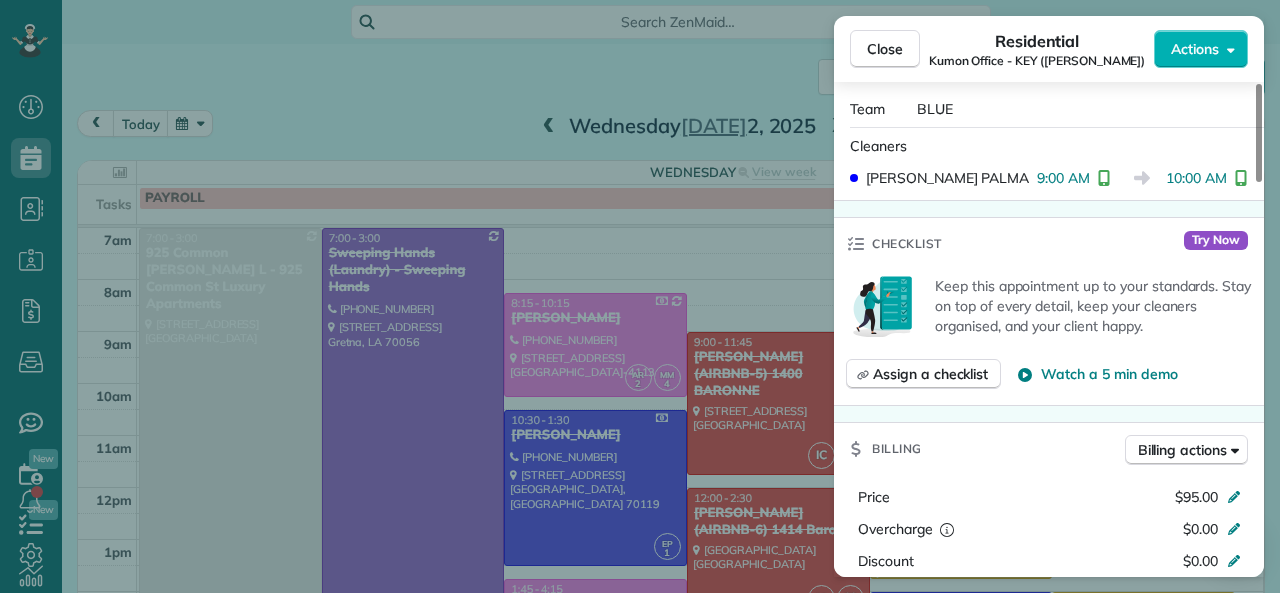 scroll, scrollTop: 600, scrollLeft: 0, axis: vertical 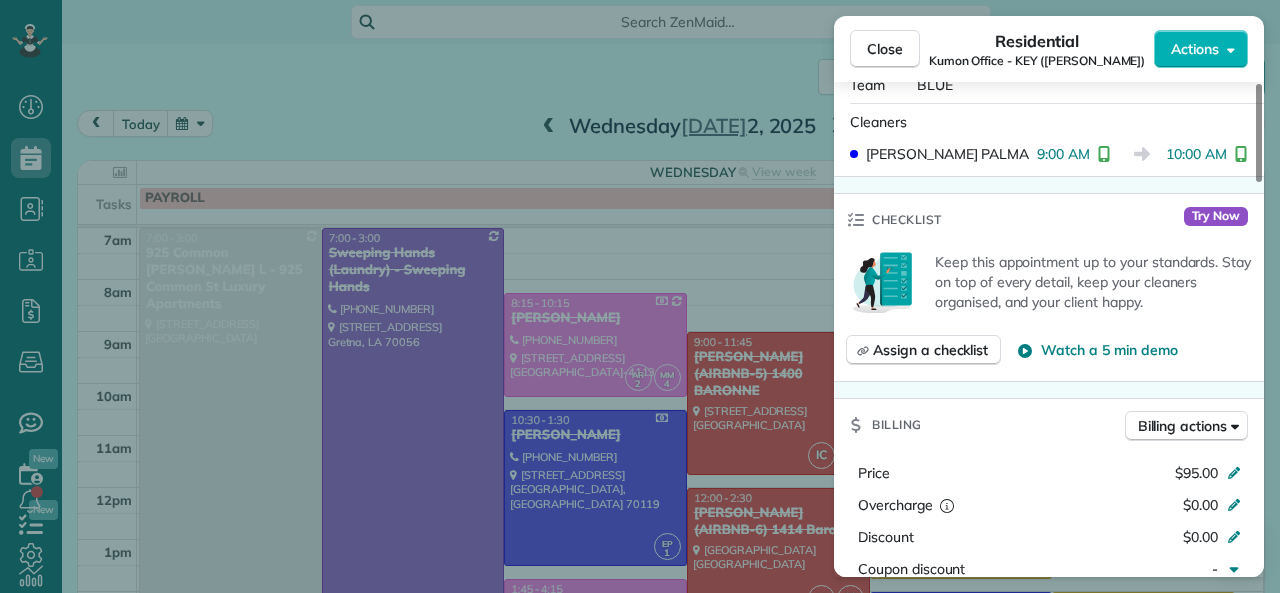click on "Close" at bounding box center (885, 49) 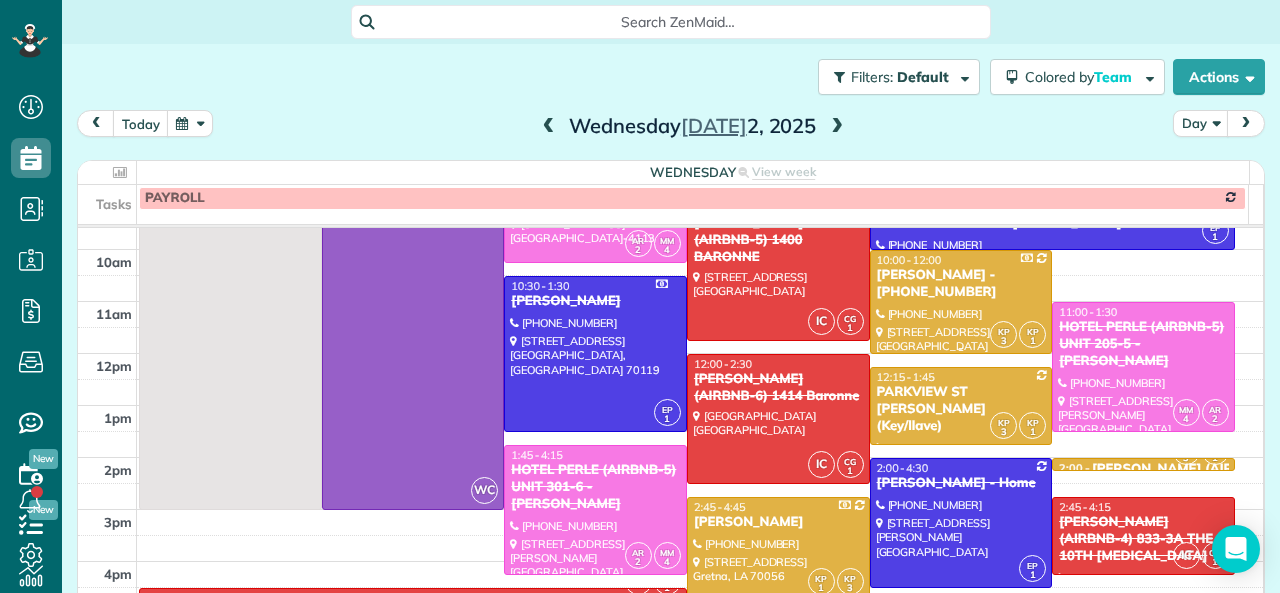 scroll, scrollTop: 300, scrollLeft: 0, axis: vertical 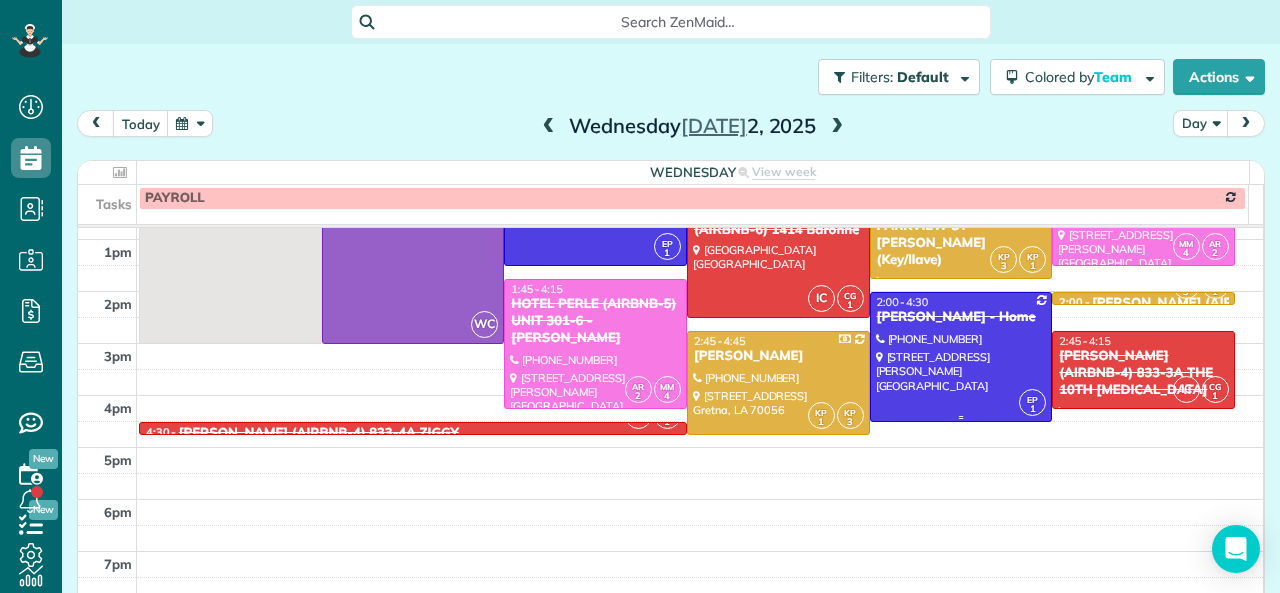 click at bounding box center [961, 357] 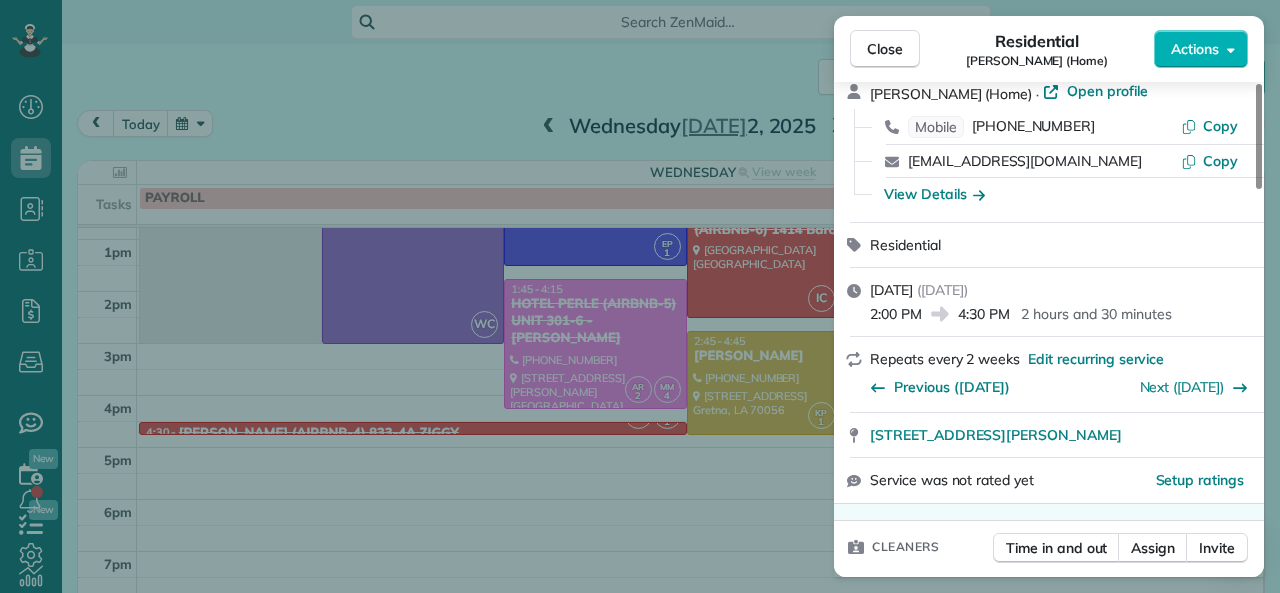 scroll, scrollTop: 200, scrollLeft: 0, axis: vertical 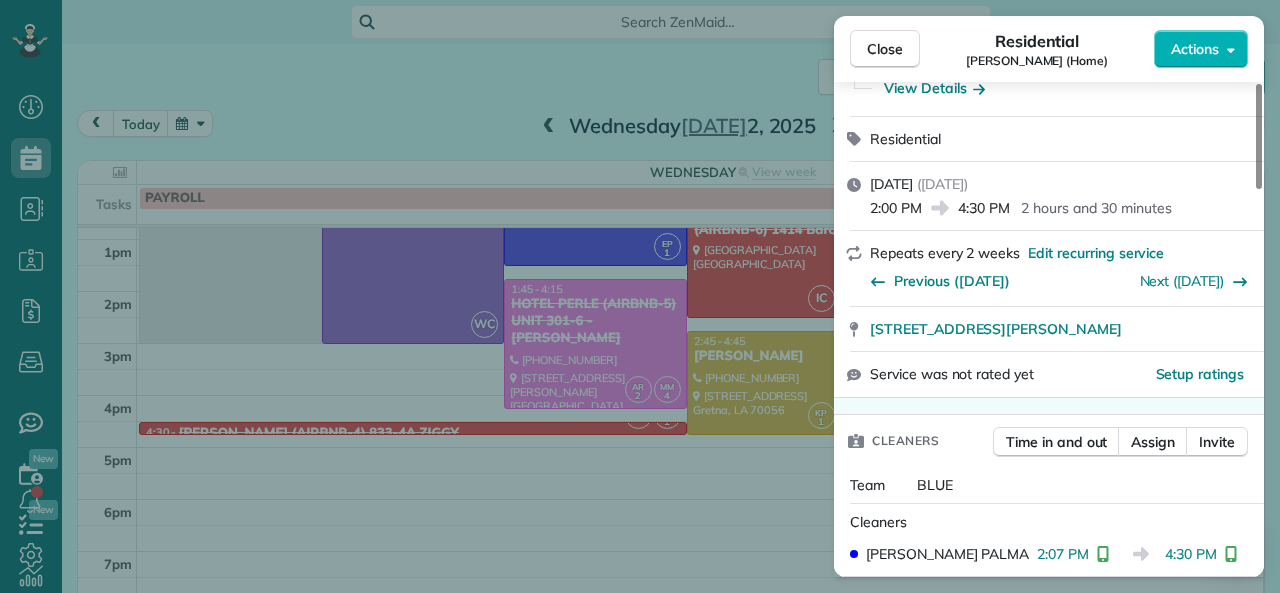 drag, startPoint x: 961, startPoint y: 211, endPoint x: 1015, endPoint y: 213, distance: 54.037025 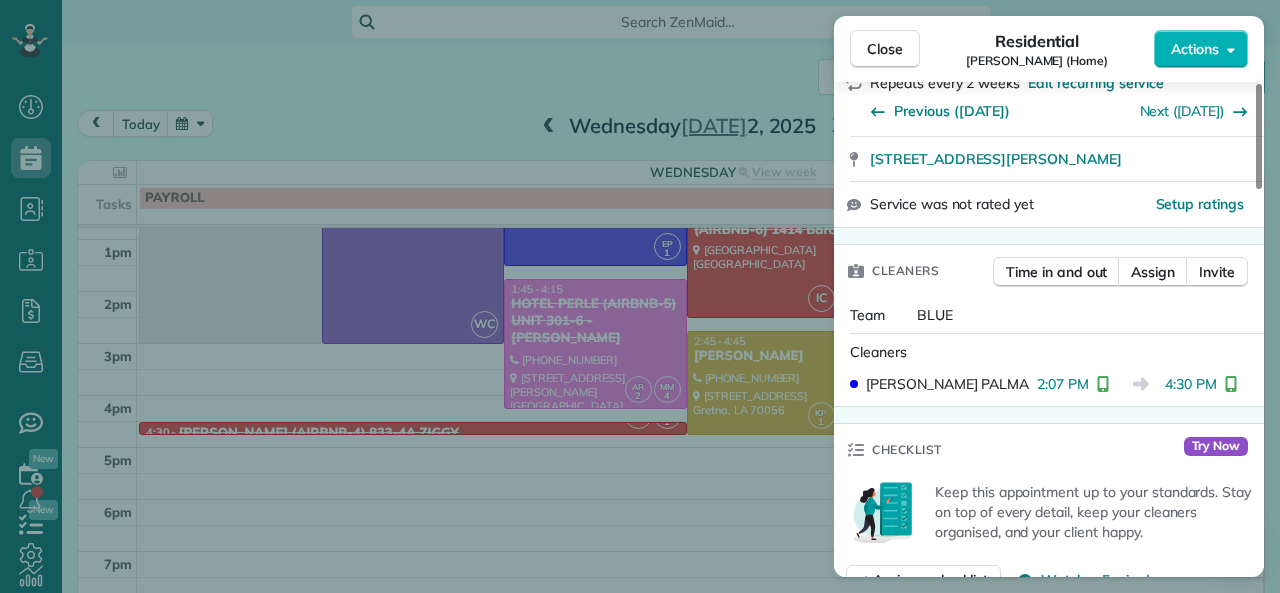 scroll, scrollTop: 400, scrollLeft: 0, axis: vertical 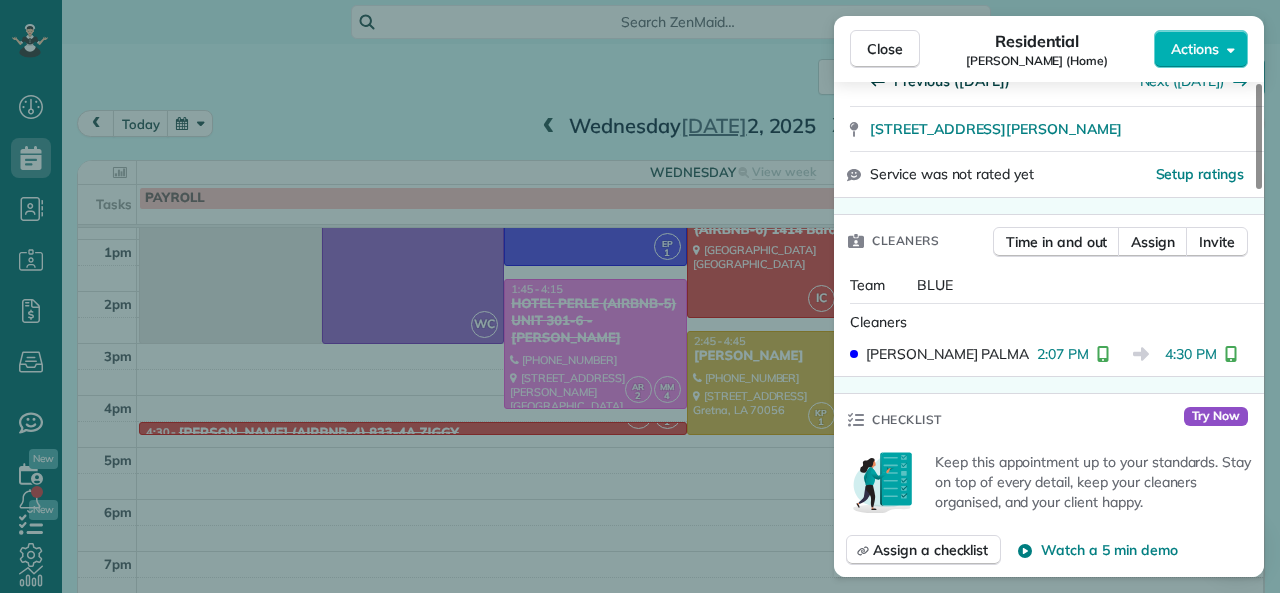 drag, startPoint x: 896, startPoint y: 50, endPoint x: 880, endPoint y: 84, distance: 37.576588 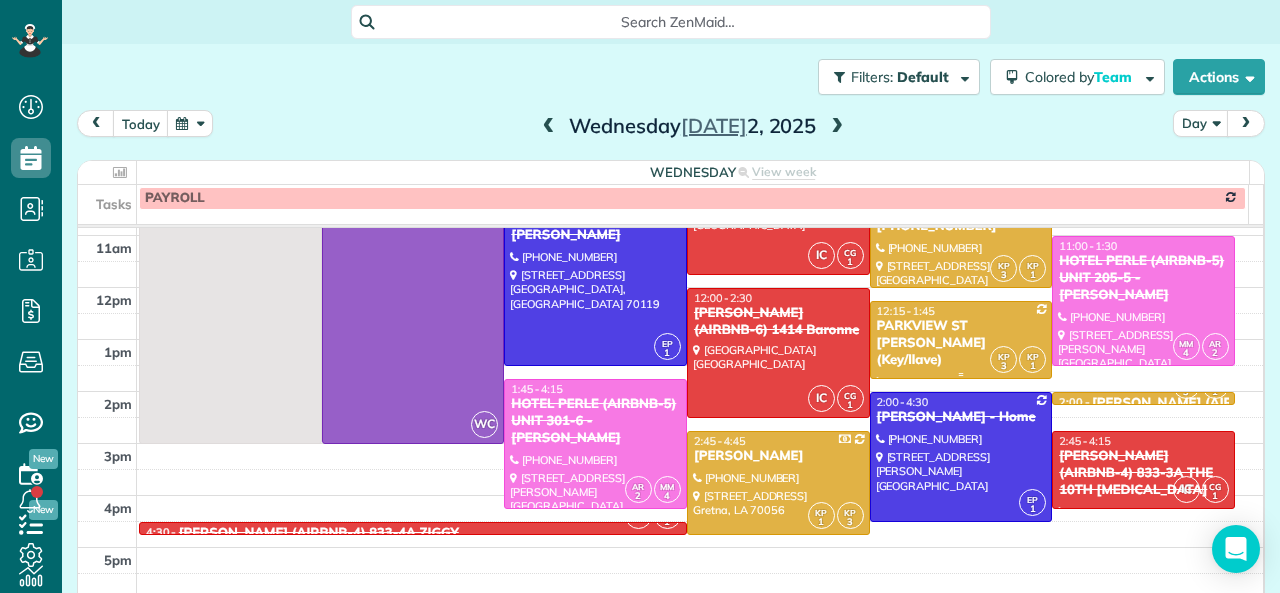 scroll, scrollTop: 0, scrollLeft: 0, axis: both 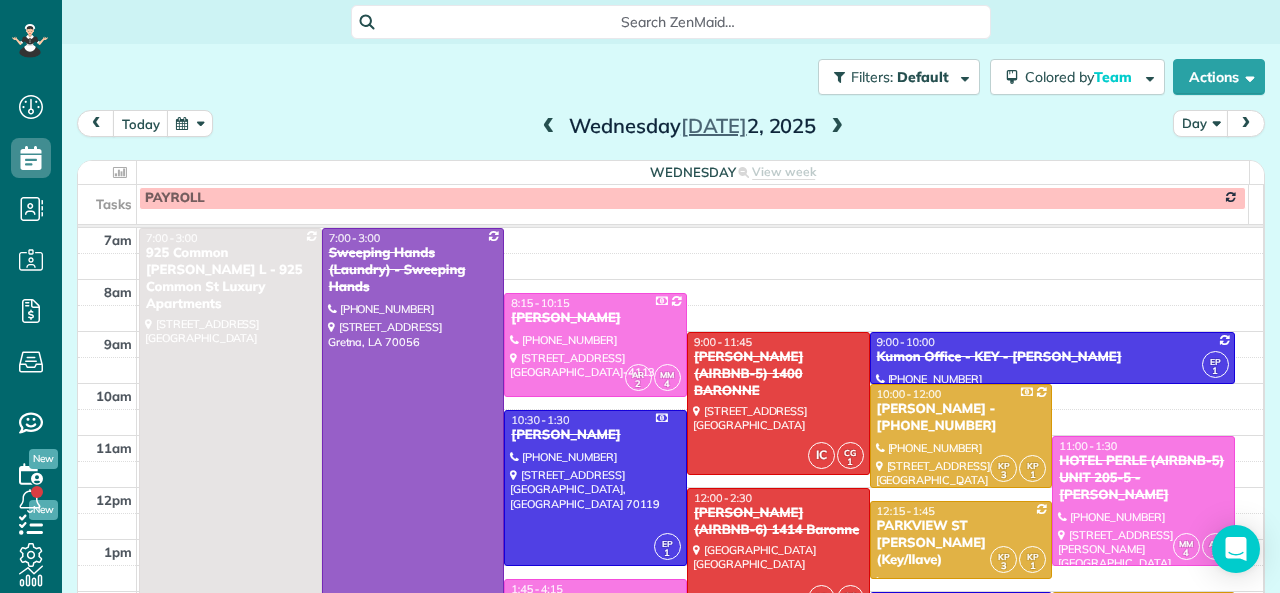 click on "[PERSON_NAME] - [PHONE_NUMBER]" at bounding box center [961, 418] 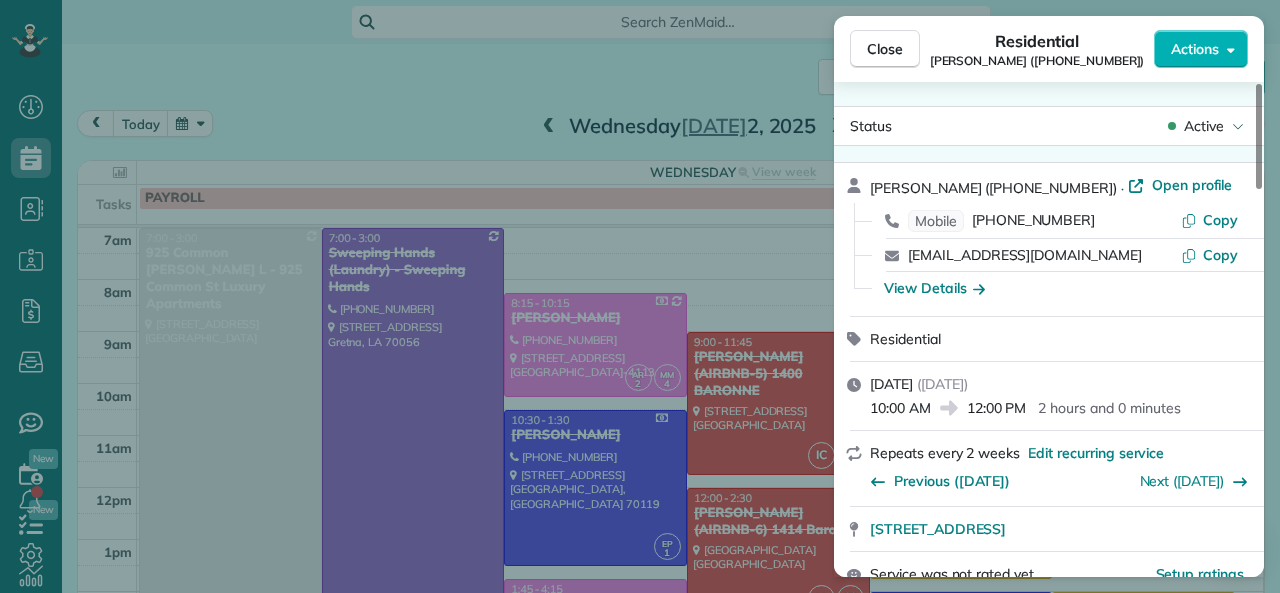drag, startPoint x: 872, startPoint y: 404, endPoint x: 930, endPoint y: 410, distance: 58.30952 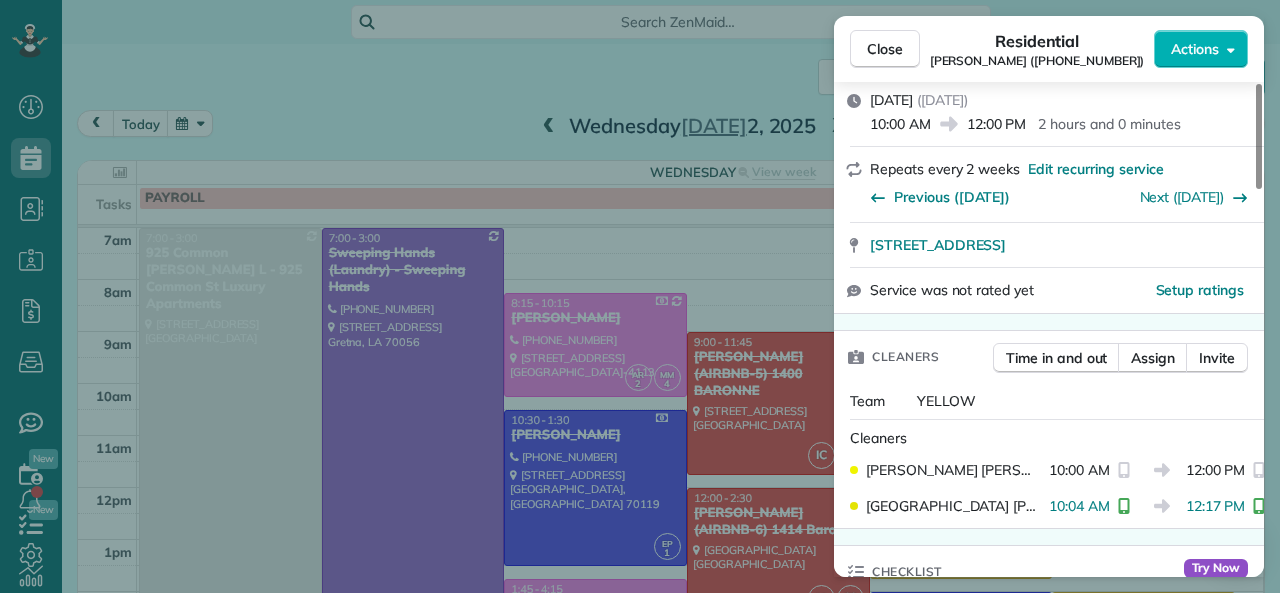 scroll, scrollTop: 300, scrollLeft: 0, axis: vertical 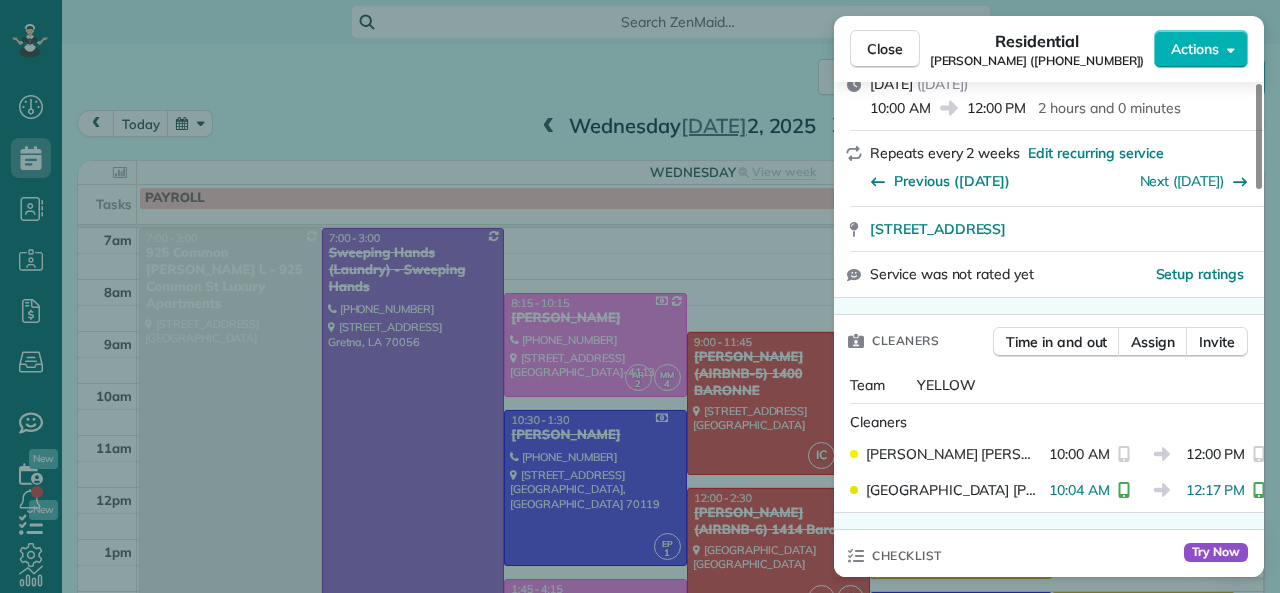 drag, startPoint x: 1041, startPoint y: 458, endPoint x: 1097, endPoint y: 454, distance: 56.142673 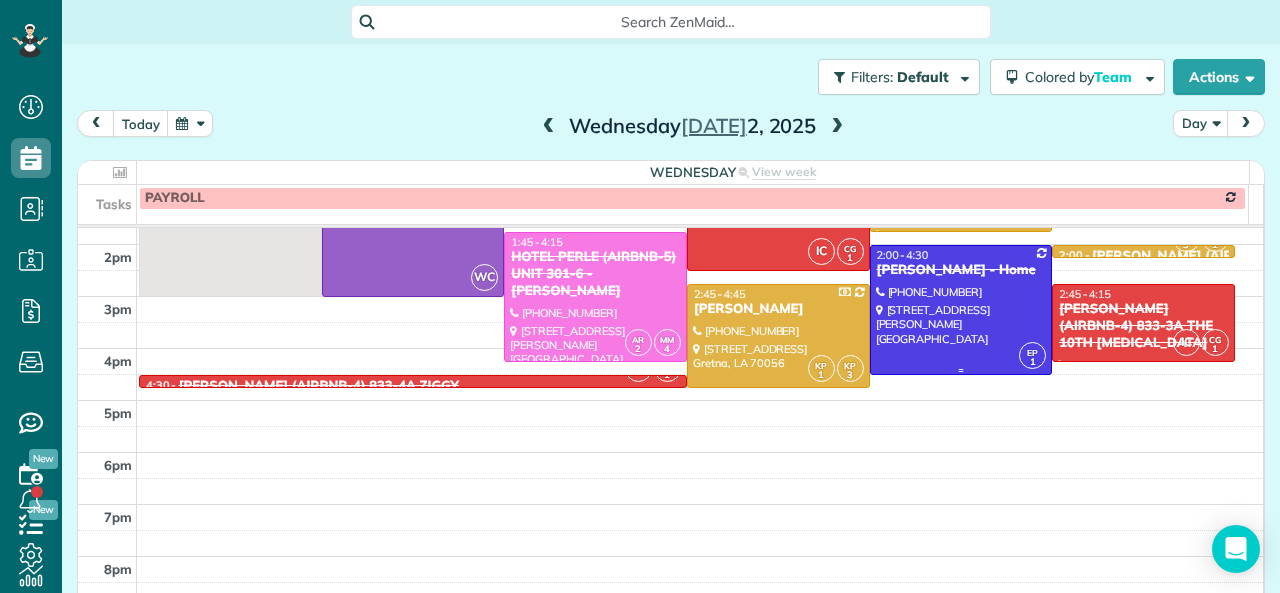 scroll, scrollTop: 400, scrollLeft: 0, axis: vertical 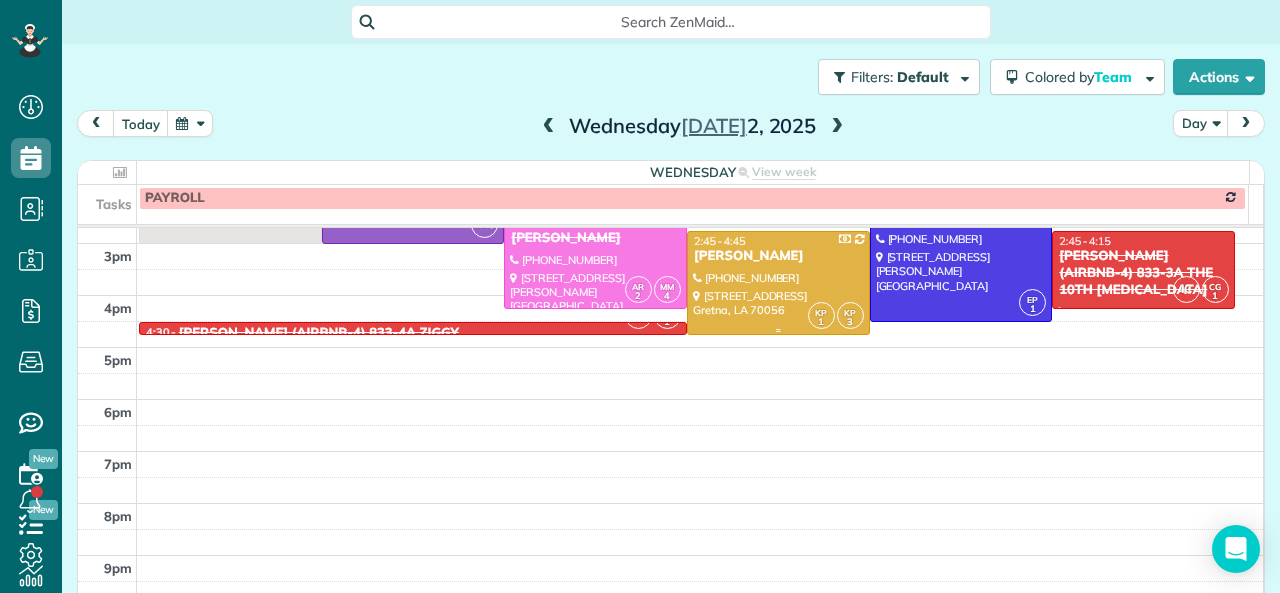 click at bounding box center [778, 283] 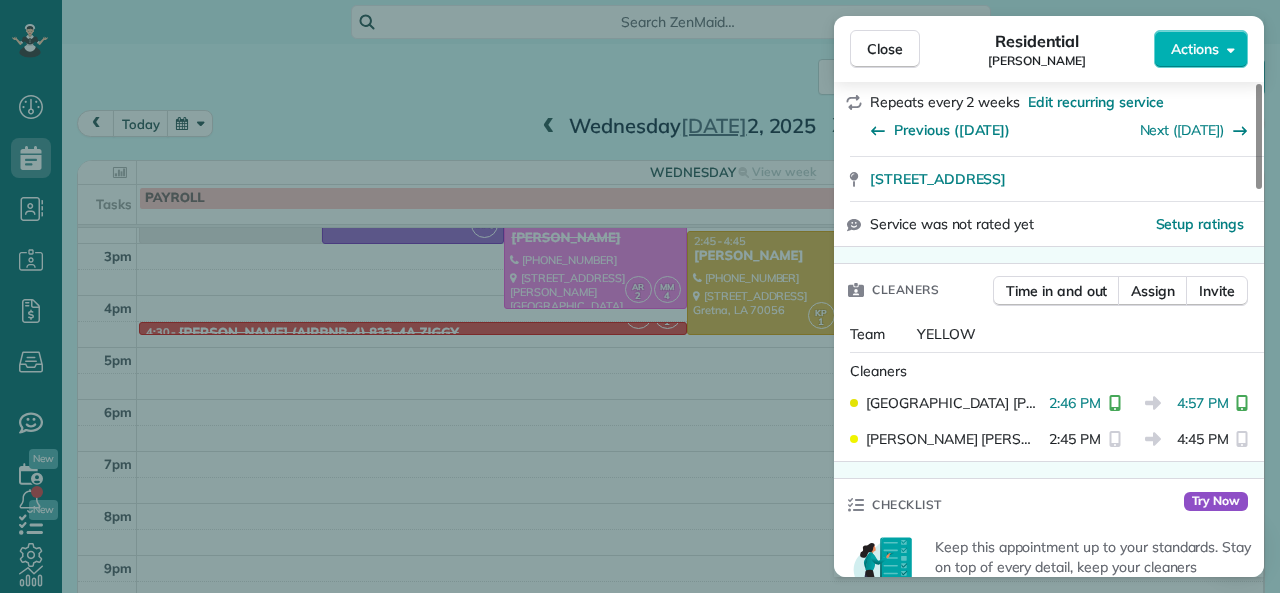 scroll, scrollTop: 400, scrollLeft: 0, axis: vertical 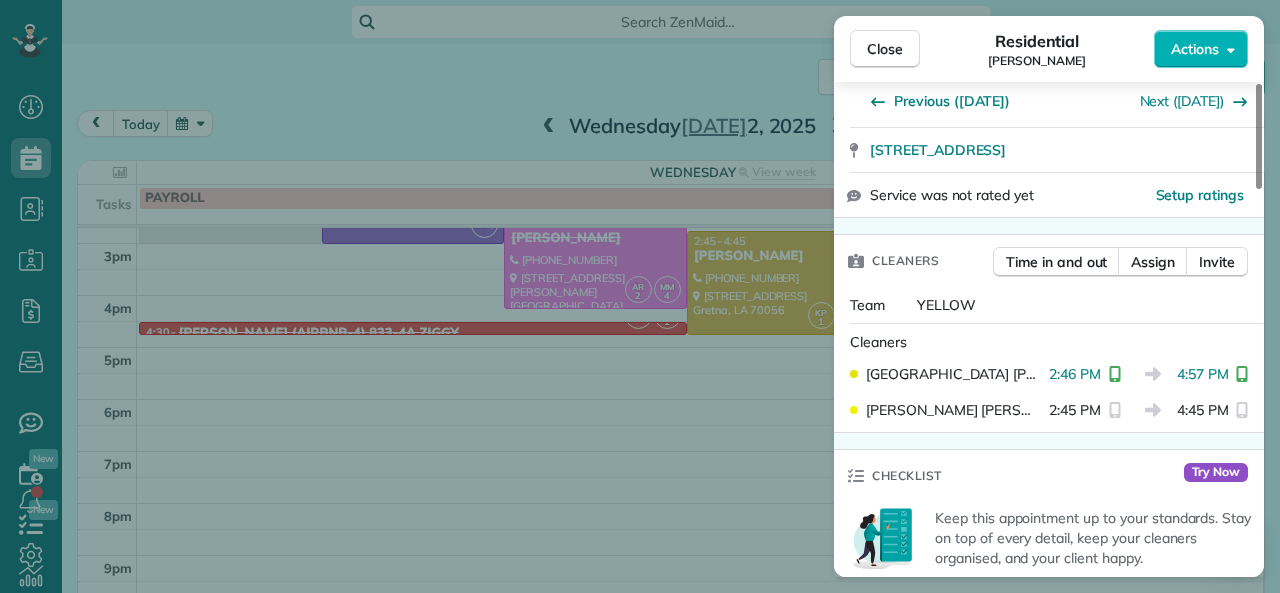 drag, startPoint x: 1037, startPoint y: 357, endPoint x: 1053, endPoint y: 357, distance: 16 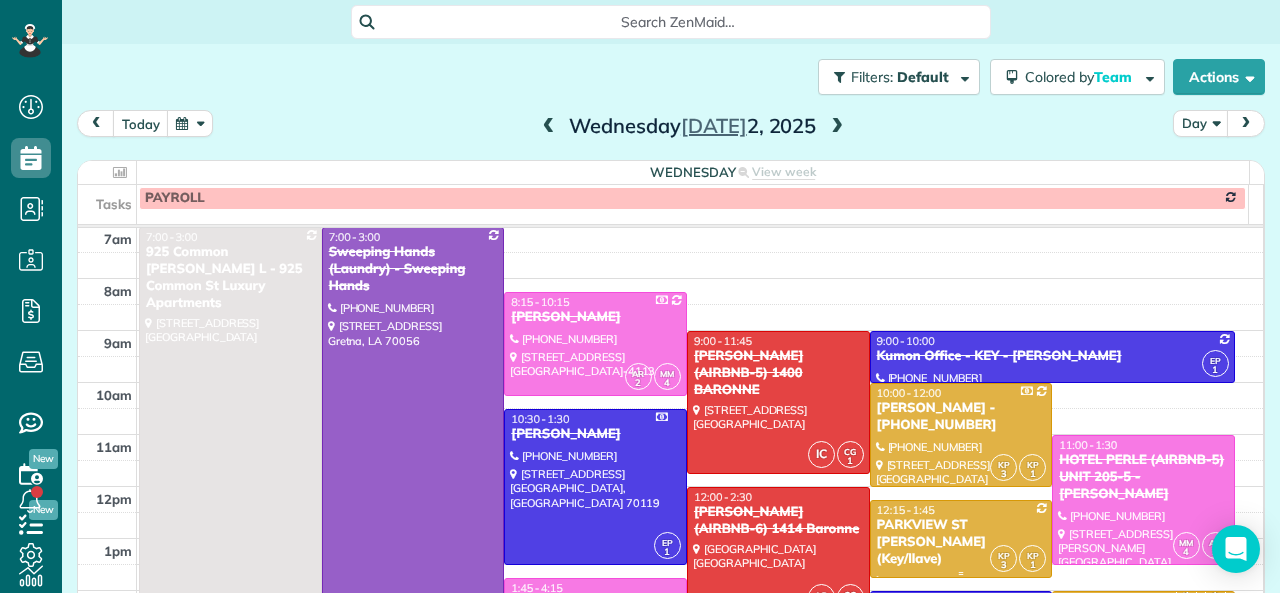 scroll, scrollTop: 0, scrollLeft: 0, axis: both 